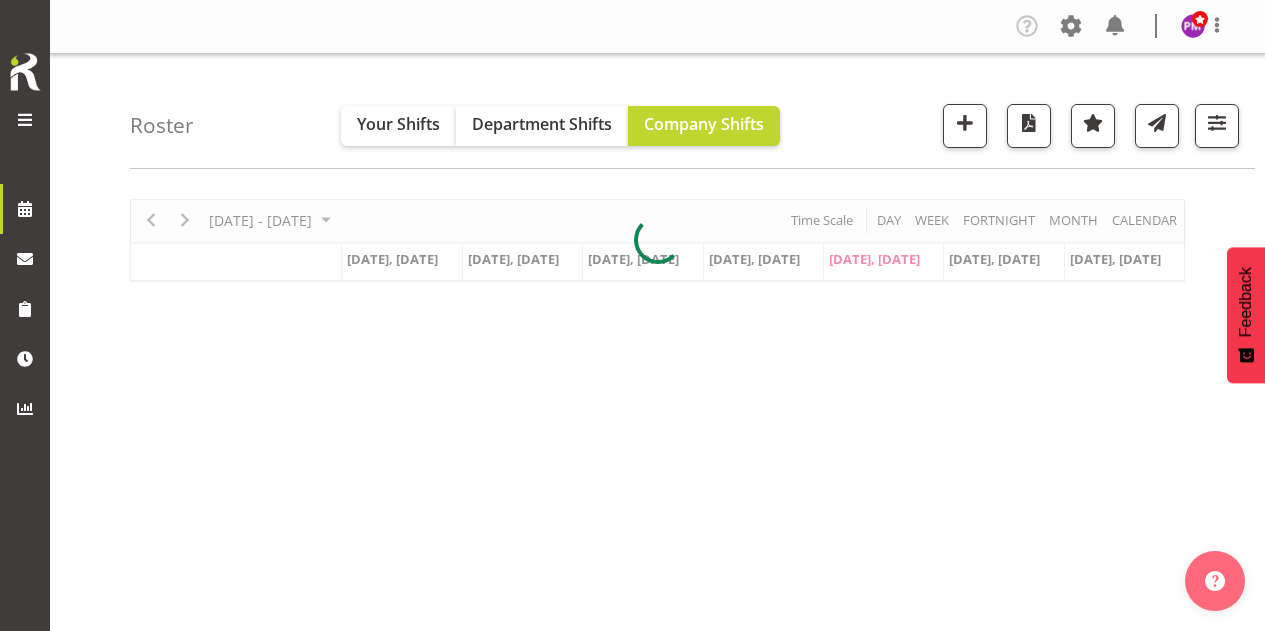 scroll, scrollTop: 0, scrollLeft: 0, axis: both 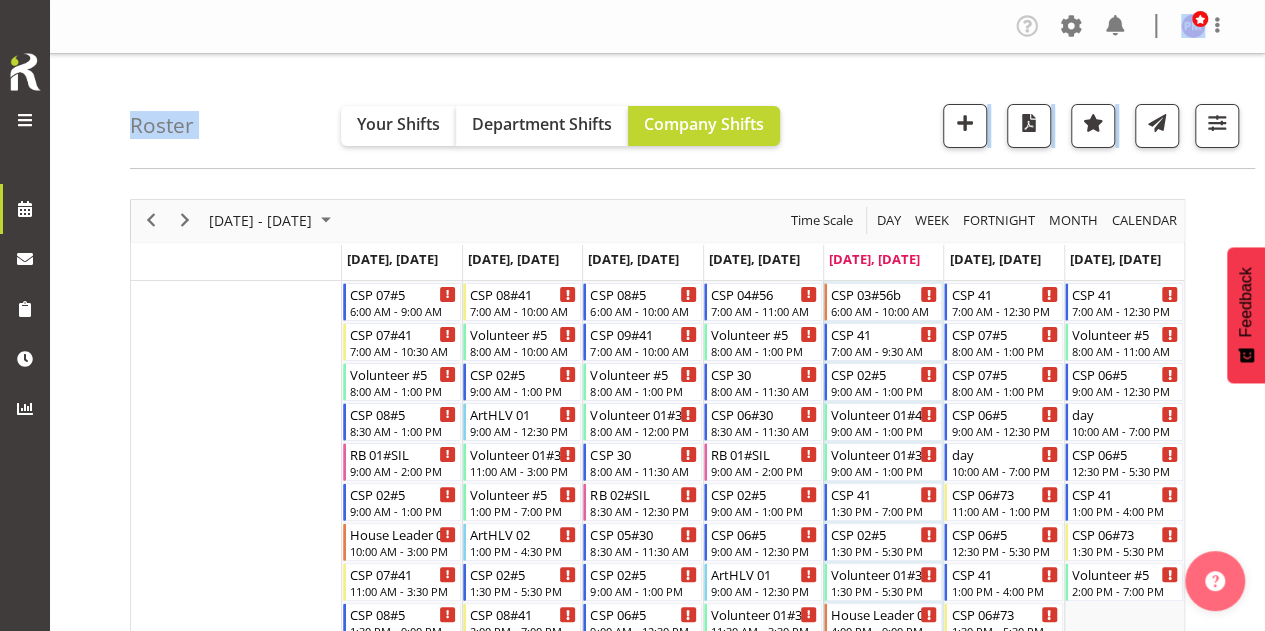 drag, startPoint x: 1260, startPoint y: 39, endPoint x: 1250, endPoint y: 69, distance: 31.622776 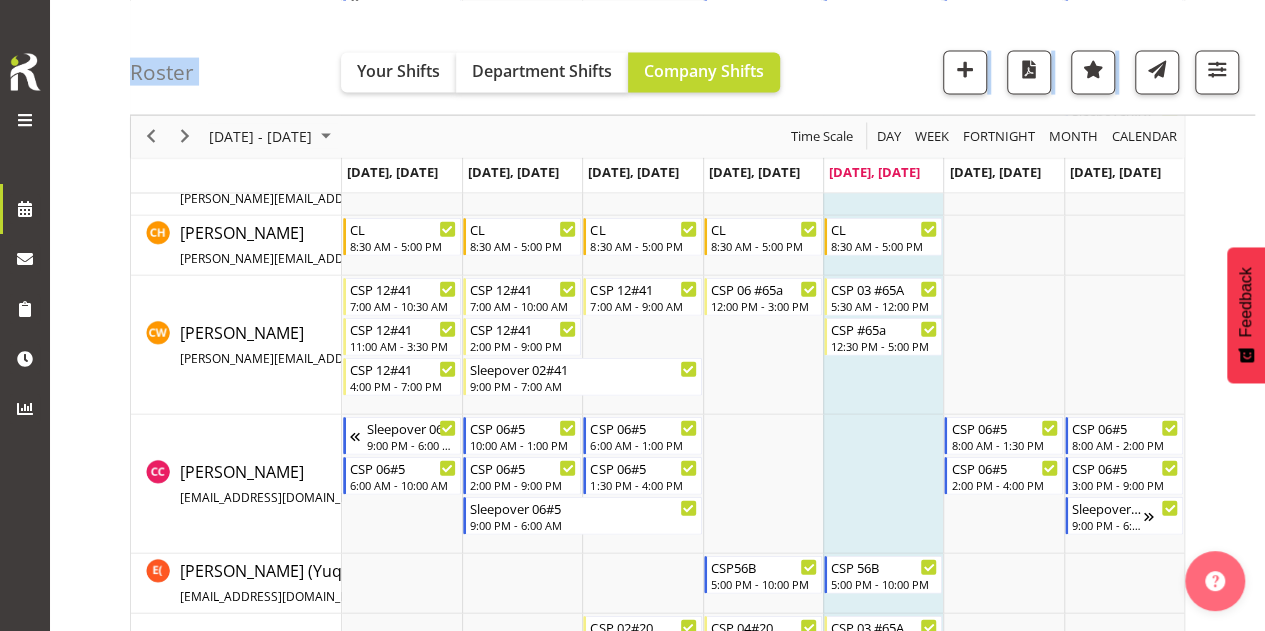 scroll, scrollTop: 1970, scrollLeft: 0, axis: vertical 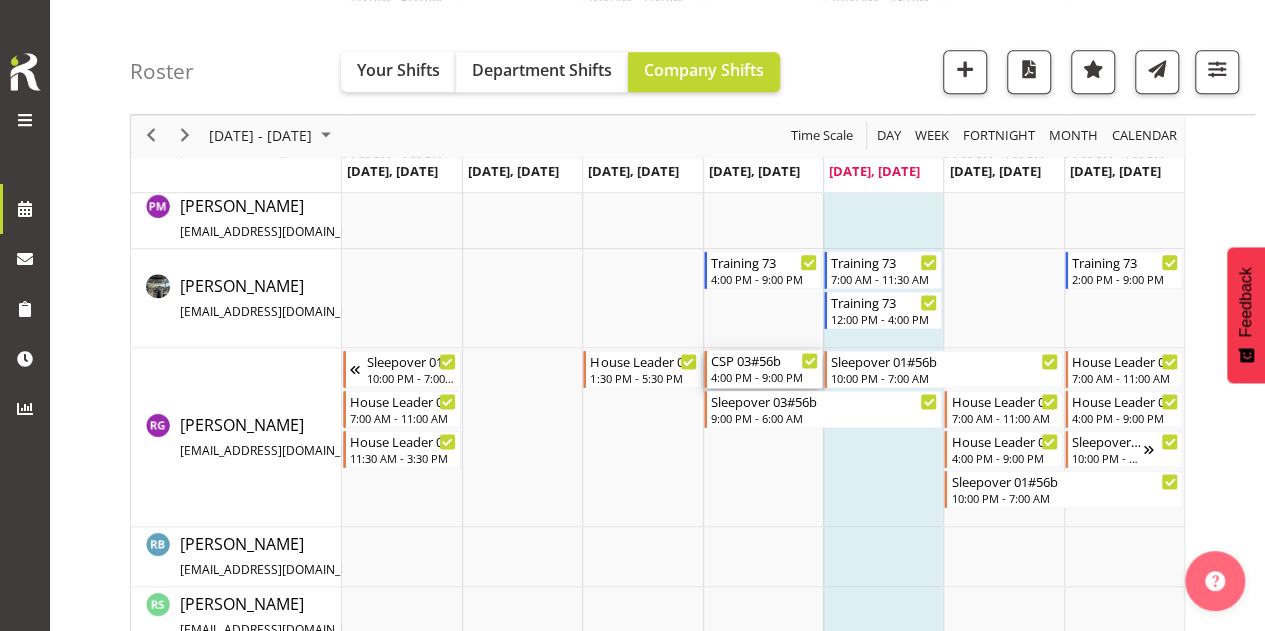 click on "4:00 PM - 9:00 PM" at bounding box center [764, 377] 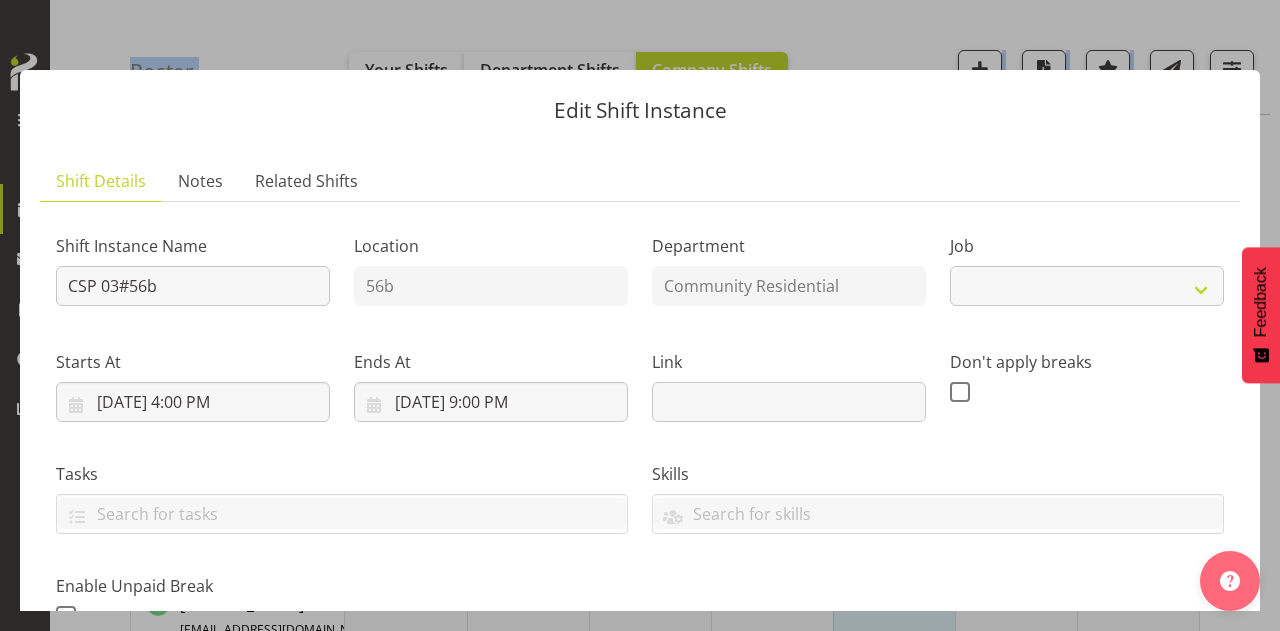 select on "2" 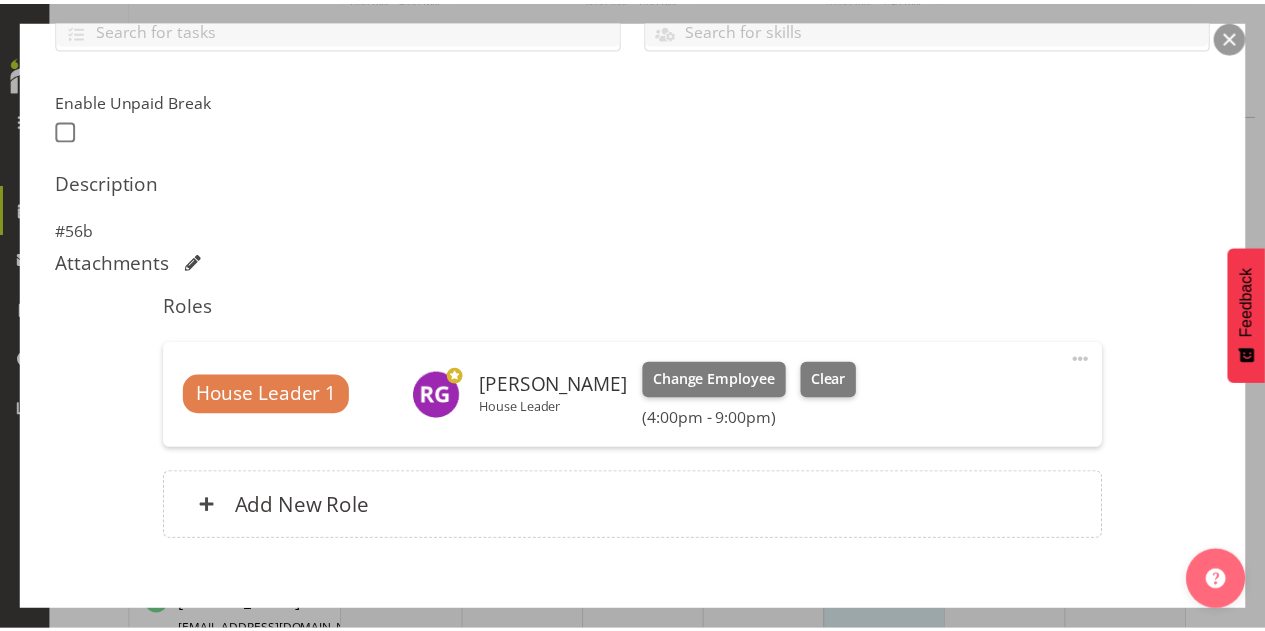 scroll, scrollTop: 590, scrollLeft: 0, axis: vertical 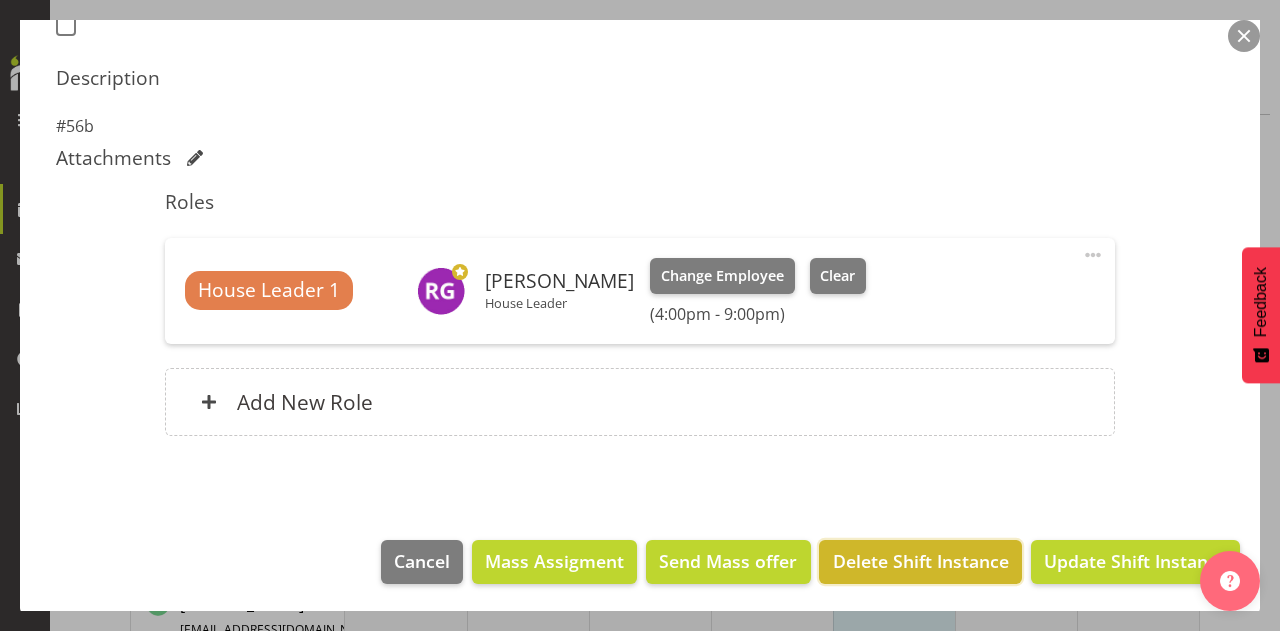 click on "Delete Shift Instance" at bounding box center (921, 561) 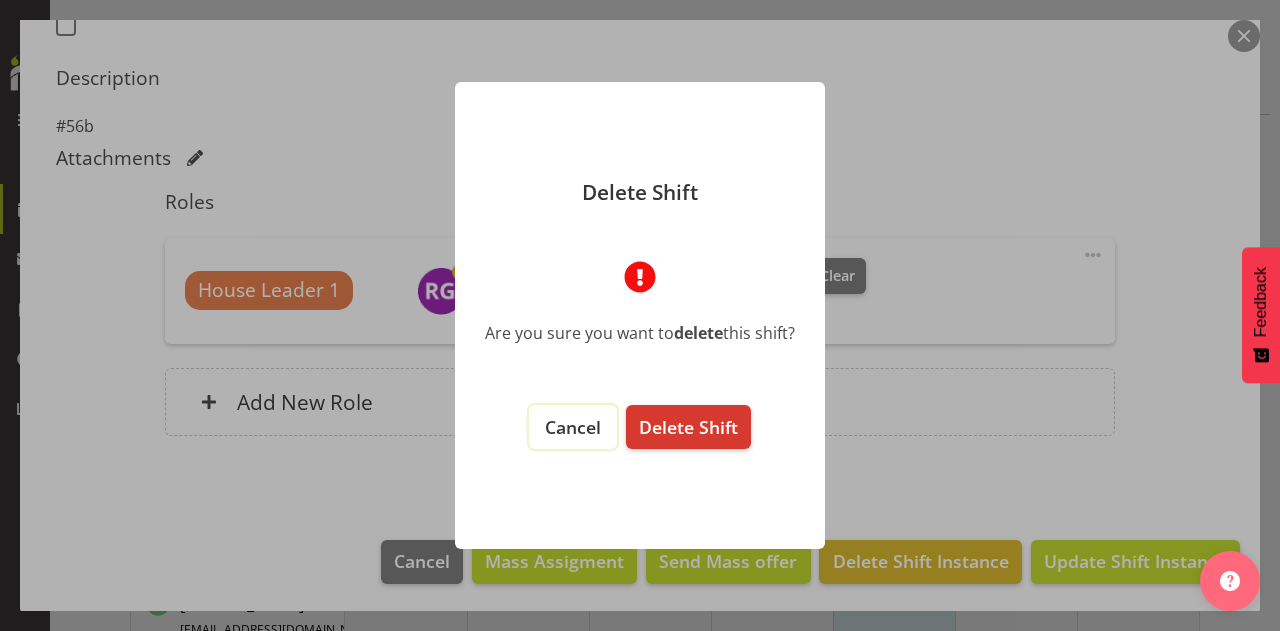click on "Cancel" at bounding box center (573, 427) 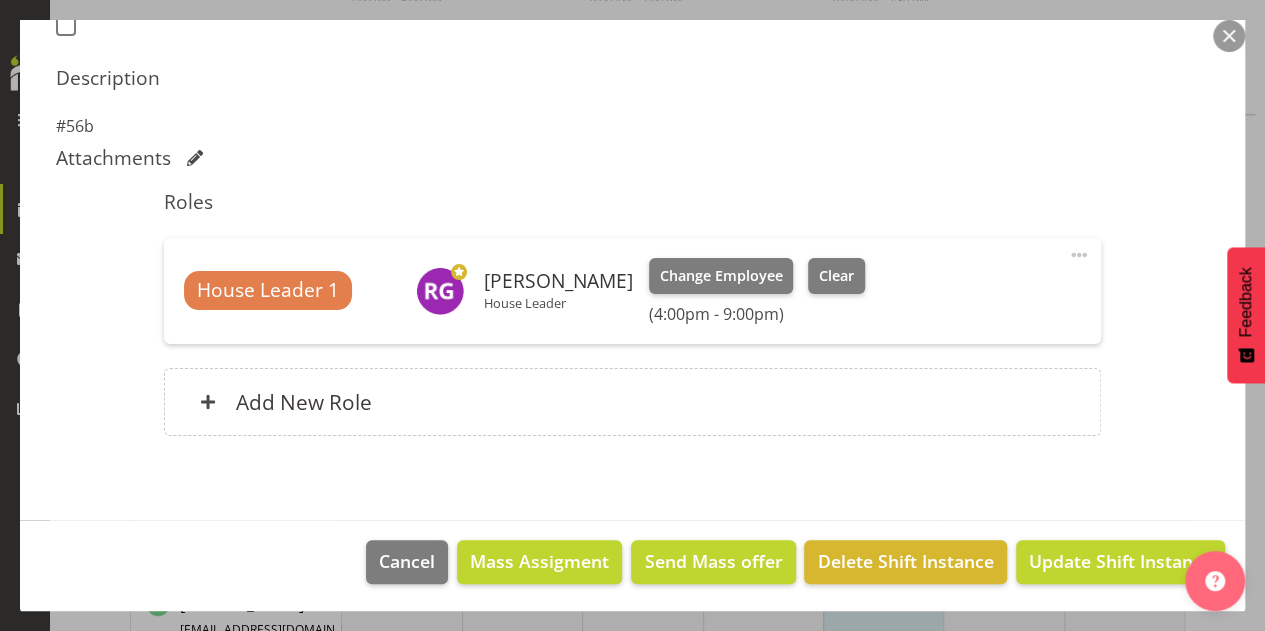 click at bounding box center [1229, 36] 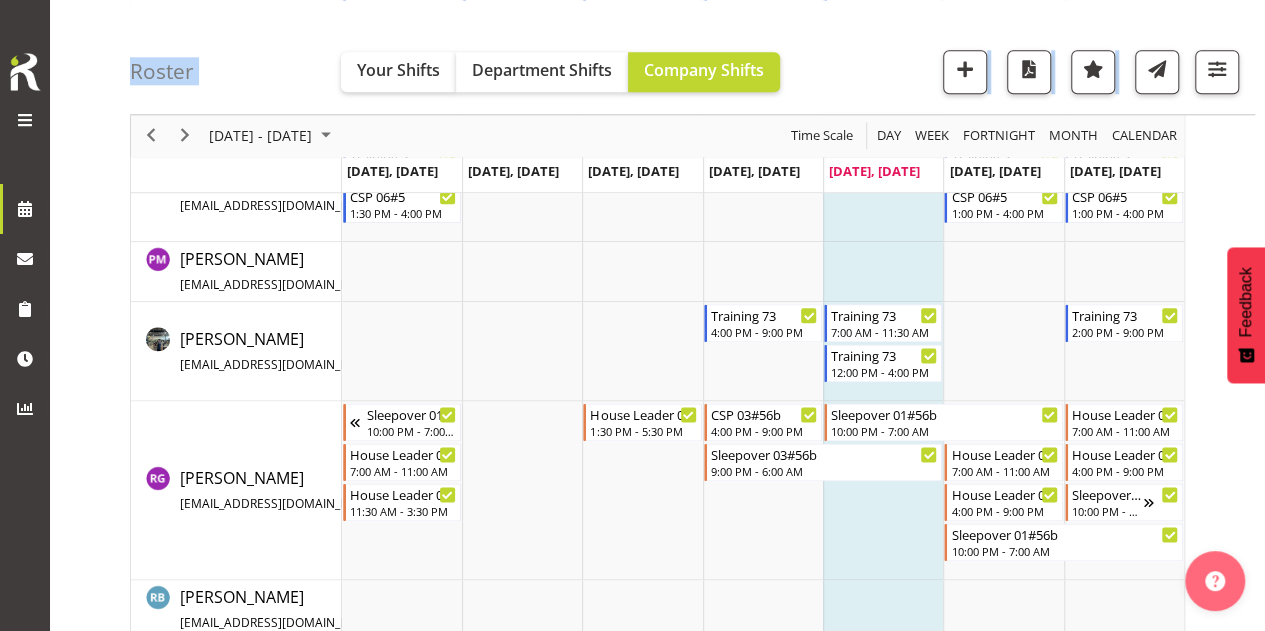 scroll, scrollTop: 4848, scrollLeft: 0, axis: vertical 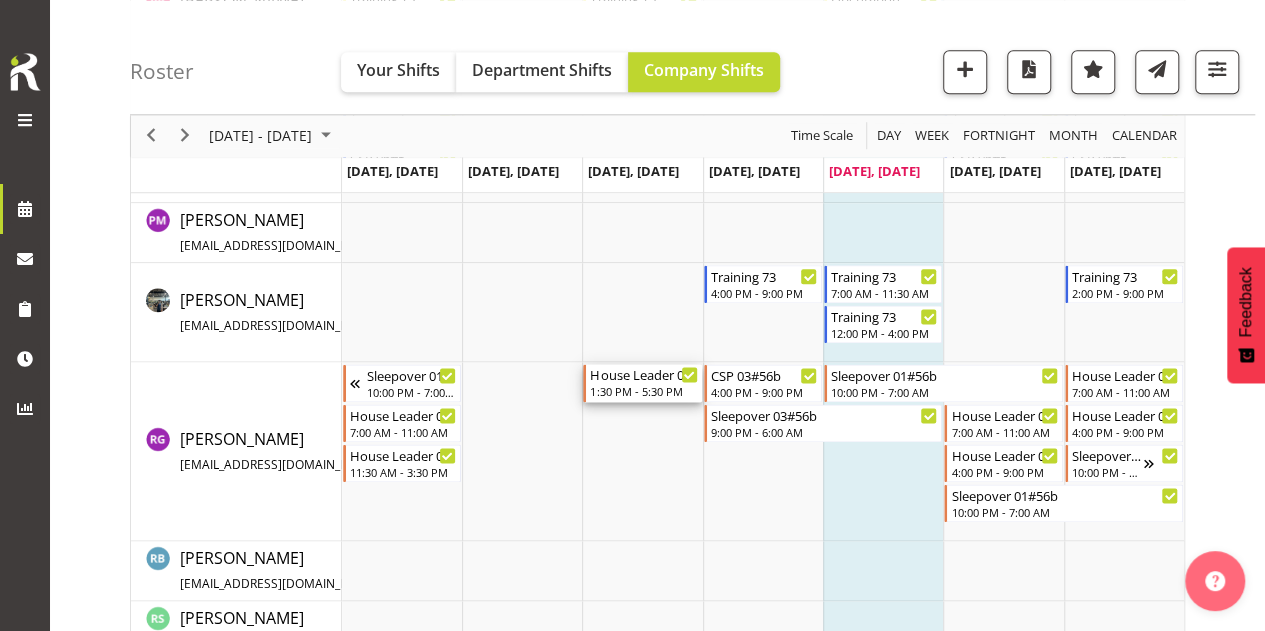 click on "1:30 PM - 5:30 PM" at bounding box center (643, 391) 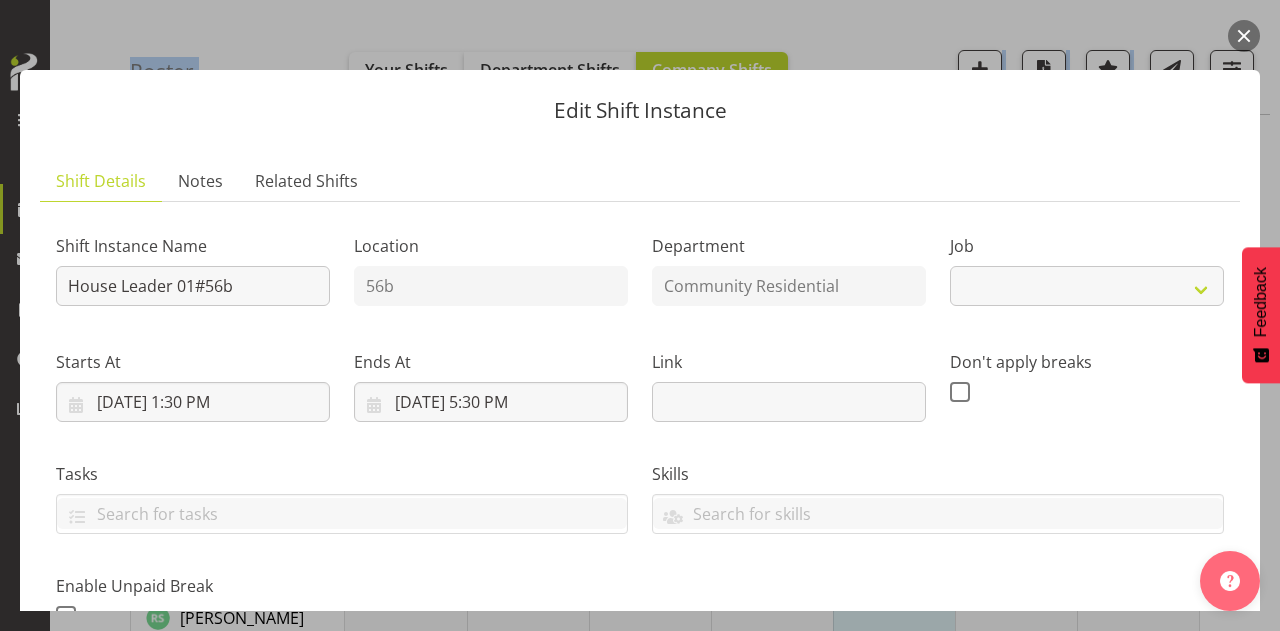 select on "1" 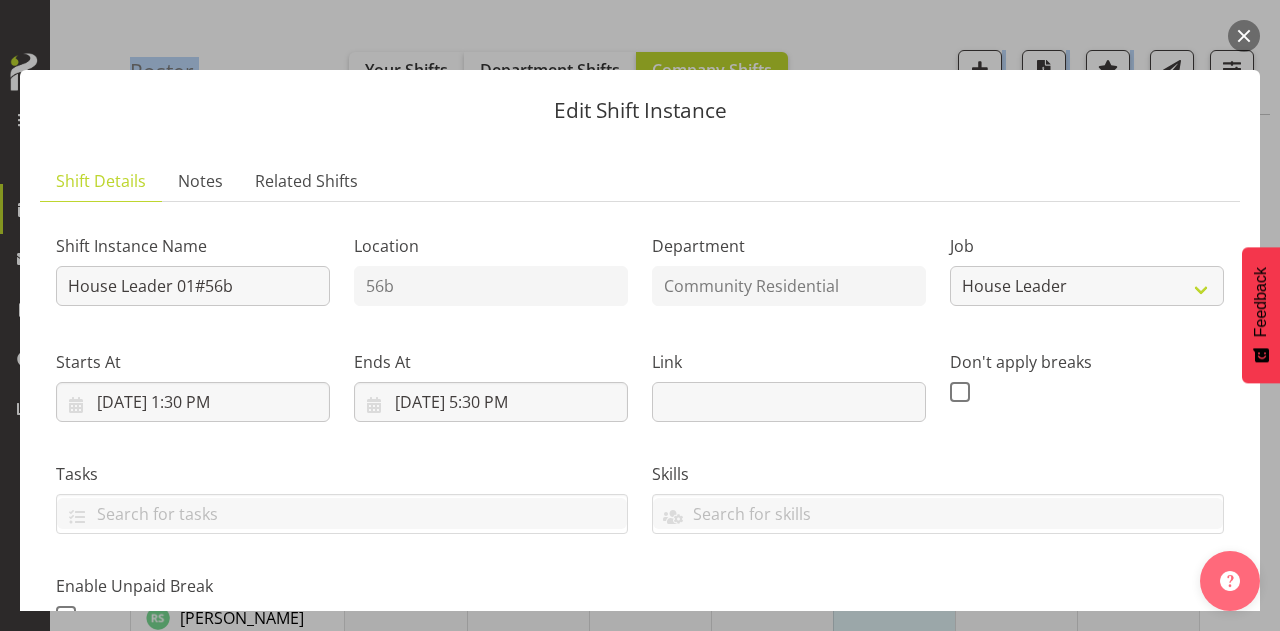 click at bounding box center [1244, 36] 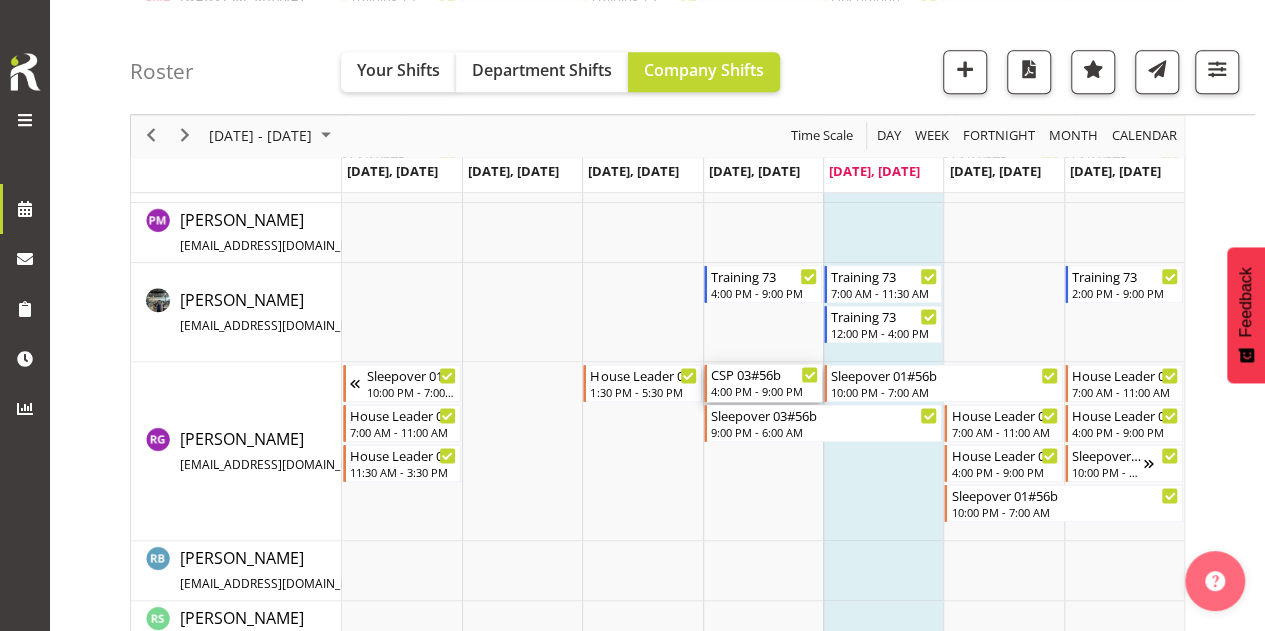 click on "CSP 03#56b" at bounding box center [764, 374] 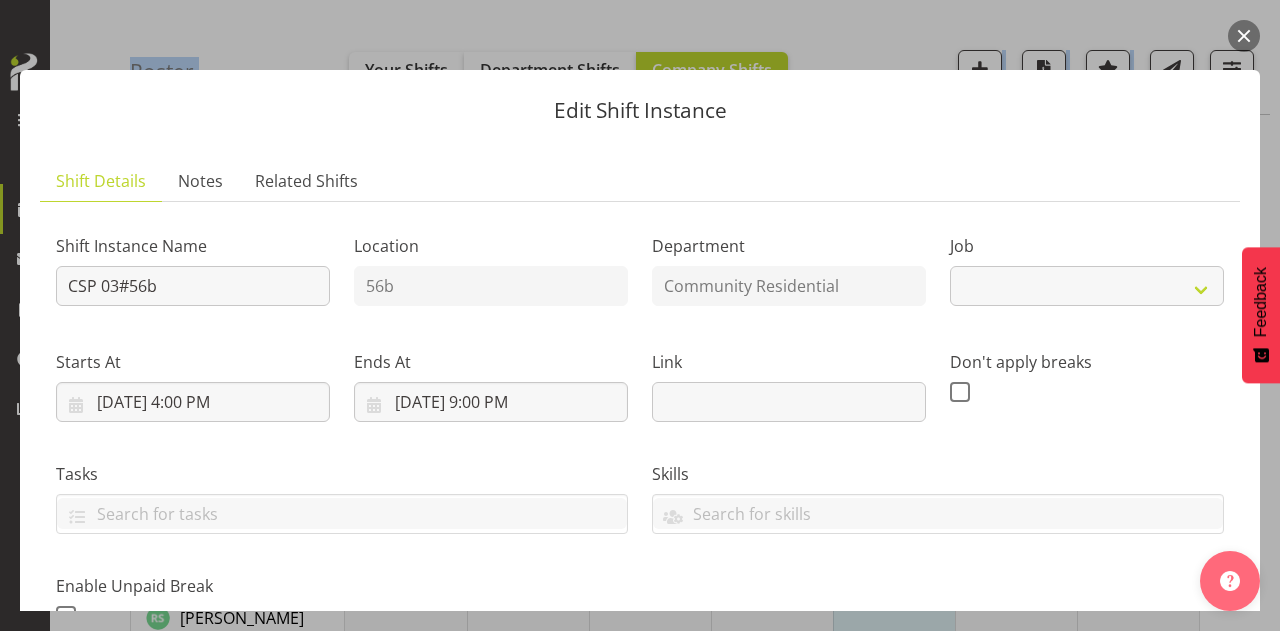 select on "2" 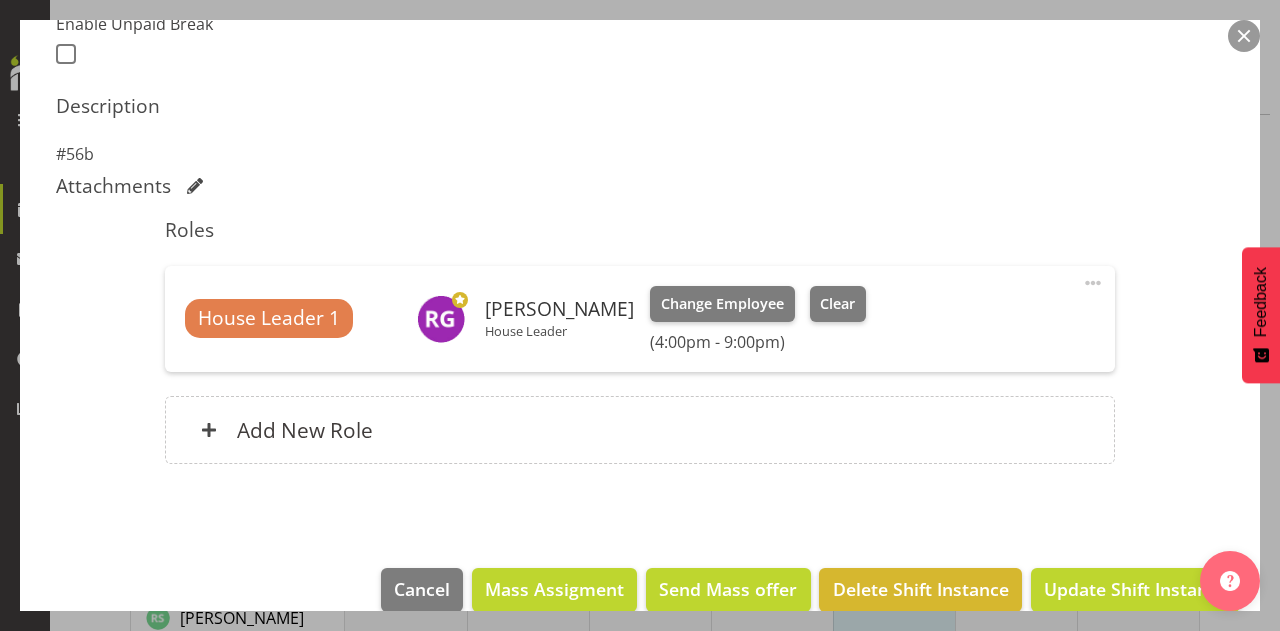 scroll, scrollTop: 590, scrollLeft: 0, axis: vertical 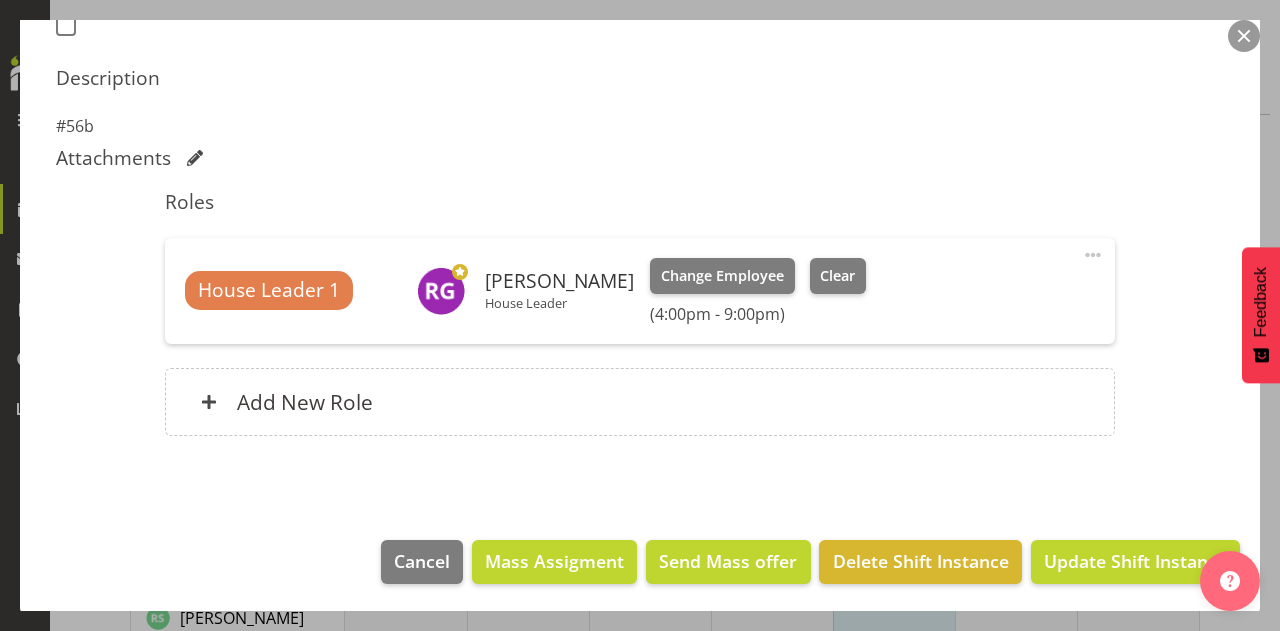 click at bounding box center [1244, 36] 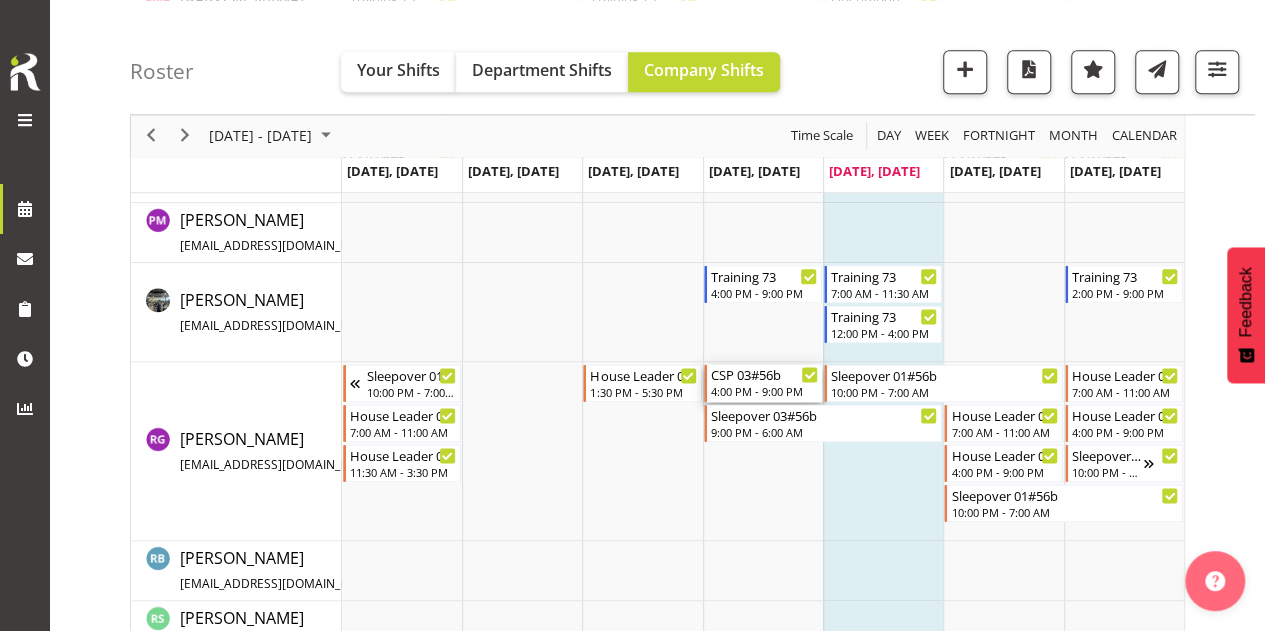 click on "CSP 03#56b" at bounding box center (764, 374) 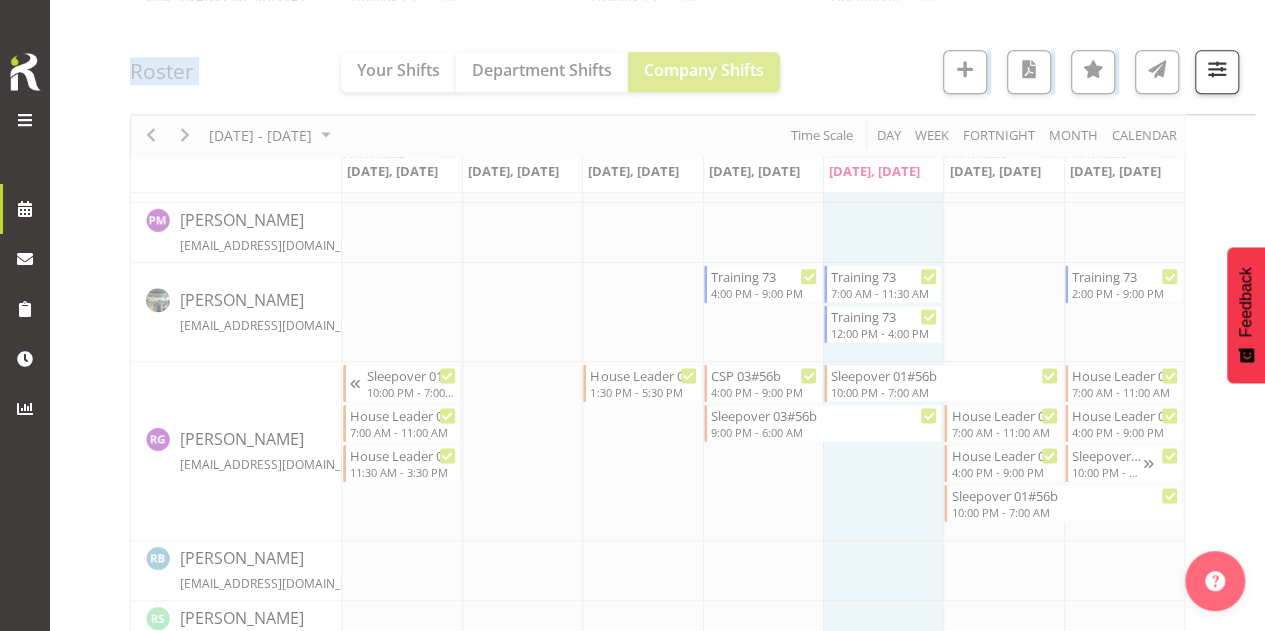 click at bounding box center [657, -1629] 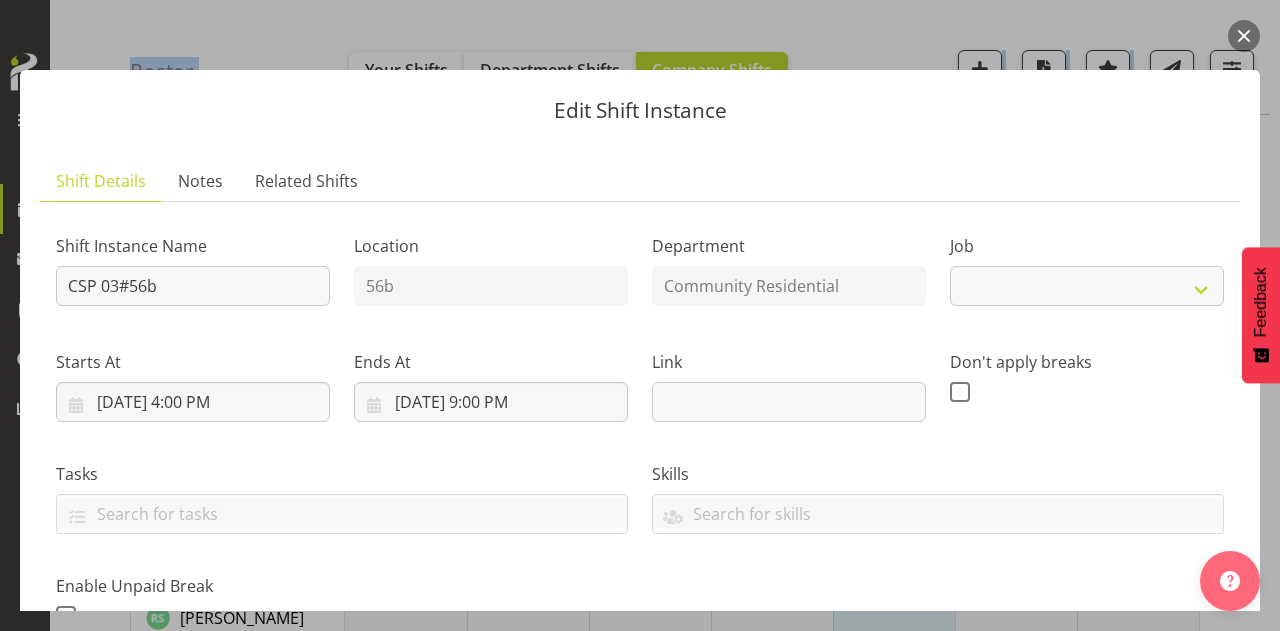 select on "2" 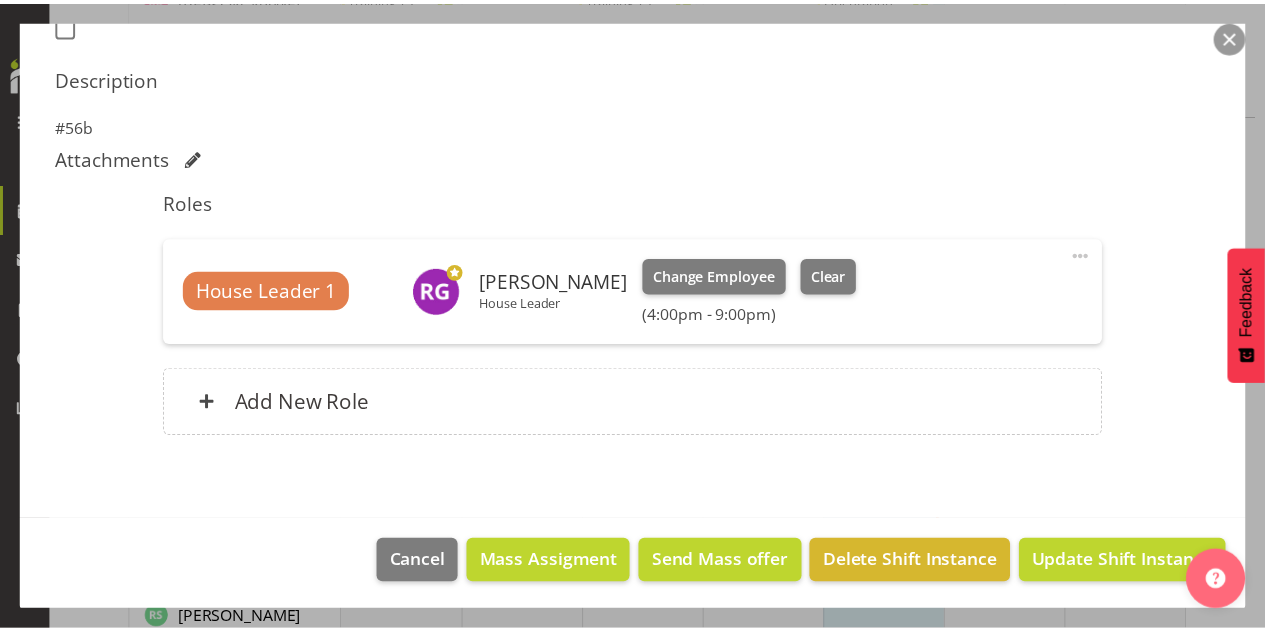scroll, scrollTop: 78, scrollLeft: 0, axis: vertical 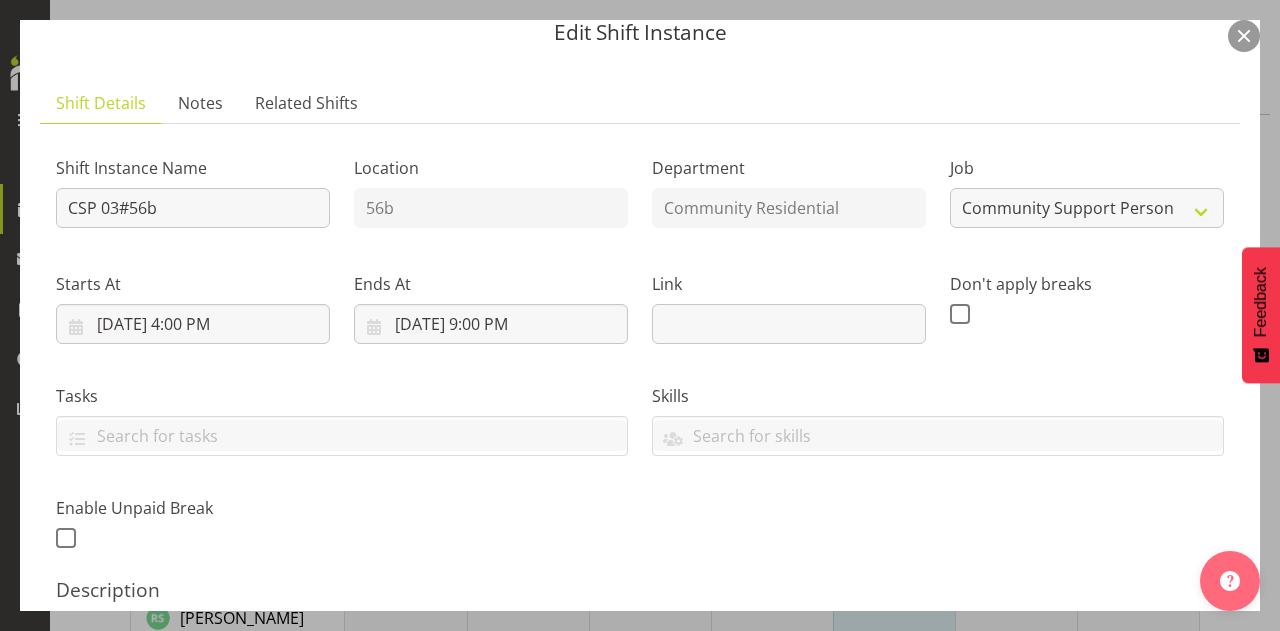 click at bounding box center [1244, 36] 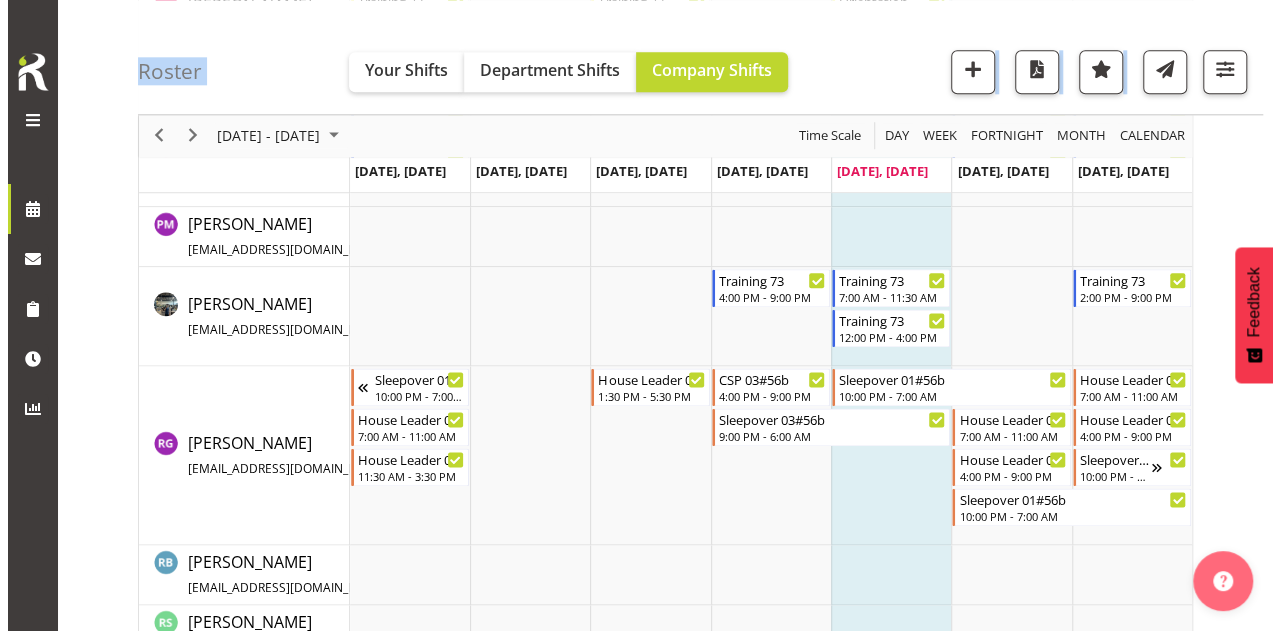 scroll, scrollTop: 4898, scrollLeft: 0, axis: vertical 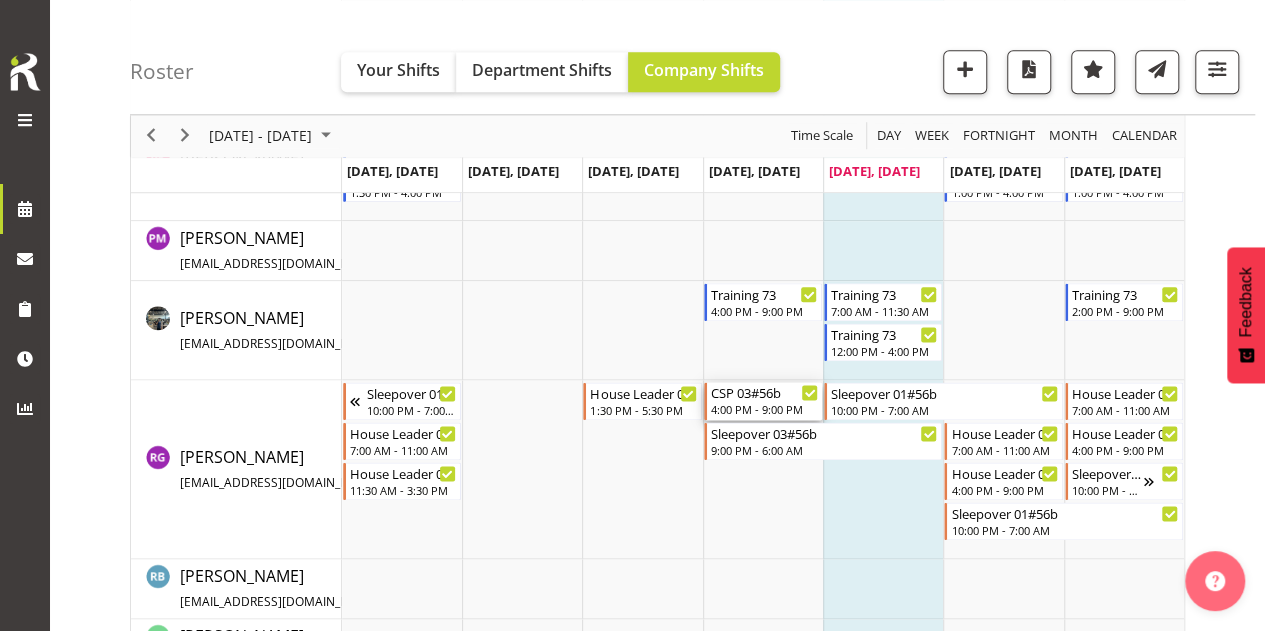 click on "CSP 03#56b" at bounding box center (764, 392) 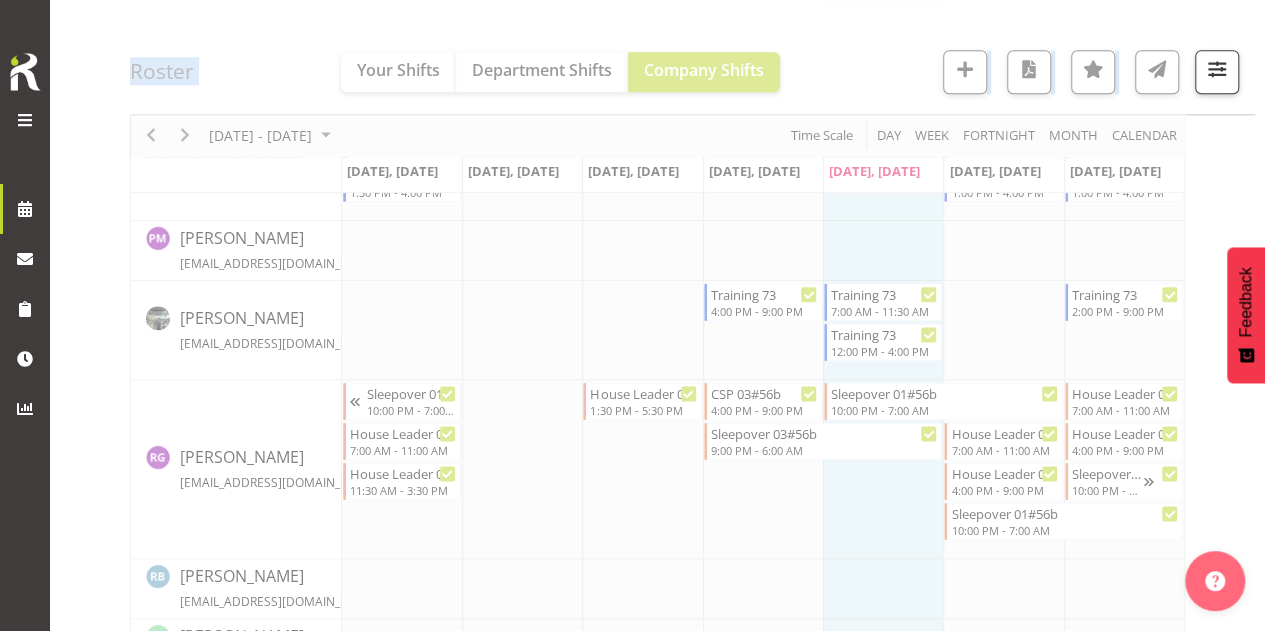 click at bounding box center (657, -1611) 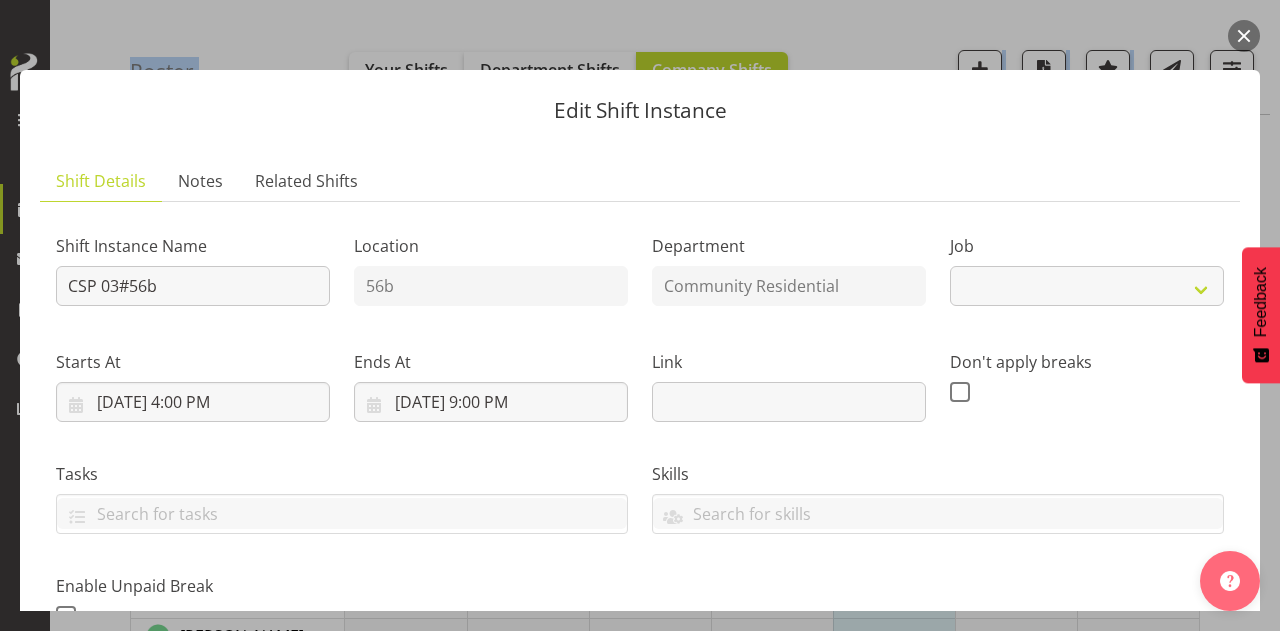 select on "2" 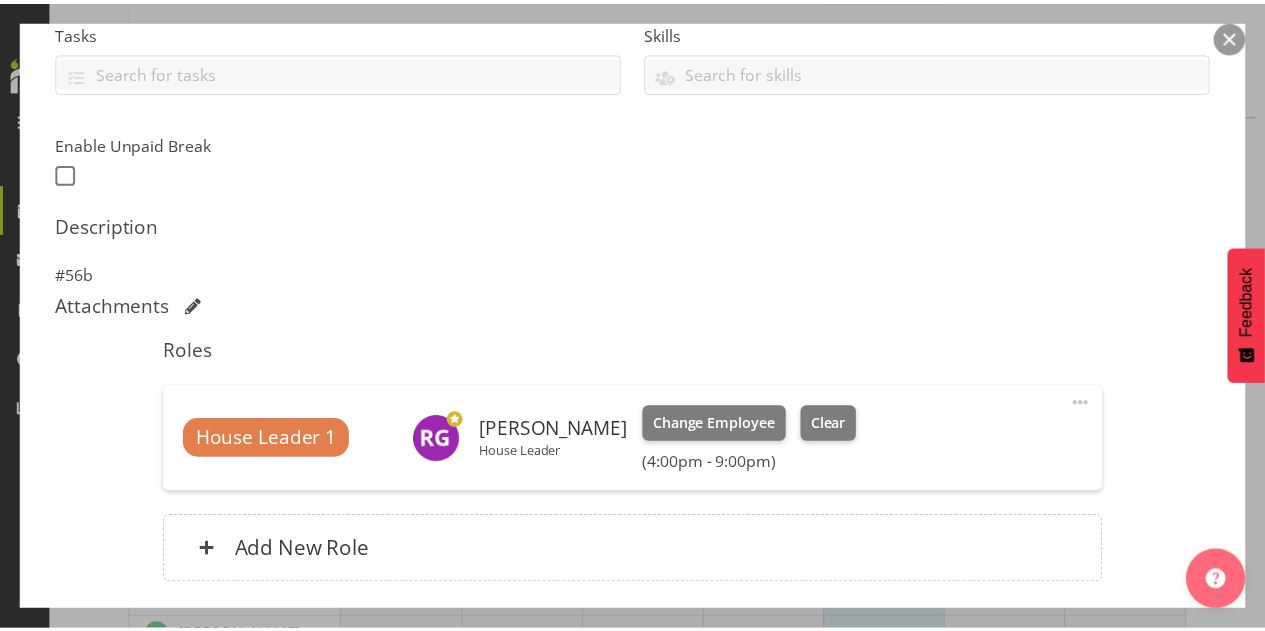 scroll, scrollTop: 590, scrollLeft: 0, axis: vertical 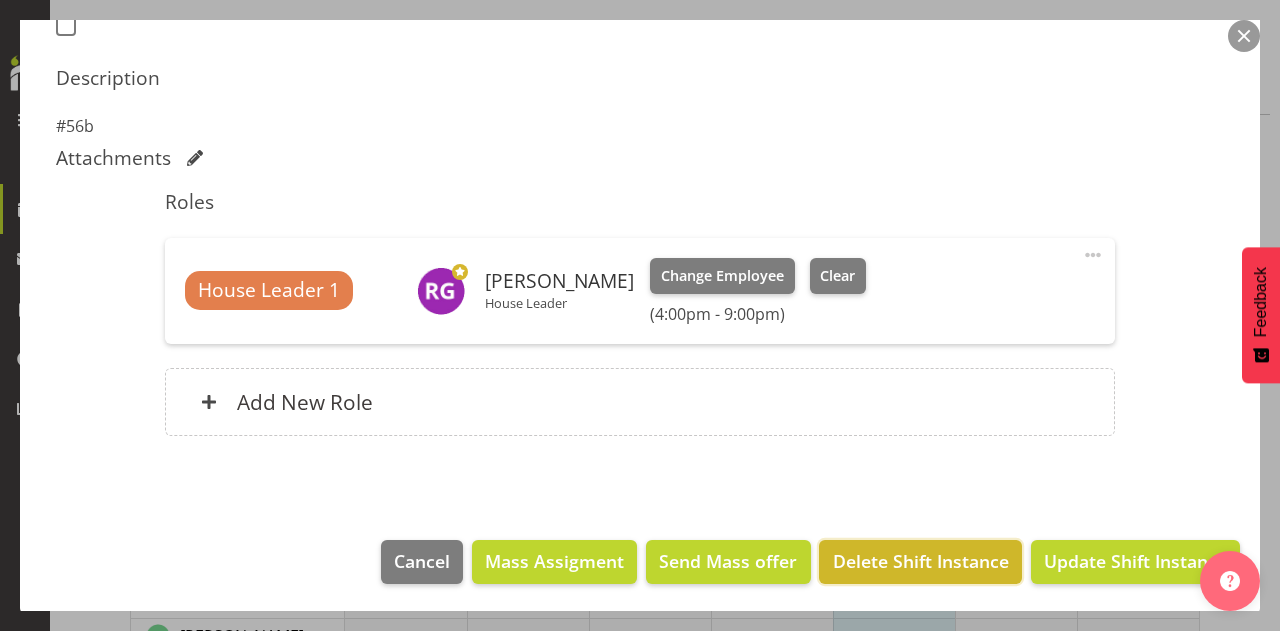 click on "Delete Shift Instance" at bounding box center [921, 561] 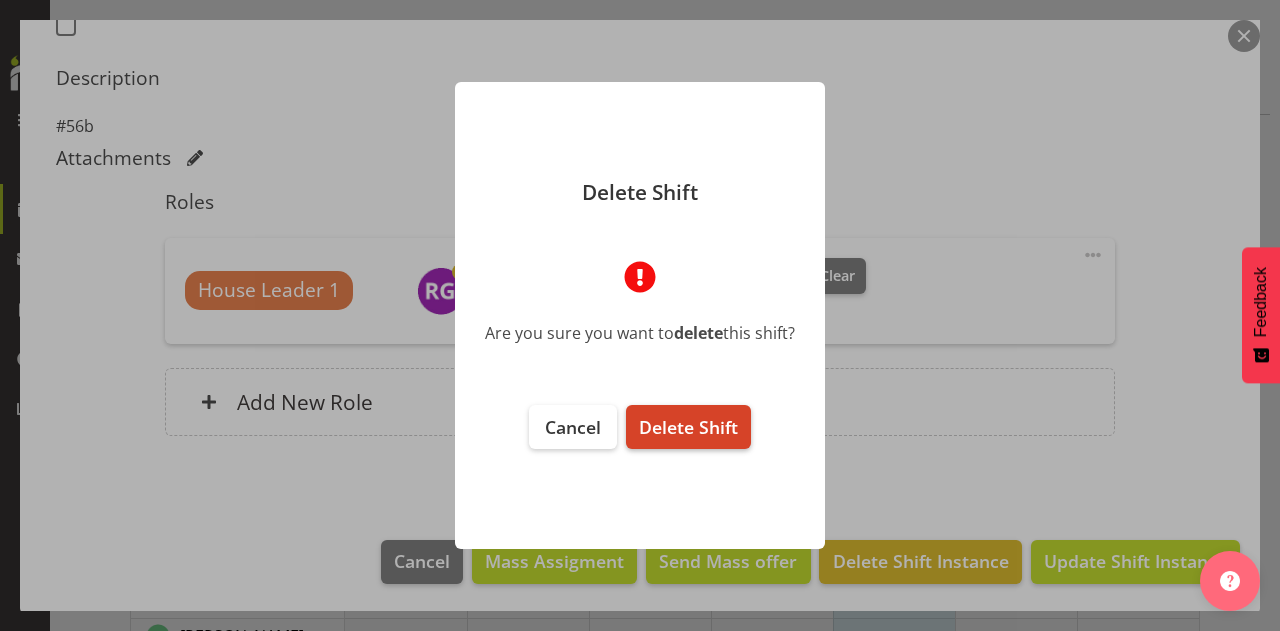 click on "Delete Shift" at bounding box center [688, 427] 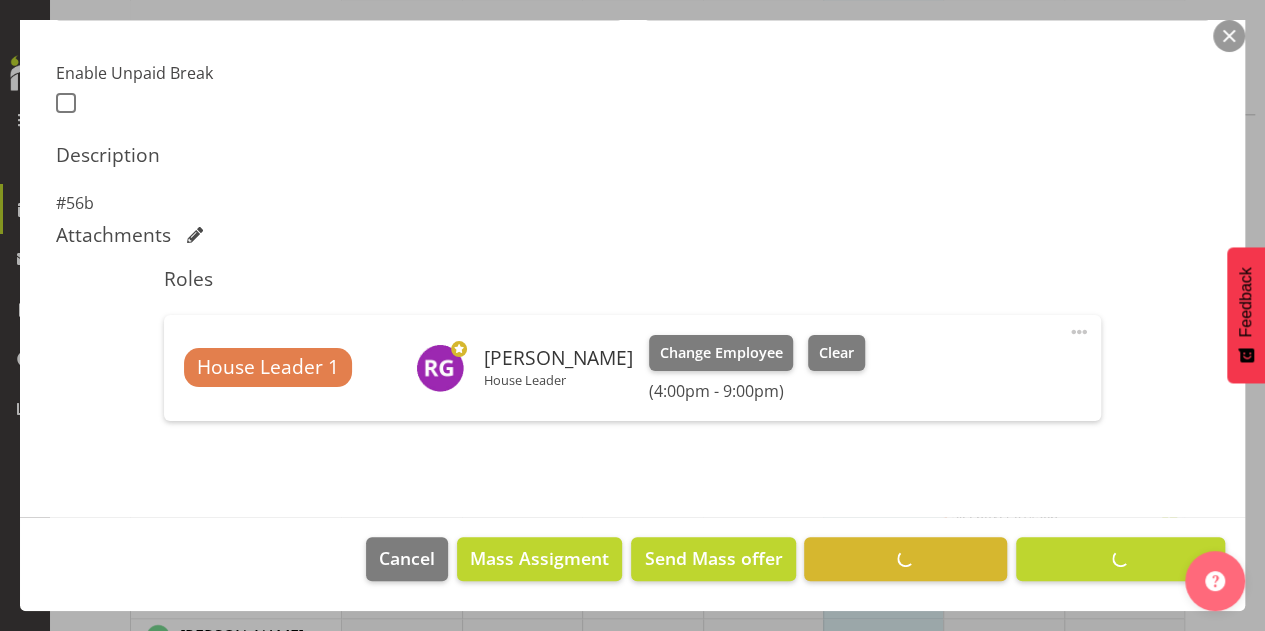 scroll, scrollTop: 510, scrollLeft: 0, axis: vertical 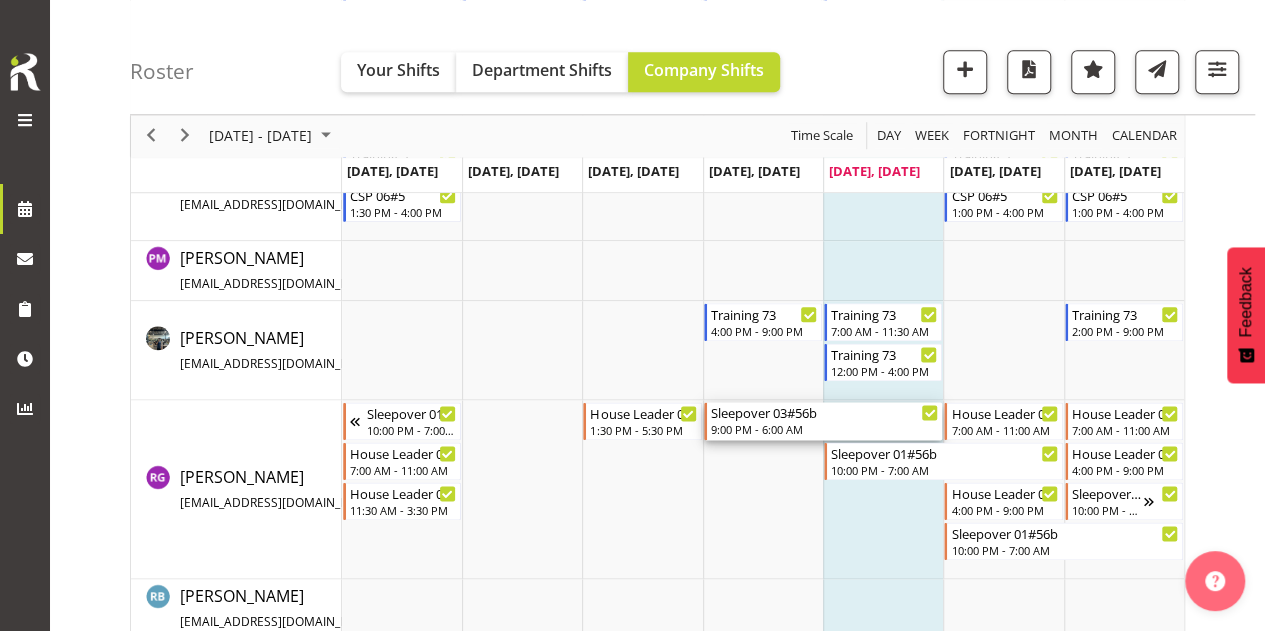 click on "9:00 PM - 6:00 AM" at bounding box center (825, 429) 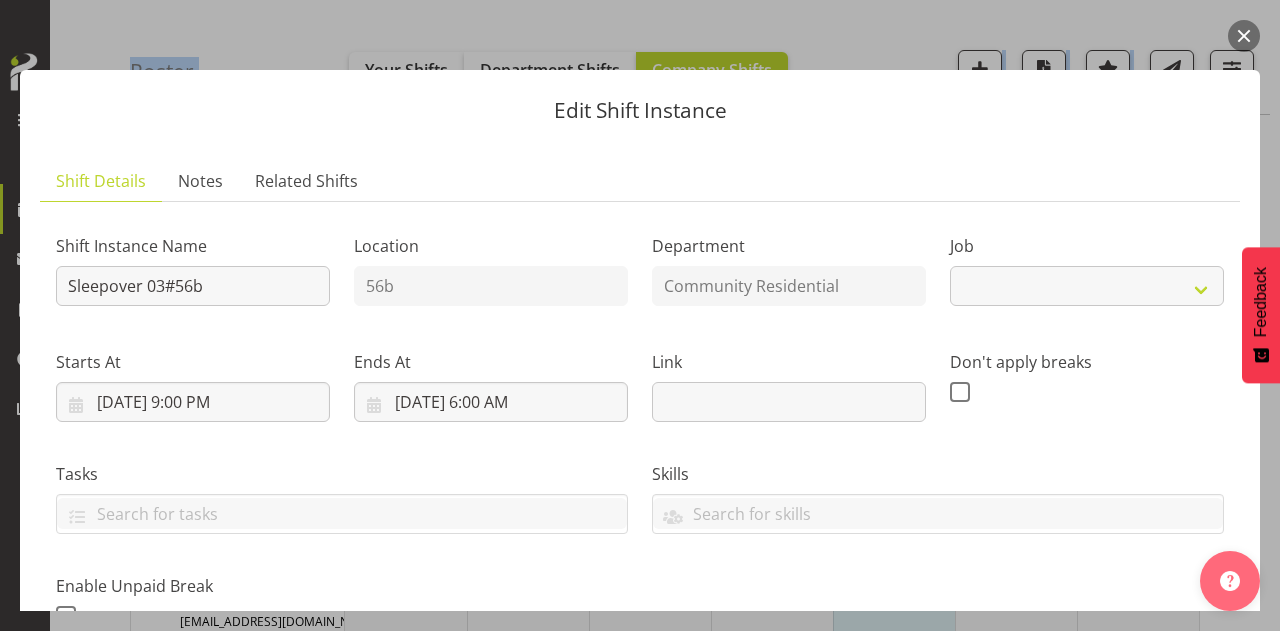 select on "1" 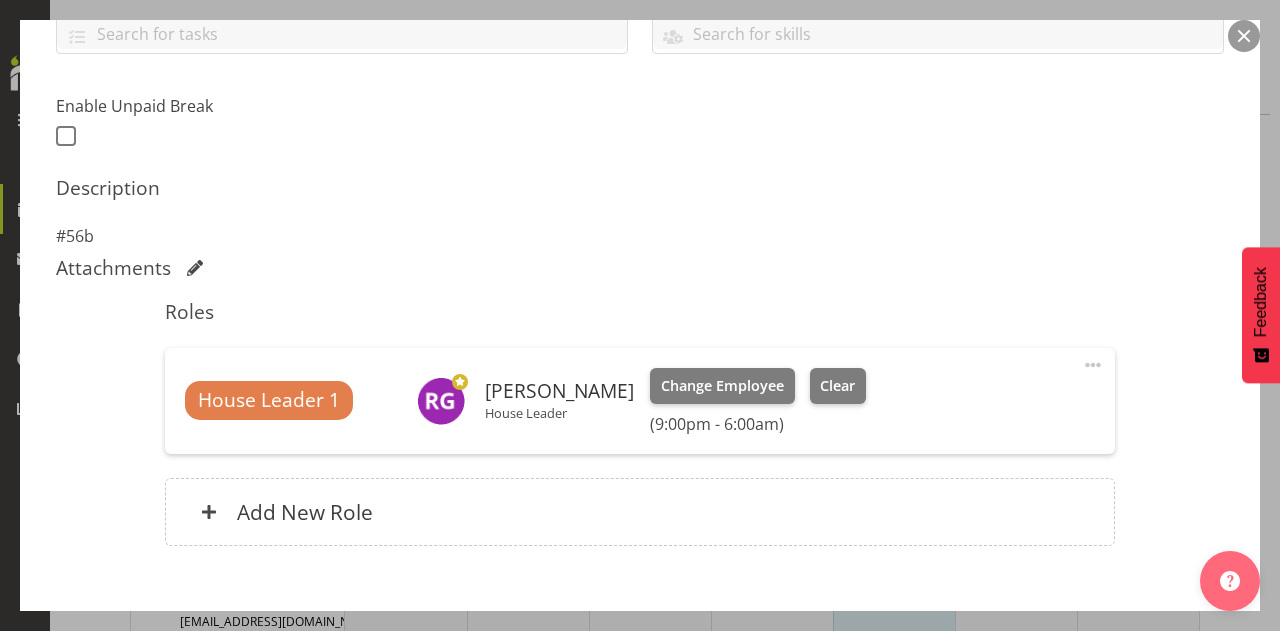 scroll, scrollTop: 487, scrollLeft: 0, axis: vertical 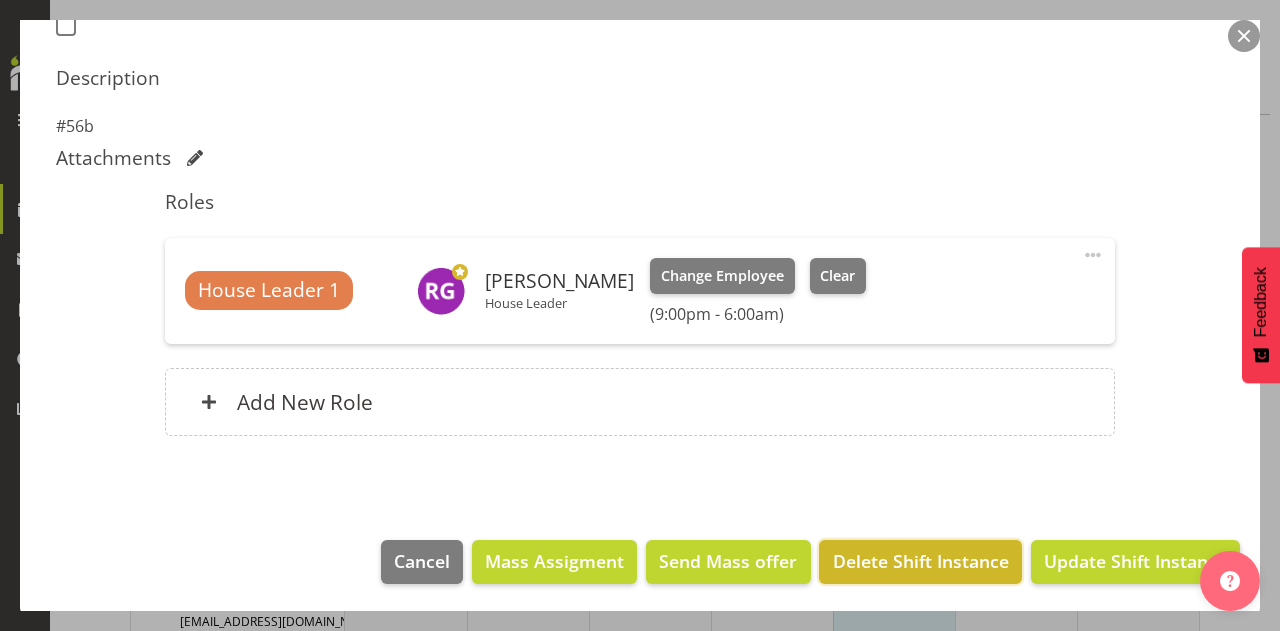 click on "Delete Shift Instance" at bounding box center (921, 561) 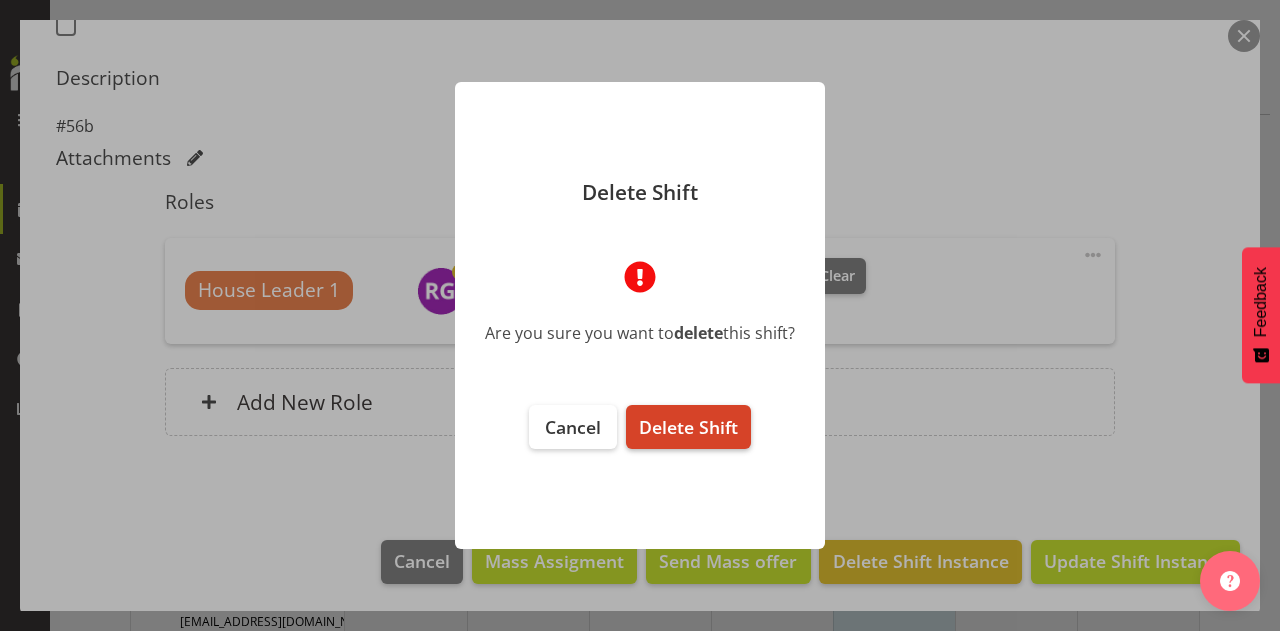click on "Delete Shift" at bounding box center (688, 427) 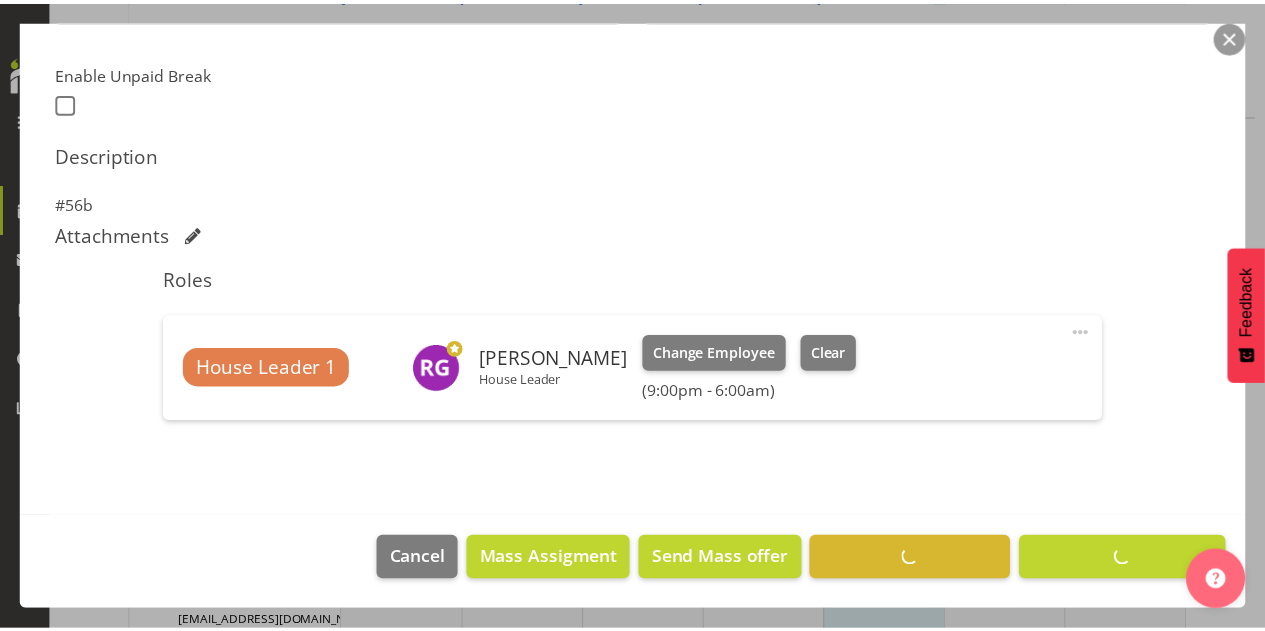 scroll, scrollTop: 510, scrollLeft: 0, axis: vertical 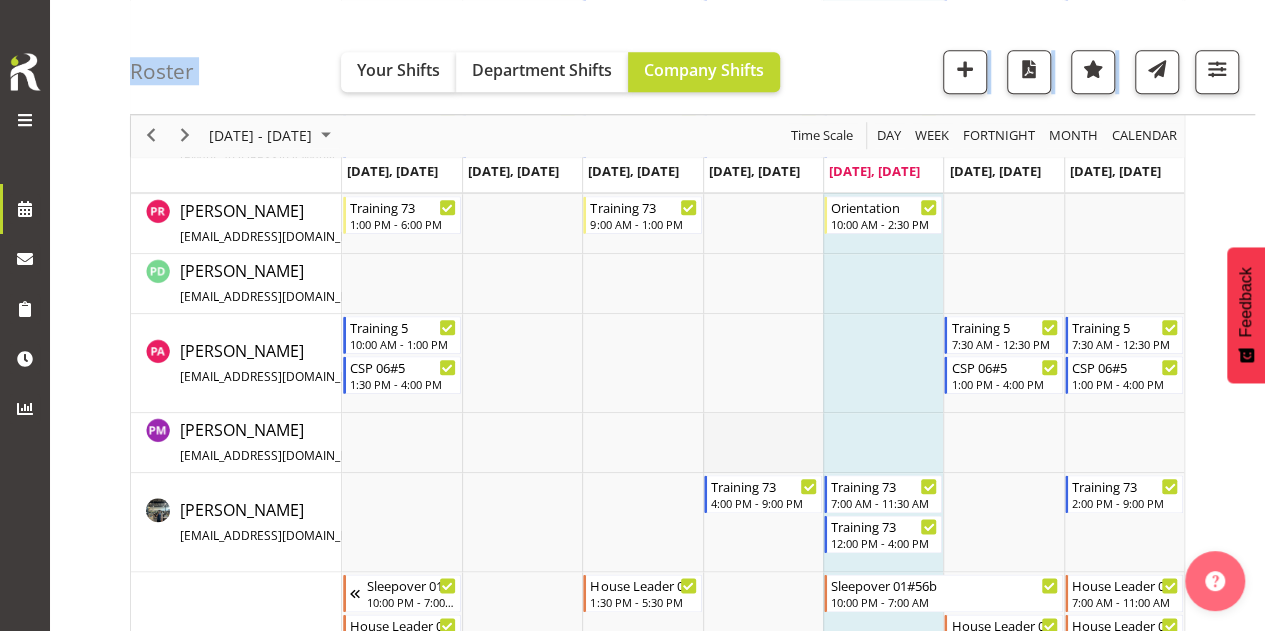 click at bounding box center [763, 443] 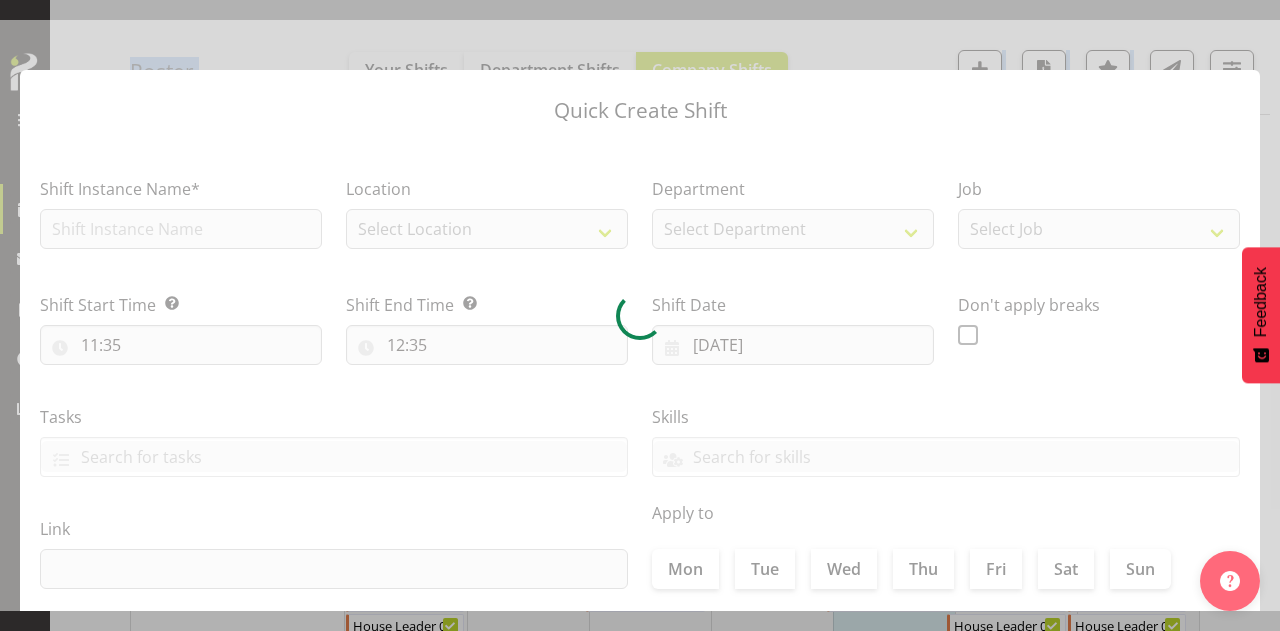 click at bounding box center [640, 315] 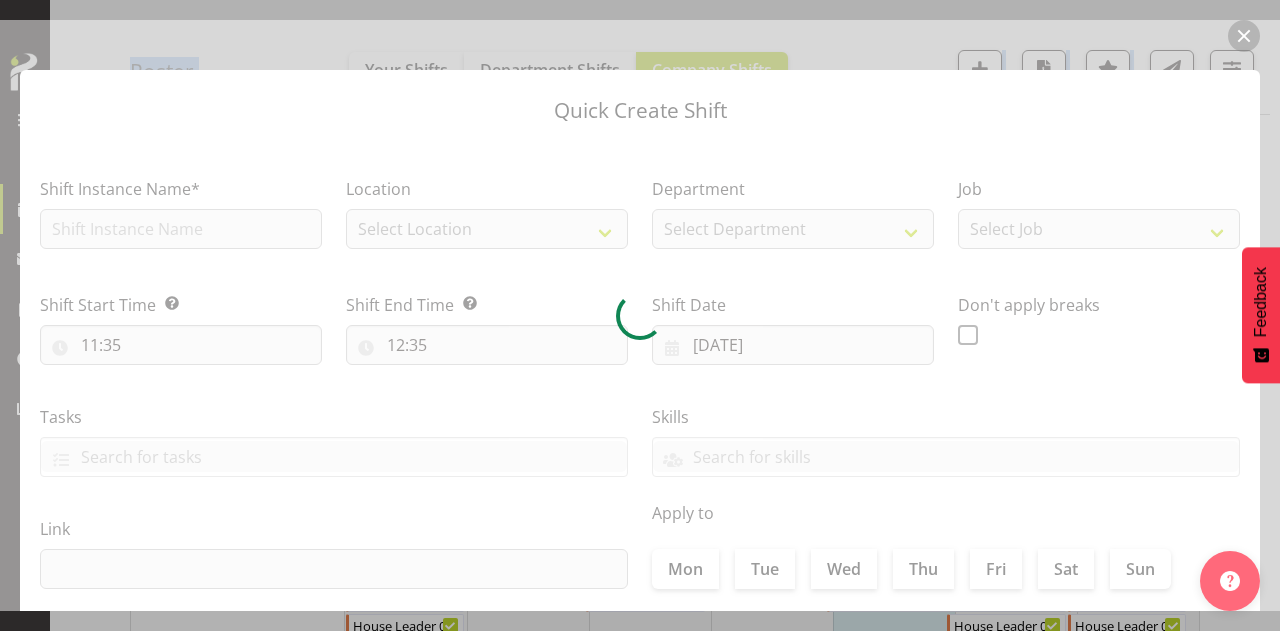 type on "[DATE]" 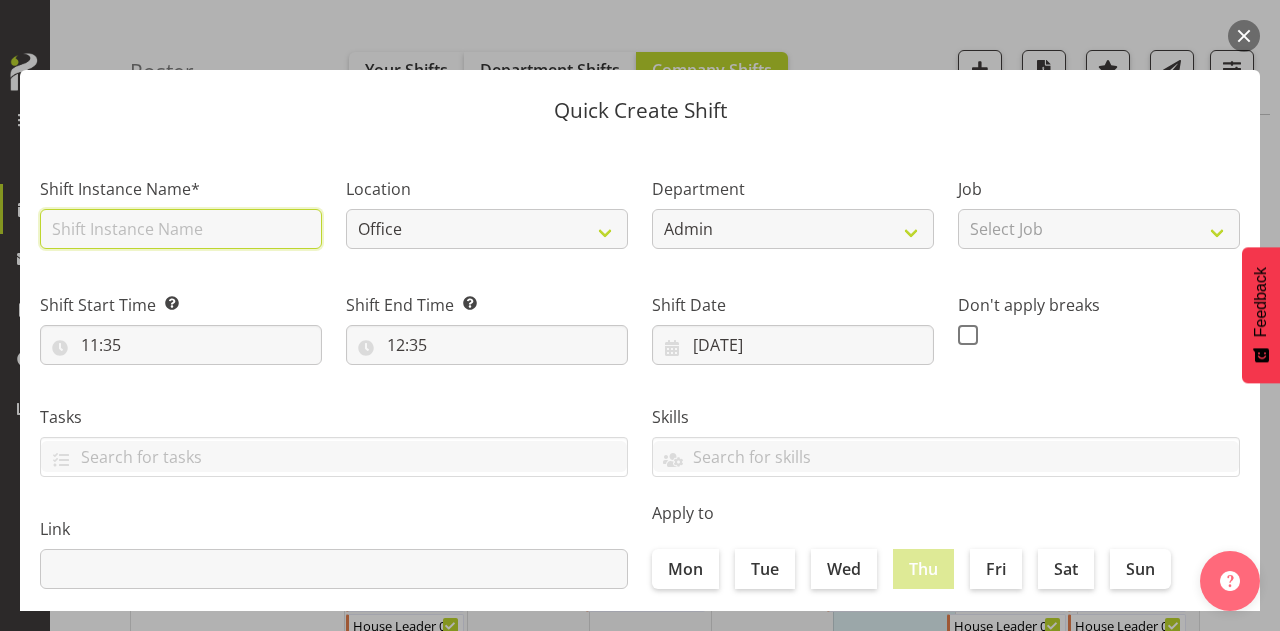 click at bounding box center [181, 229] 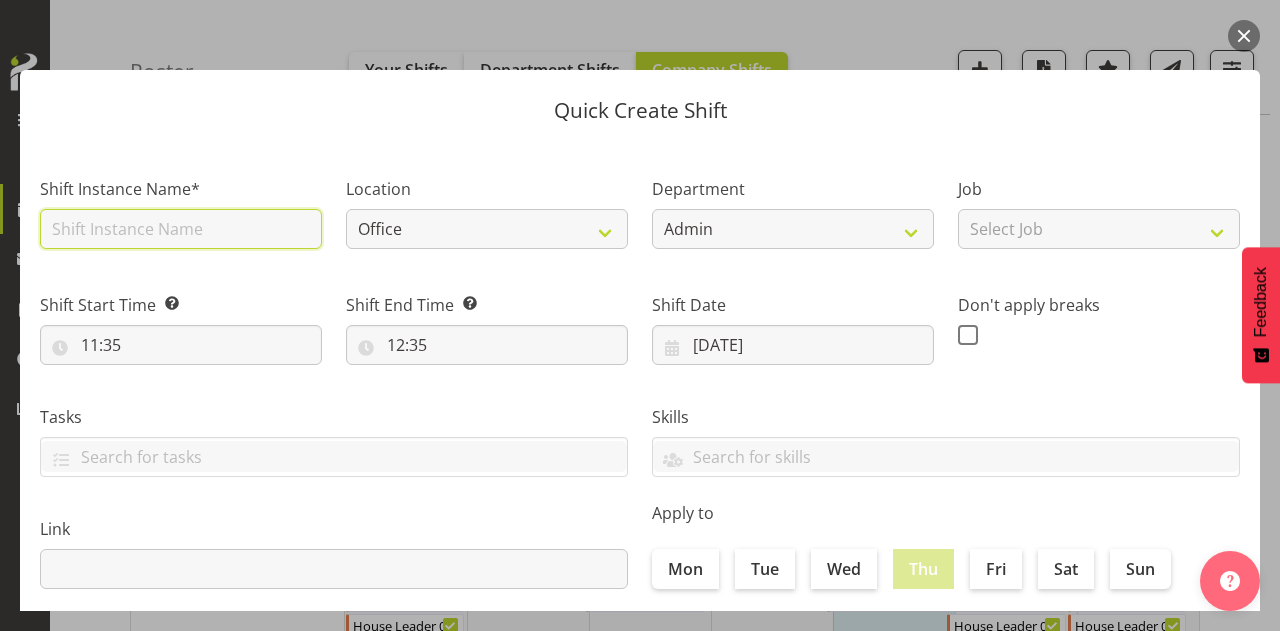 click at bounding box center [181, 229] 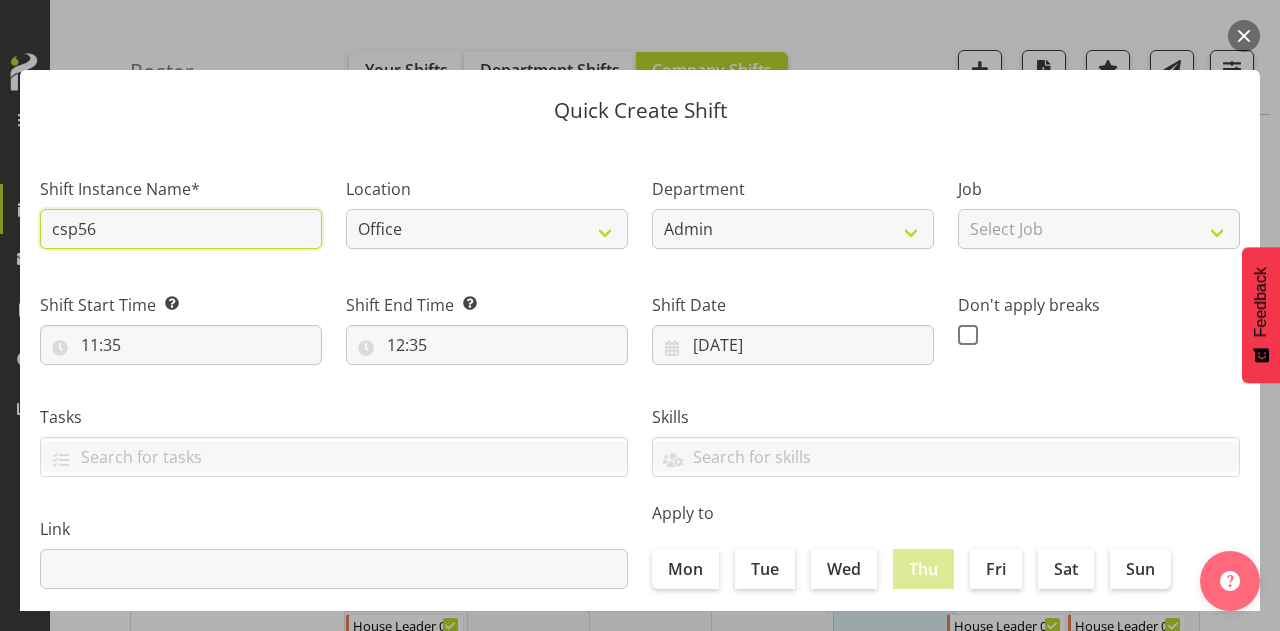 type on "CSP56B" 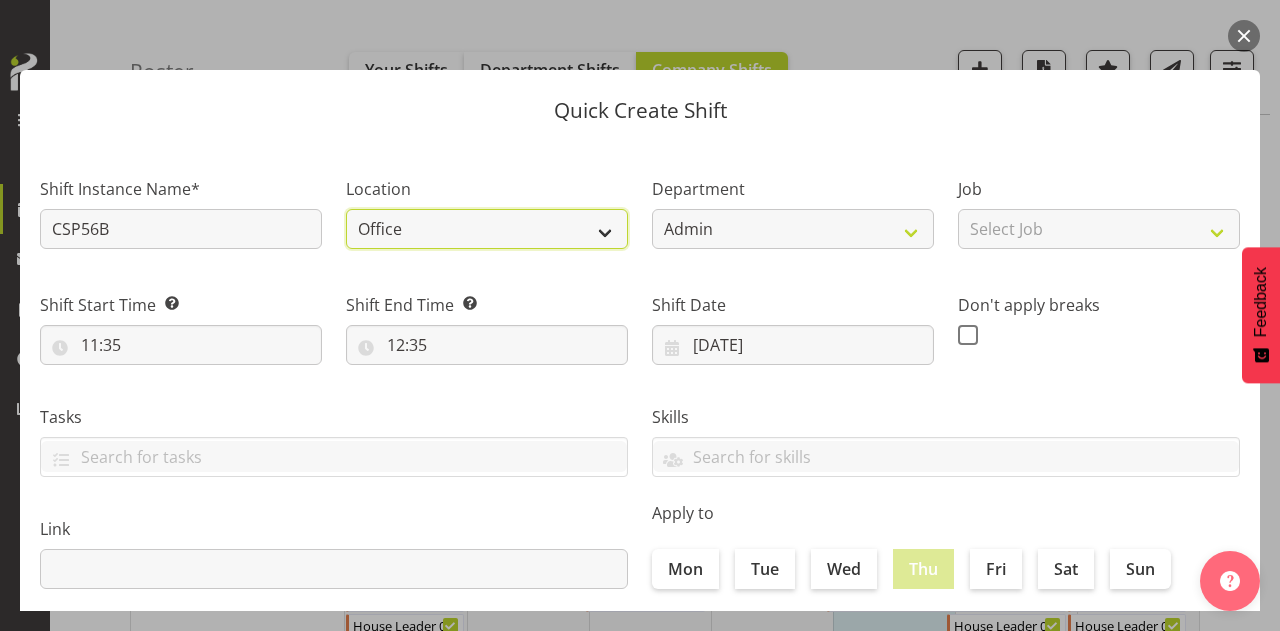 click on "Office
30
41
56b
65a
[PERSON_NAME]
[PERSON_NAME] Community
SIL" at bounding box center [487, 229] 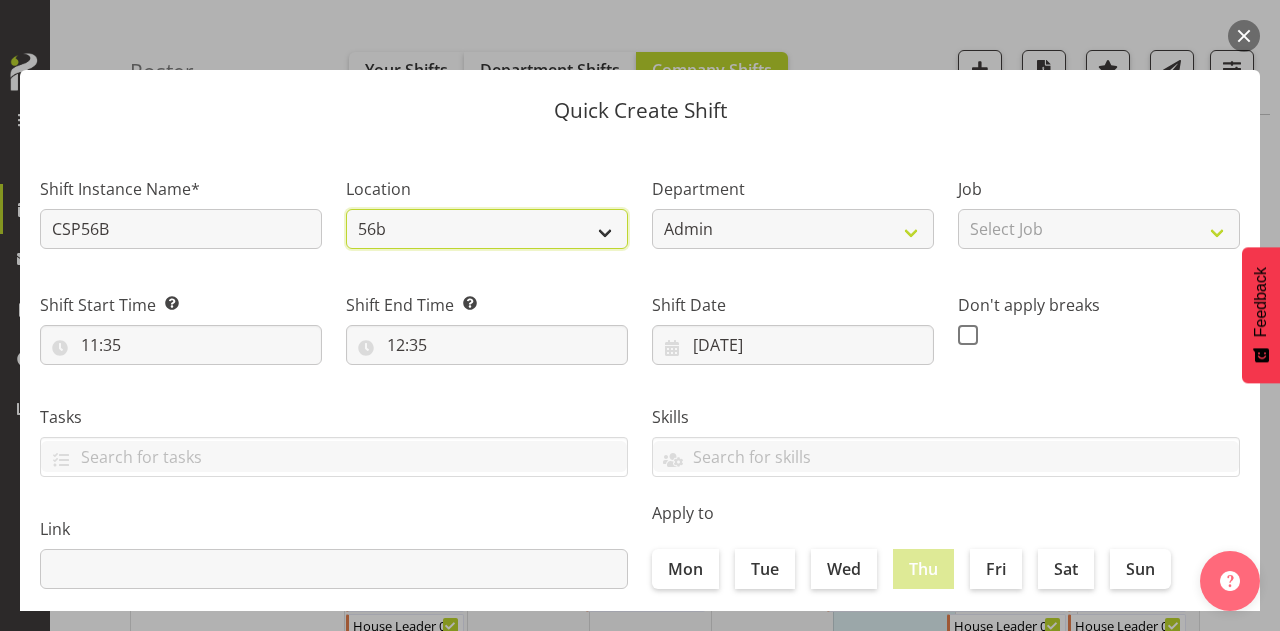 click on "Office
30
41
56b
65a
[PERSON_NAME]
[PERSON_NAME] Community
SIL" at bounding box center (487, 229) 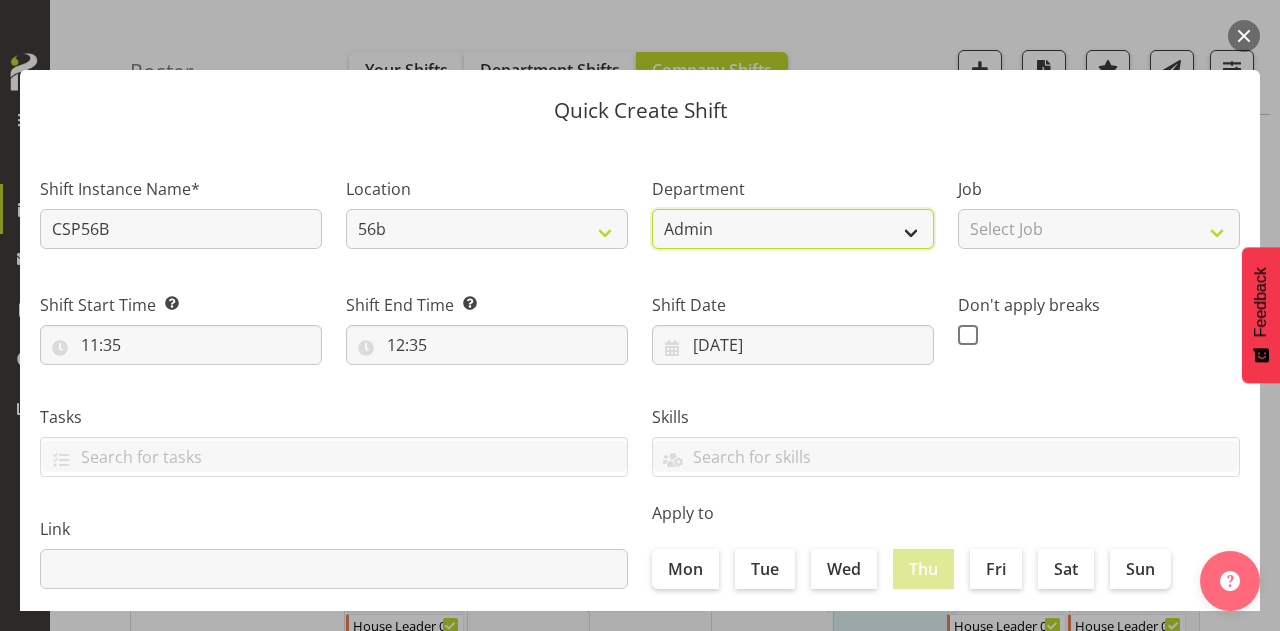click on "Admin
Art and Music
Community Residential
Supported Living" at bounding box center [793, 229] 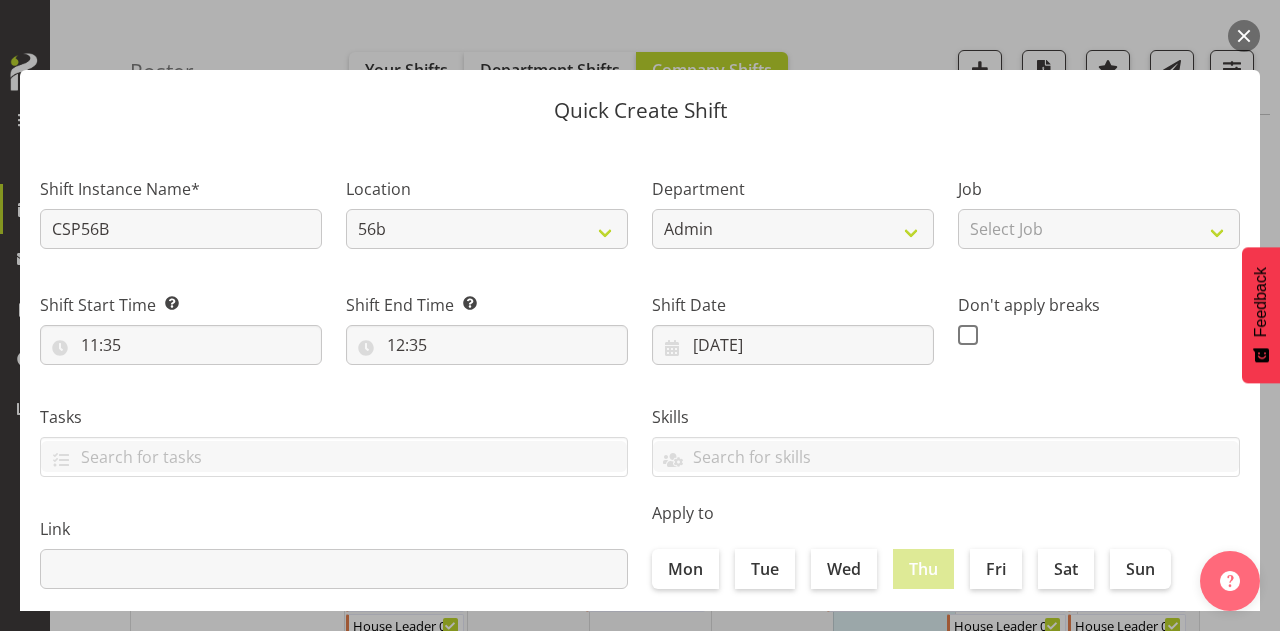 click on "Quick Create Shift" at bounding box center [640, 105] 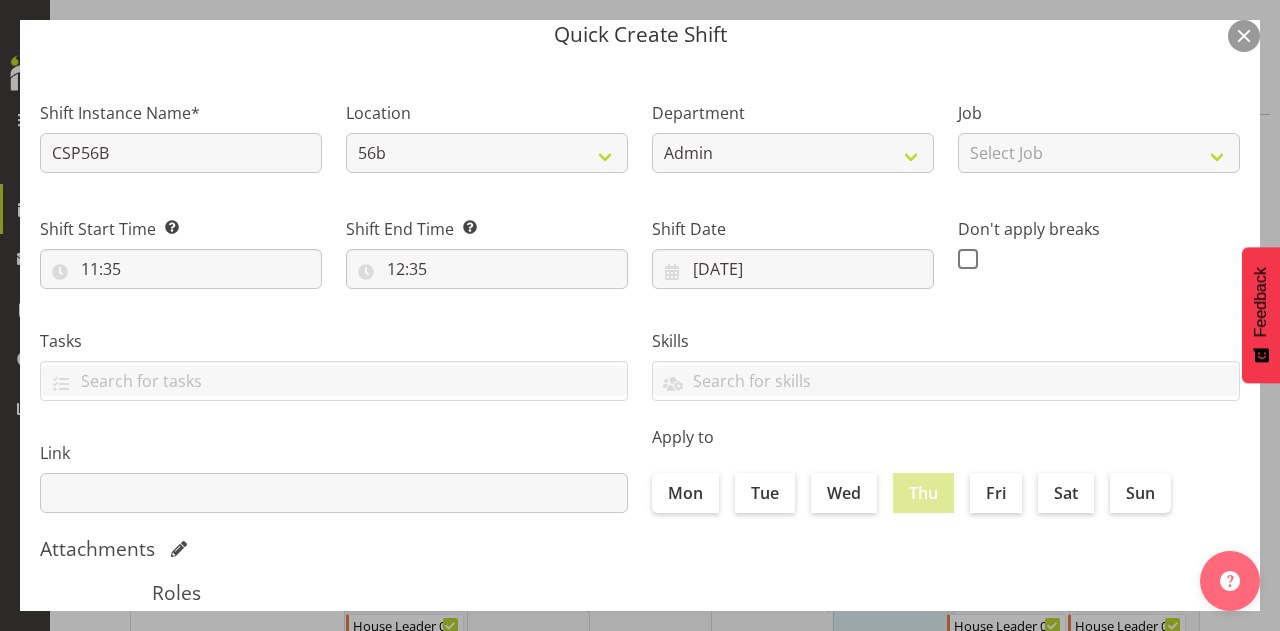 scroll, scrollTop: 74, scrollLeft: 0, axis: vertical 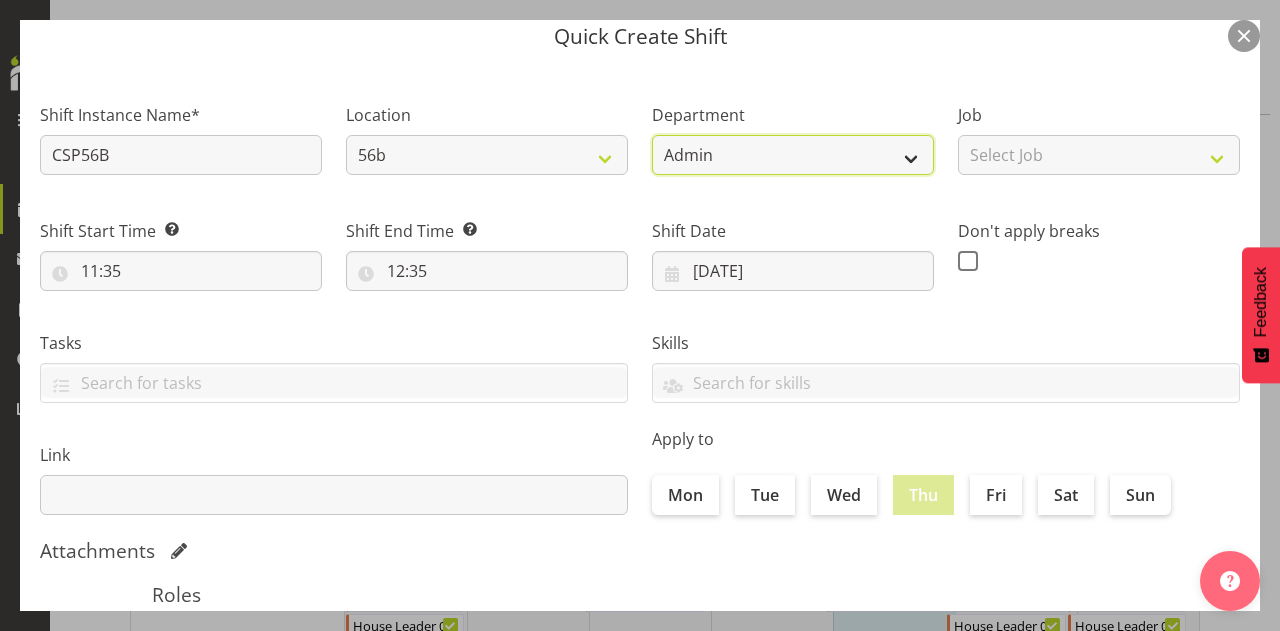 click on "Admin
Art and Music
Community Residential
Supported Living" at bounding box center (793, 155) 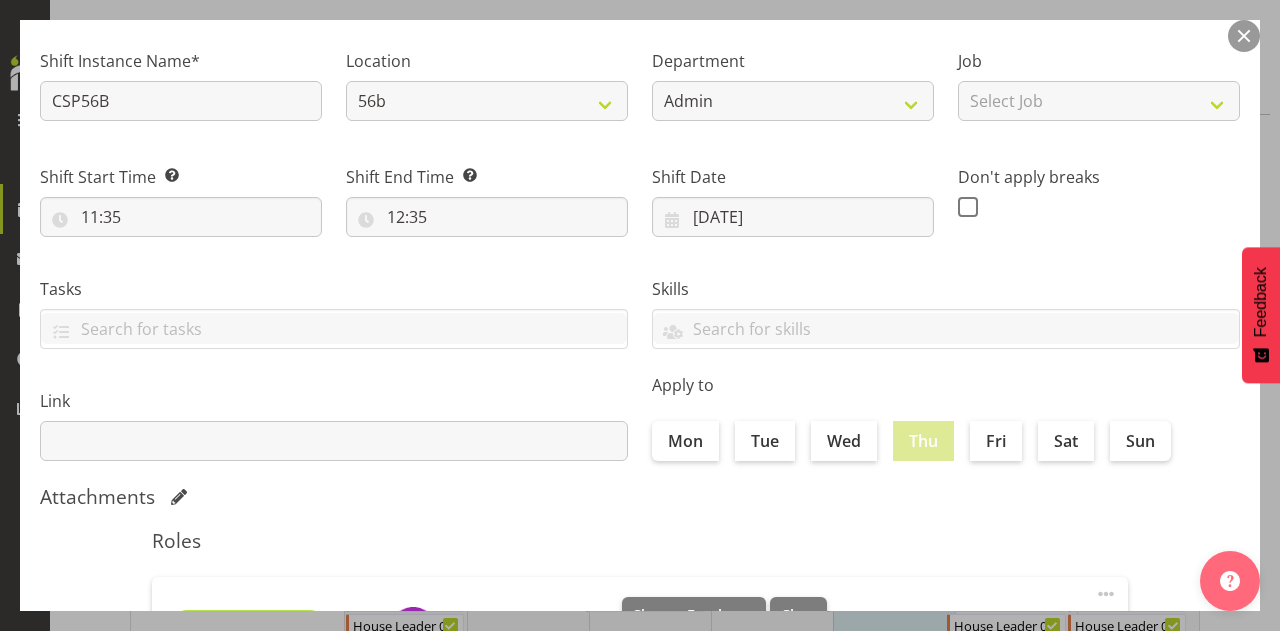 scroll, scrollTop: 122, scrollLeft: 0, axis: vertical 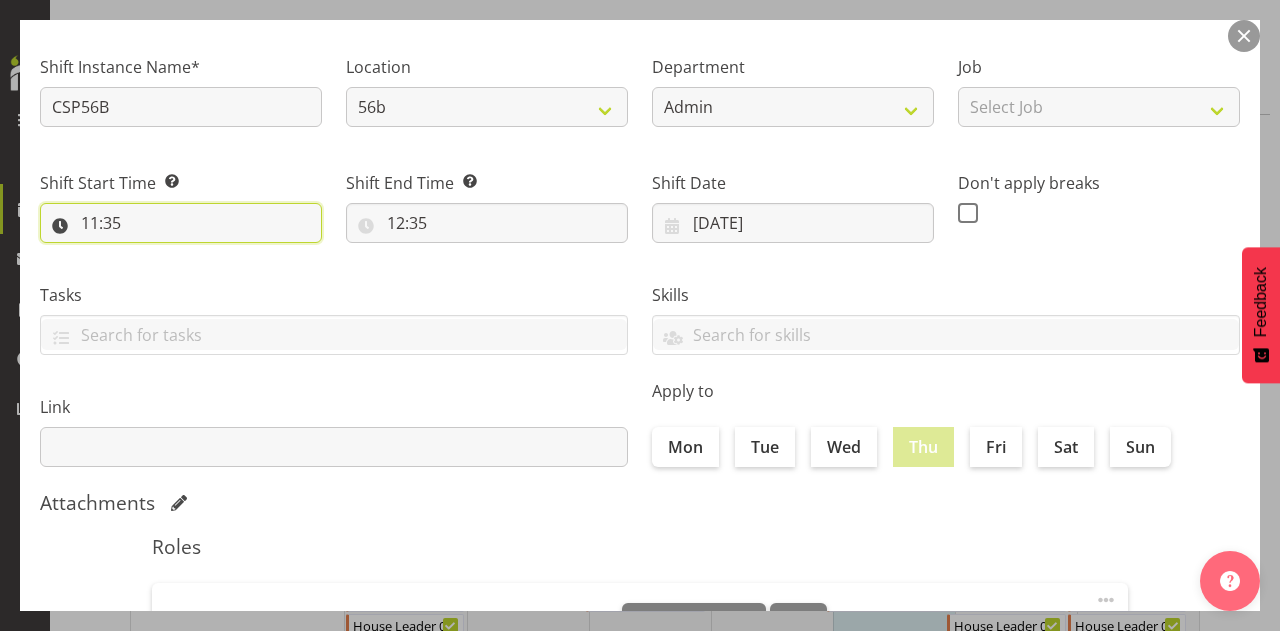 click on "11:35" at bounding box center (181, 223) 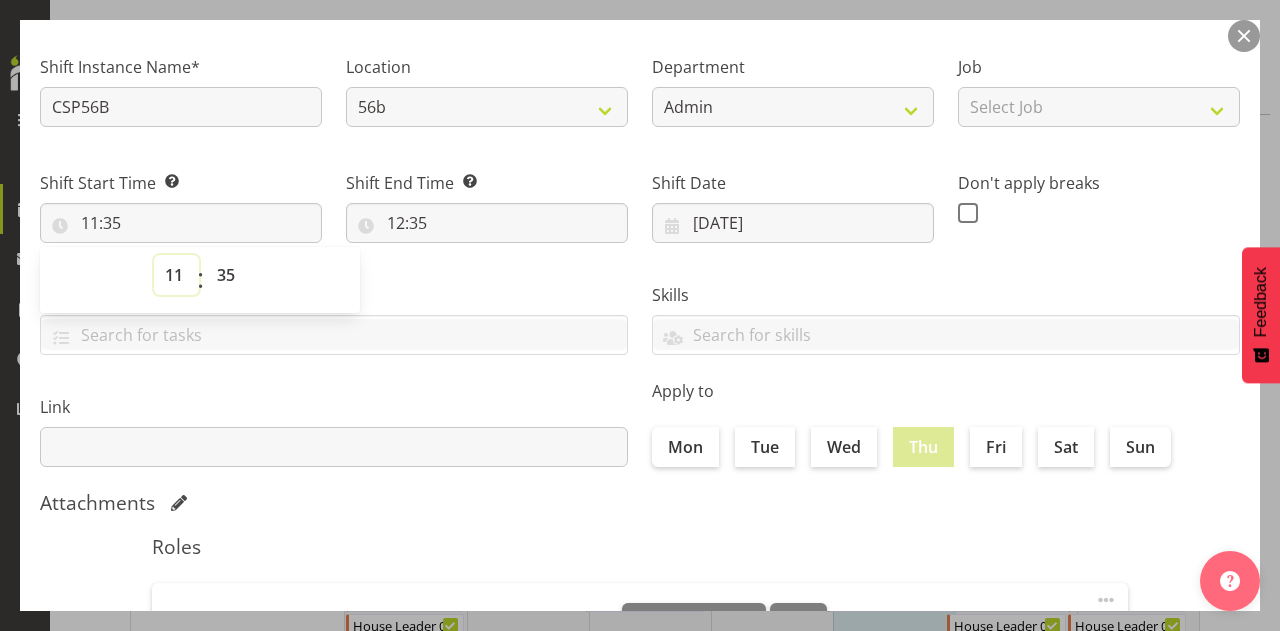 click on "00   01   02   03   04   05   06   07   08   09   10   11   12   13   14   15   16   17   18   19   20   21   22   23" at bounding box center (176, 275) 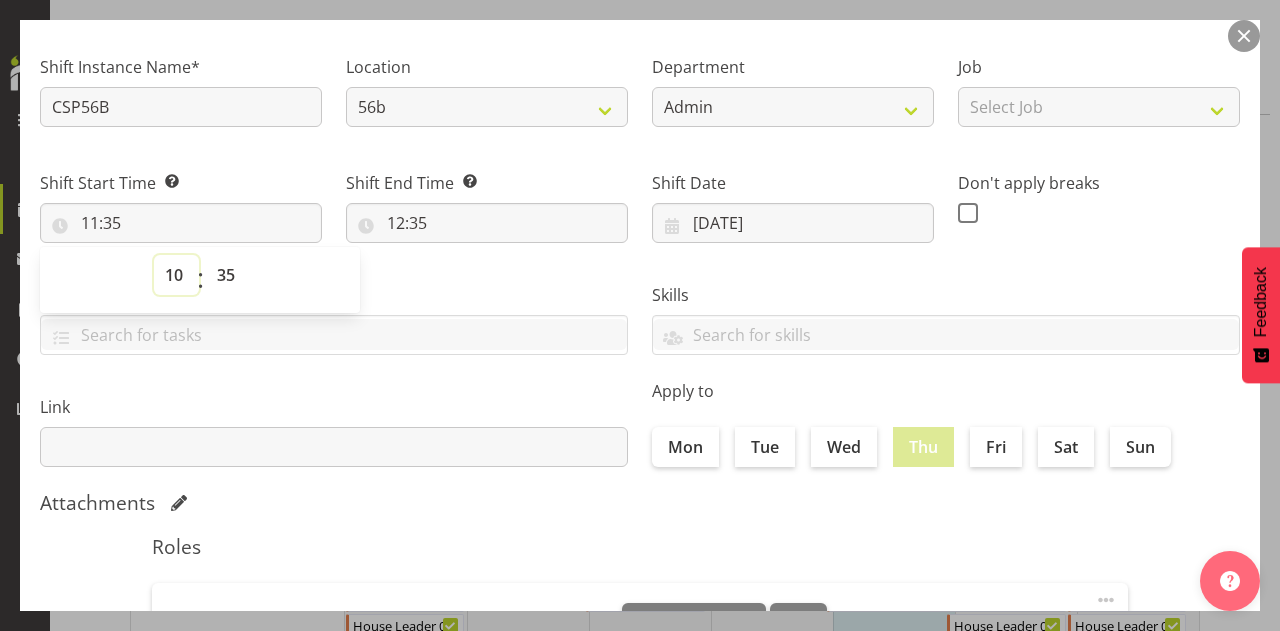 click on "00   01   02   03   04   05   06   07   08   09   10   11   12   13   14   15   16   17   18   19   20   21   22   23" at bounding box center [176, 275] 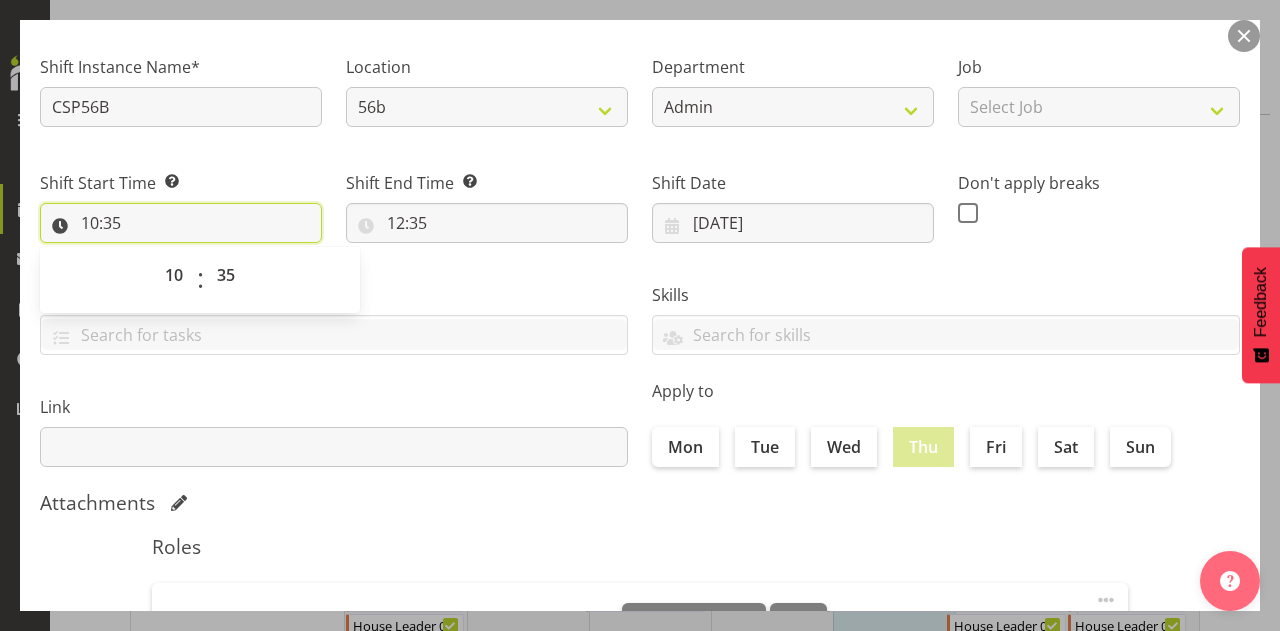 click on "10:35" at bounding box center [181, 223] 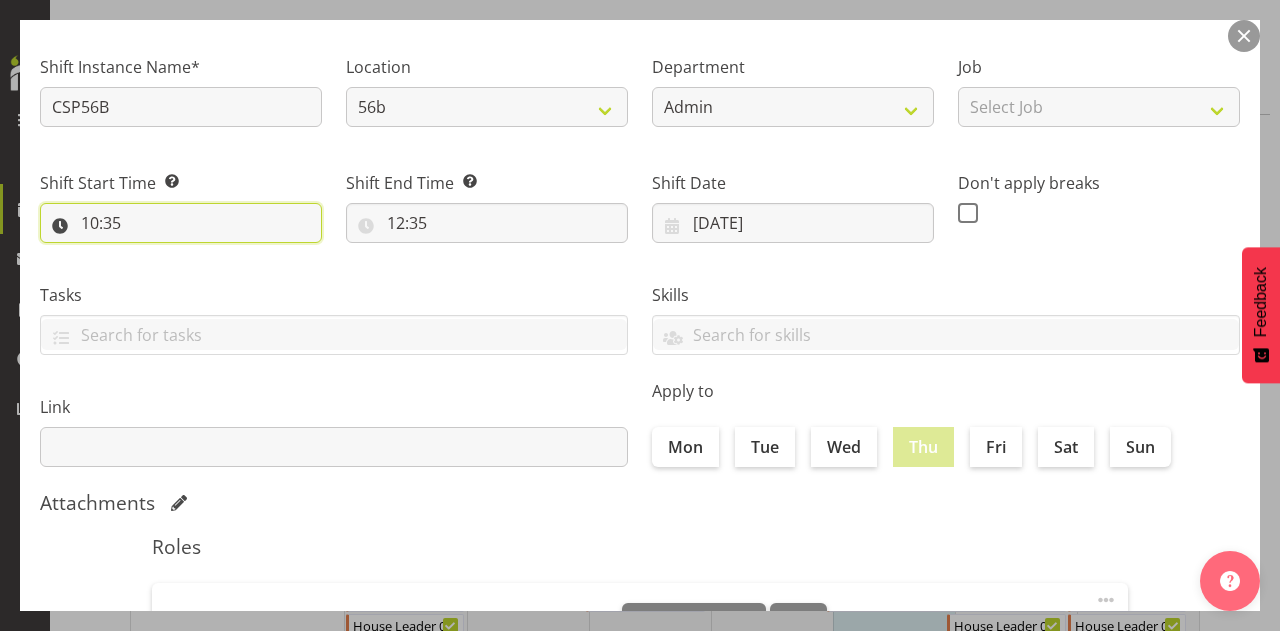 click on "10:35" at bounding box center (181, 223) 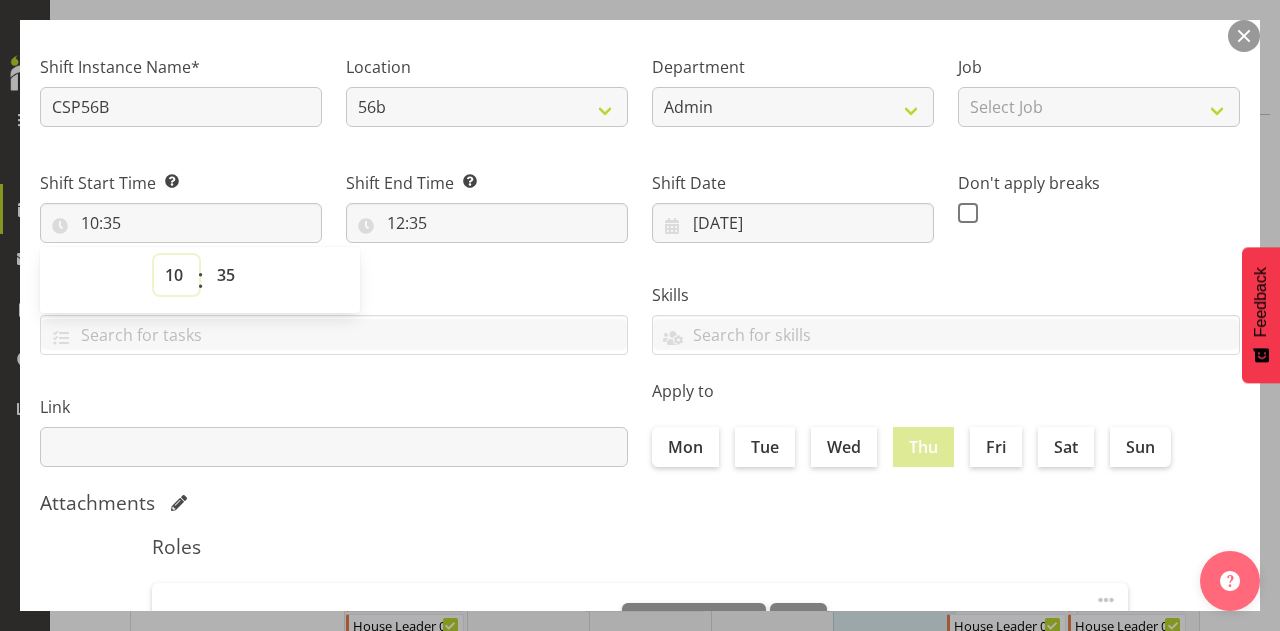click on "00   01   02   03   04   05   06   07   08   09   10   11   12   13   14   15   16   17   18   19   20   21   22   23" at bounding box center [176, 275] 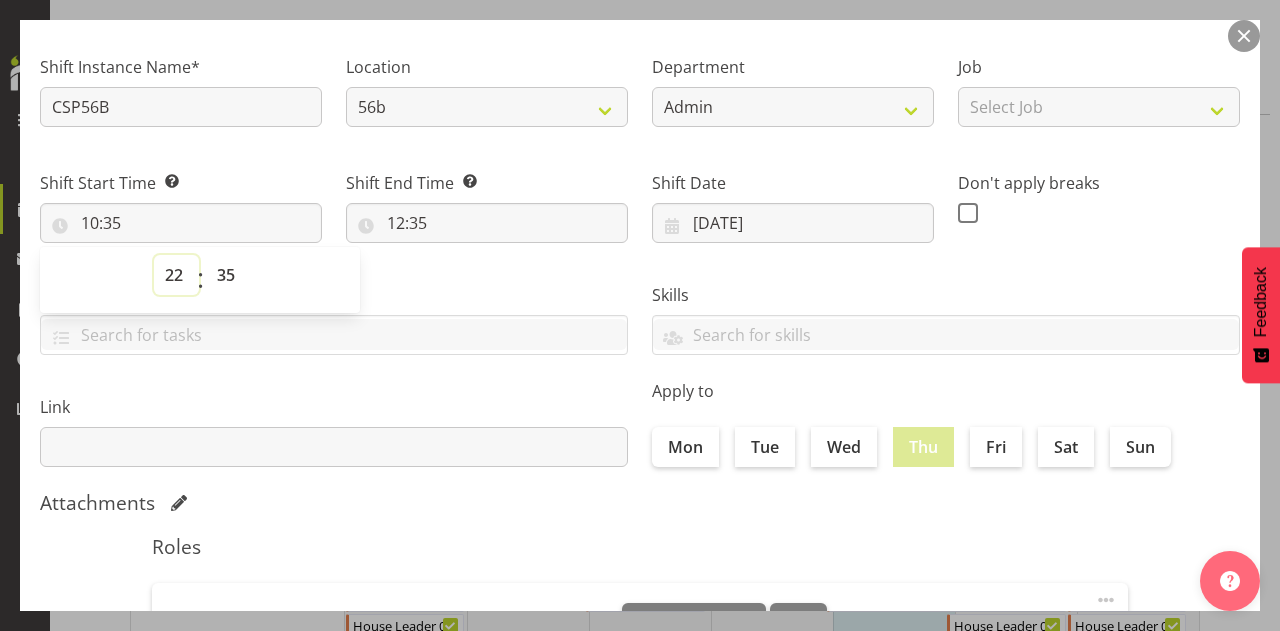 click on "00   01   02   03   04   05   06   07   08   09   10   11   12   13   14   15   16   17   18   19   20   21   22   23" at bounding box center [176, 275] 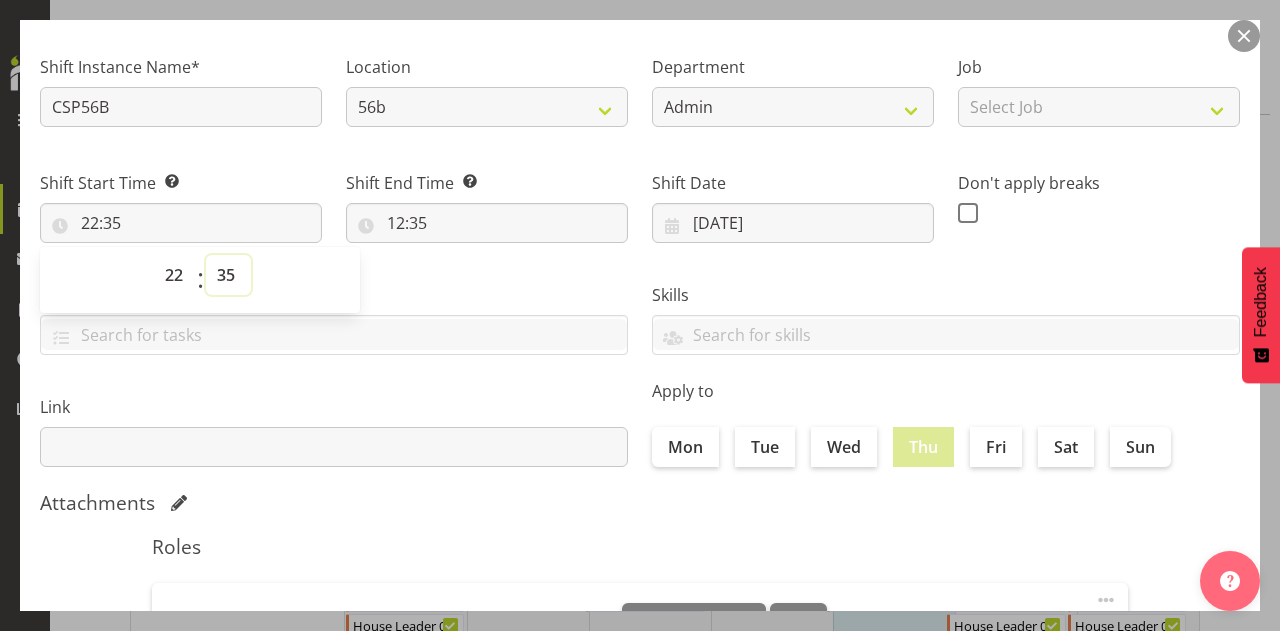 click on "00   01   02   03   04   05   06   07   08   09   10   11   12   13   14   15   16   17   18   19   20   21   22   23   24   25   26   27   28   29   30   31   32   33   34   35   36   37   38   39   40   41   42   43   44   45   46   47   48   49   50   51   52   53   54   55   56   57   58   59" at bounding box center (228, 275) 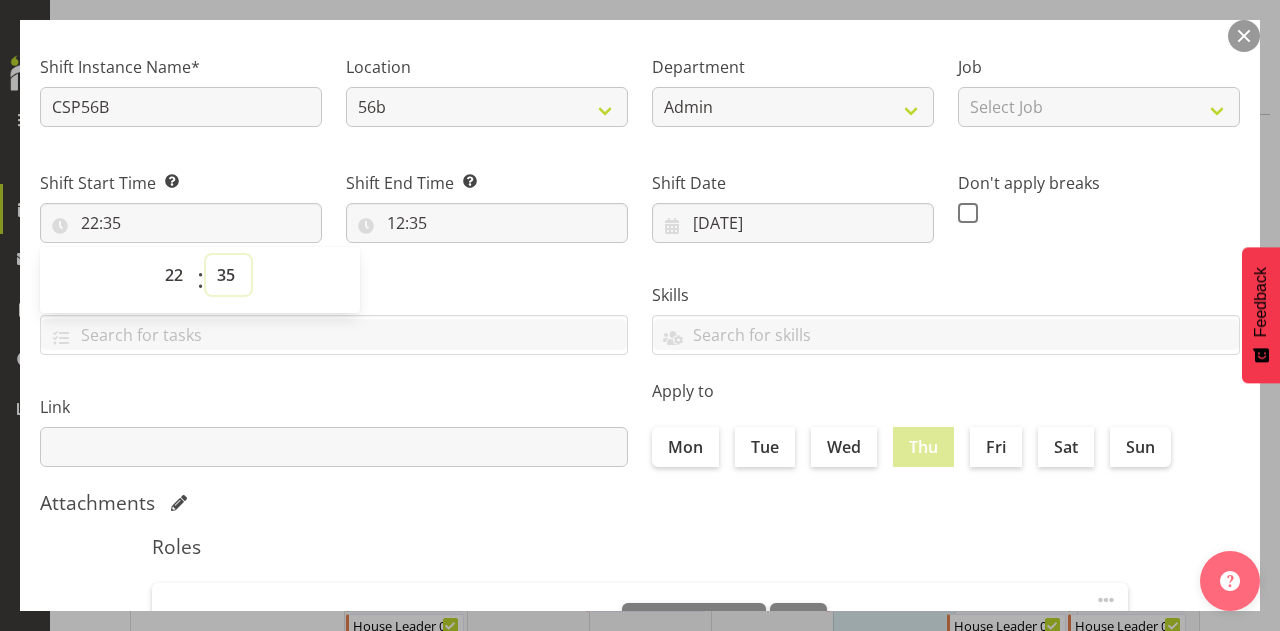select on "0" 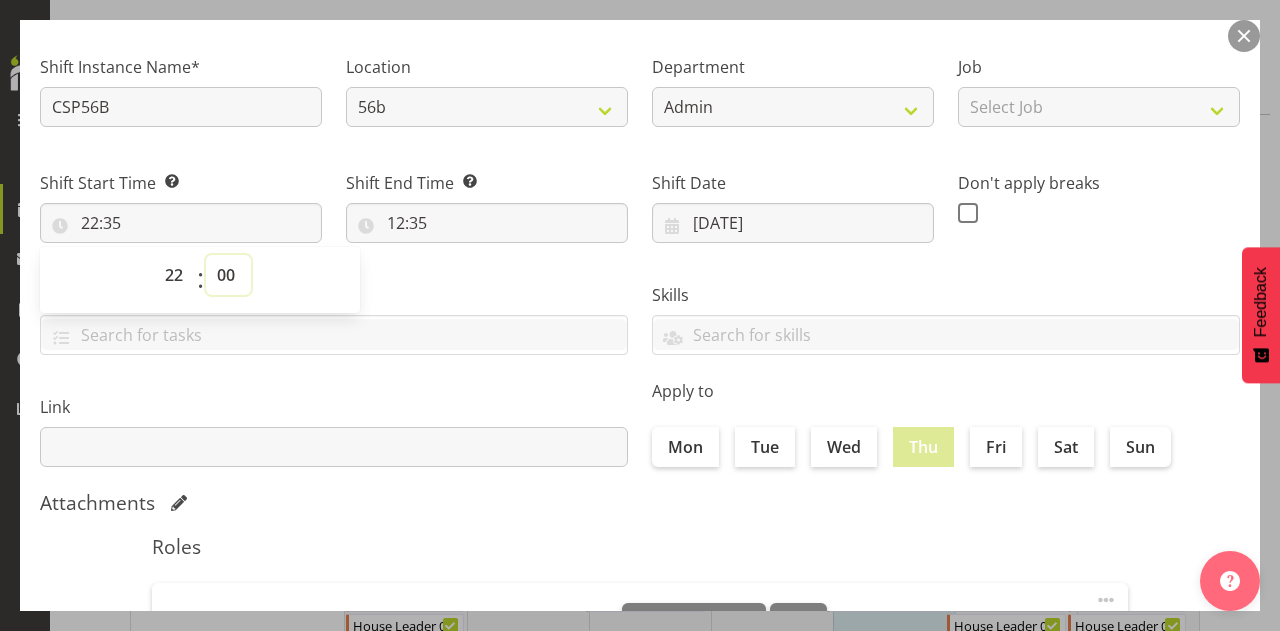 click on "00   01   02   03   04   05   06   07   08   09   10   11   12   13   14   15   16   17   18   19   20   21   22   23   24   25   26   27   28   29   30   31   32   33   34   35   36   37   38   39   40   41   42   43   44   45   46   47   48   49   50   51   52   53   54   55   56   57   58   59" at bounding box center (228, 275) 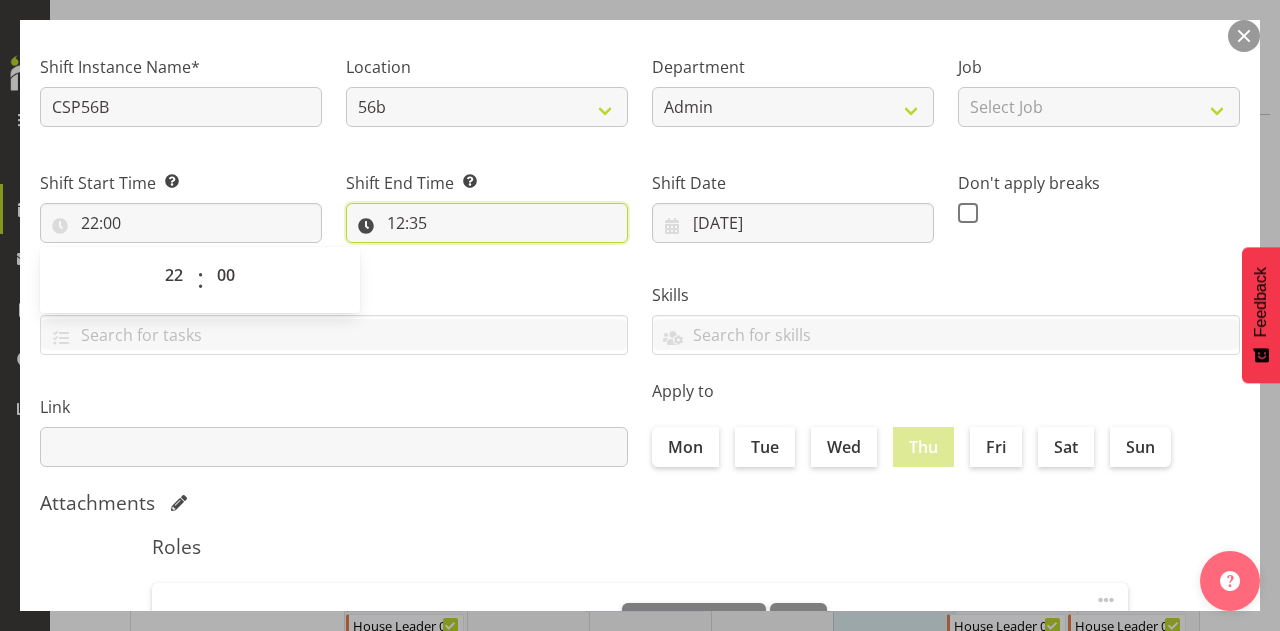 click on "12:35" at bounding box center (487, 223) 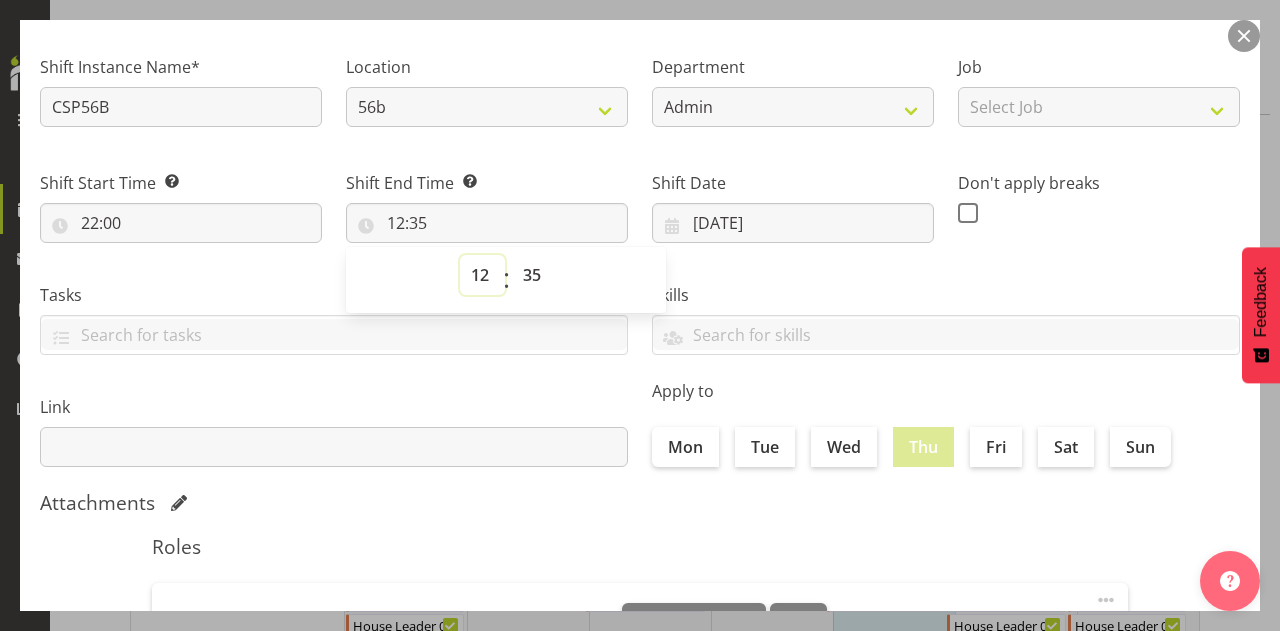 click on "00   01   02   03   04   05   06   07   08   09   10   11   12   13   14   15   16   17   18   19   20   21   22   23" at bounding box center [482, 275] 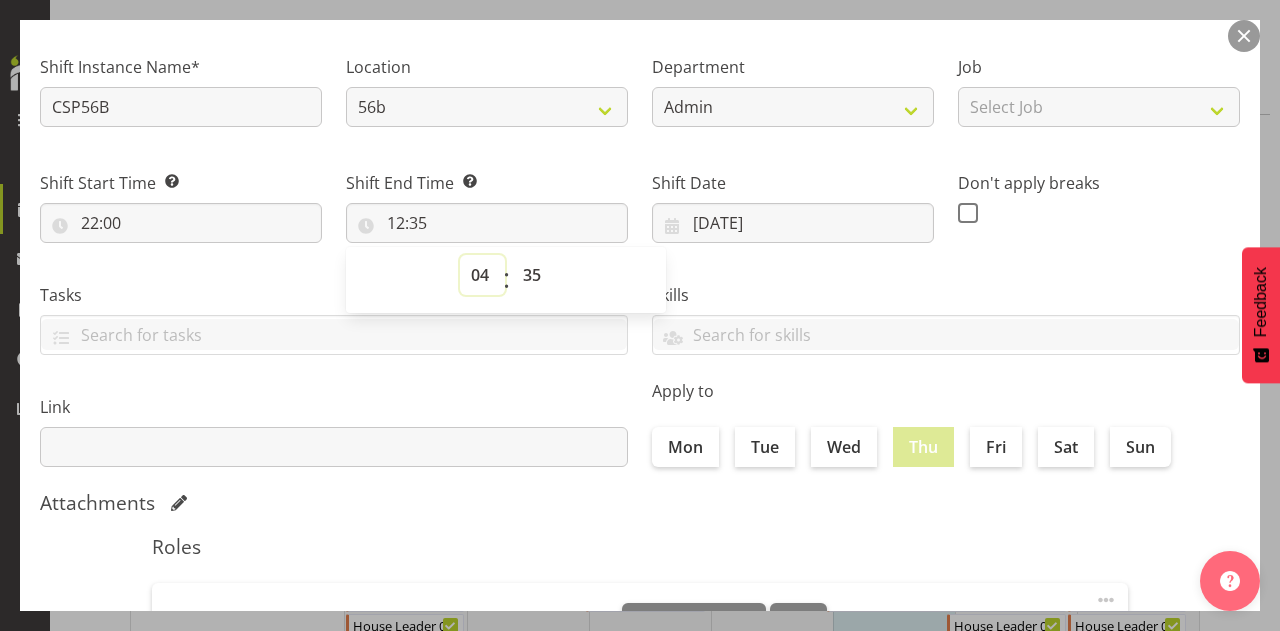 click on "00   01   02   03   04   05   06   07   08   09   10   11   12   13   14   15   16   17   18   19   20   21   22   23" at bounding box center [482, 275] 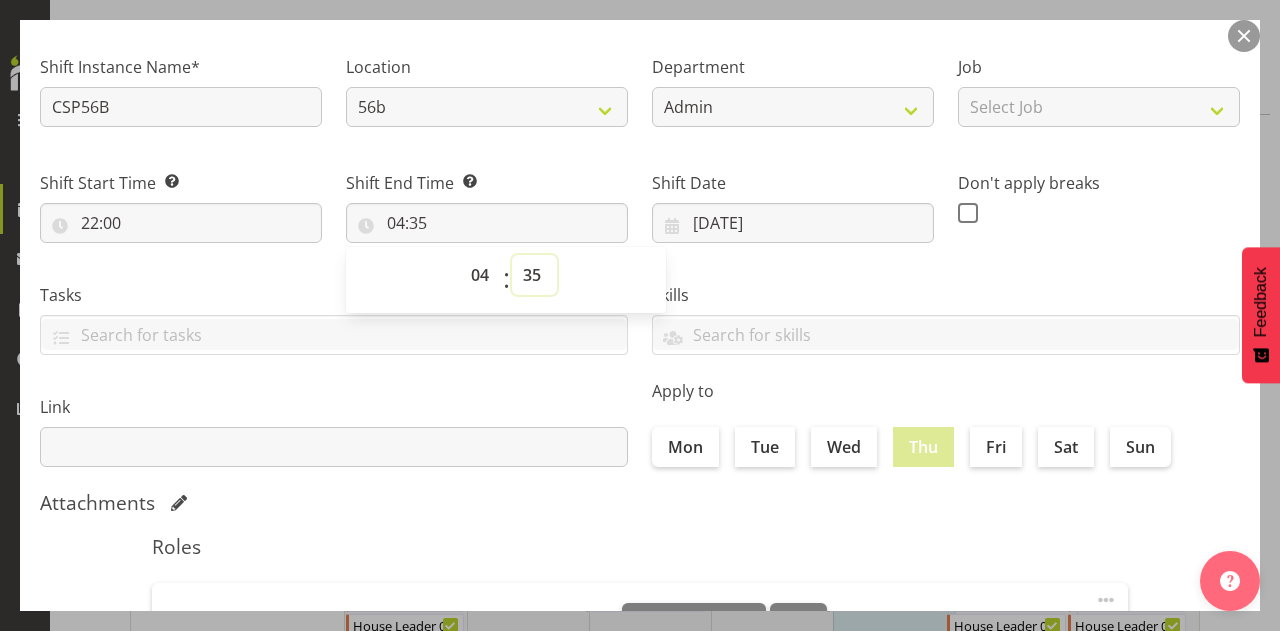 click on "00   01   02   03   04   05   06   07   08   09   10   11   12   13   14   15   16   17   18   19   20   21   22   23   24   25   26   27   28   29   30   31   32   33   34   35   36   37   38   39   40   41   42   43   44   45   46   47   48   49   50   51   52   53   54   55   56   57   58   59" at bounding box center (534, 275) 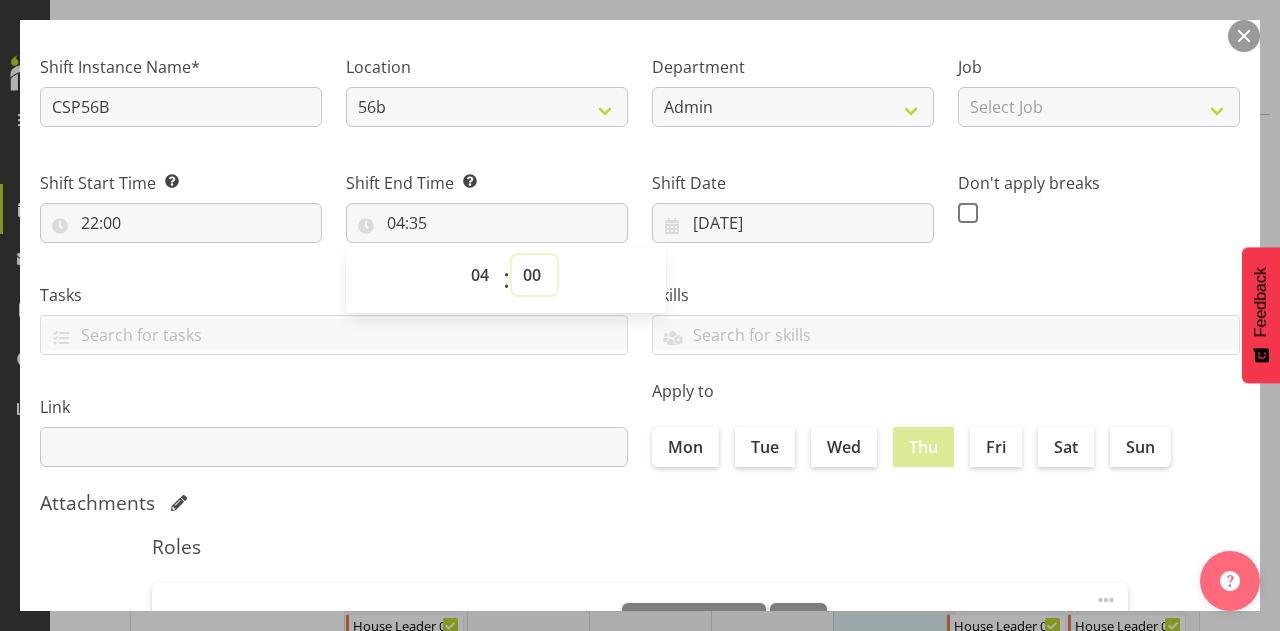 click on "00   01   02   03   04   05   06   07   08   09   10   11   12   13   14   15   16   17   18   19   20   21   22   23   24   25   26   27   28   29   30   31   32   33   34   35   36   37   38   39   40   41   42   43   44   45   46   47   48   49   50   51   52   53   54   55   56   57   58   59" at bounding box center (534, 275) 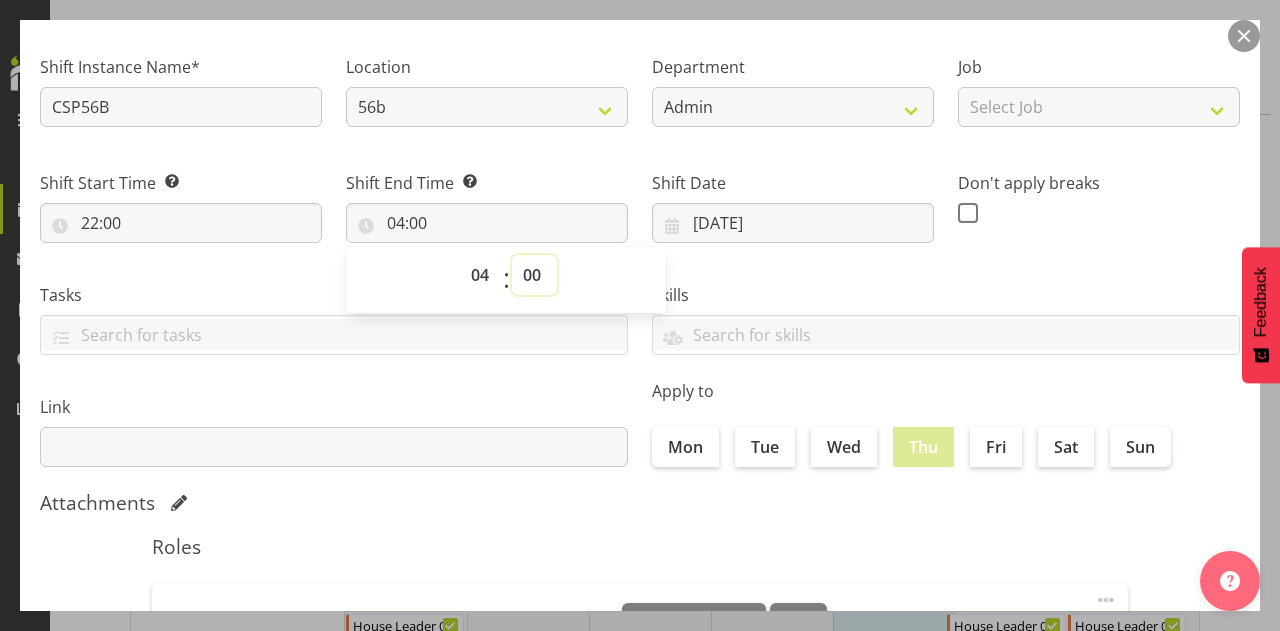 click on "00   01   02   03   04   05   06   07   08   09   10   11   12   13   14   15   16   17   18   19   20   21   22   23   24   25   26   27   28   29   30   31   32   33   34   35   36   37   38   39   40   41   42   43   44   45   46   47   48   49   50   51   52   53   54   55   56   57   58   59" at bounding box center [534, 275] 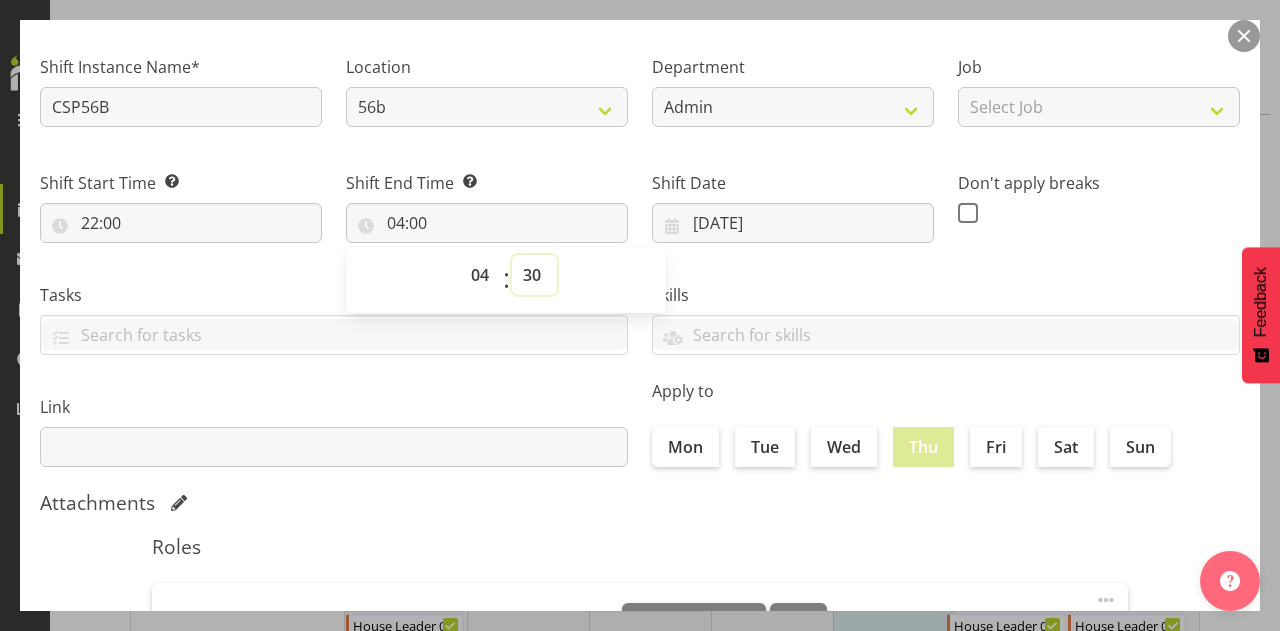 click on "00   01   02   03   04   05   06   07   08   09   10   11   12   13   14   15   16   17   18   19   20   21   22   23   24   25   26   27   28   29   30   31   32   33   34   35   36   37   38   39   40   41   42   43   44   45   46   47   48   49   50   51   52   53   54   55   56   57   58   59" at bounding box center [534, 275] 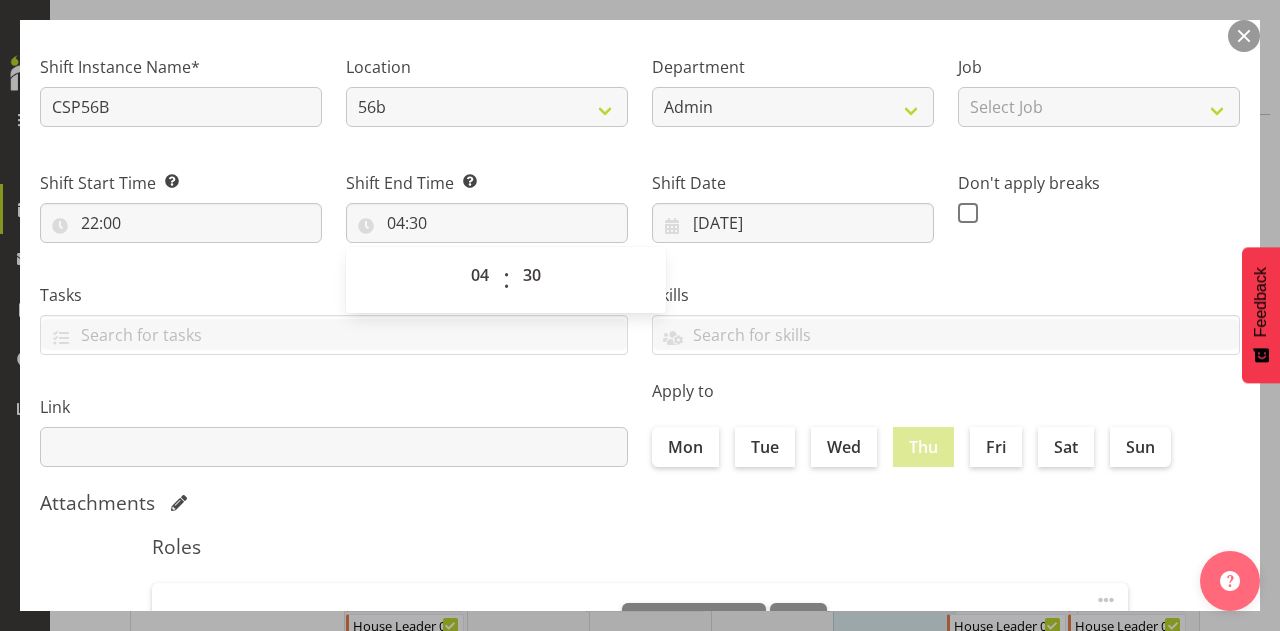 drag, startPoint x: 1263, startPoint y: 144, endPoint x: 1265, endPoint y: 185, distance: 41.04875 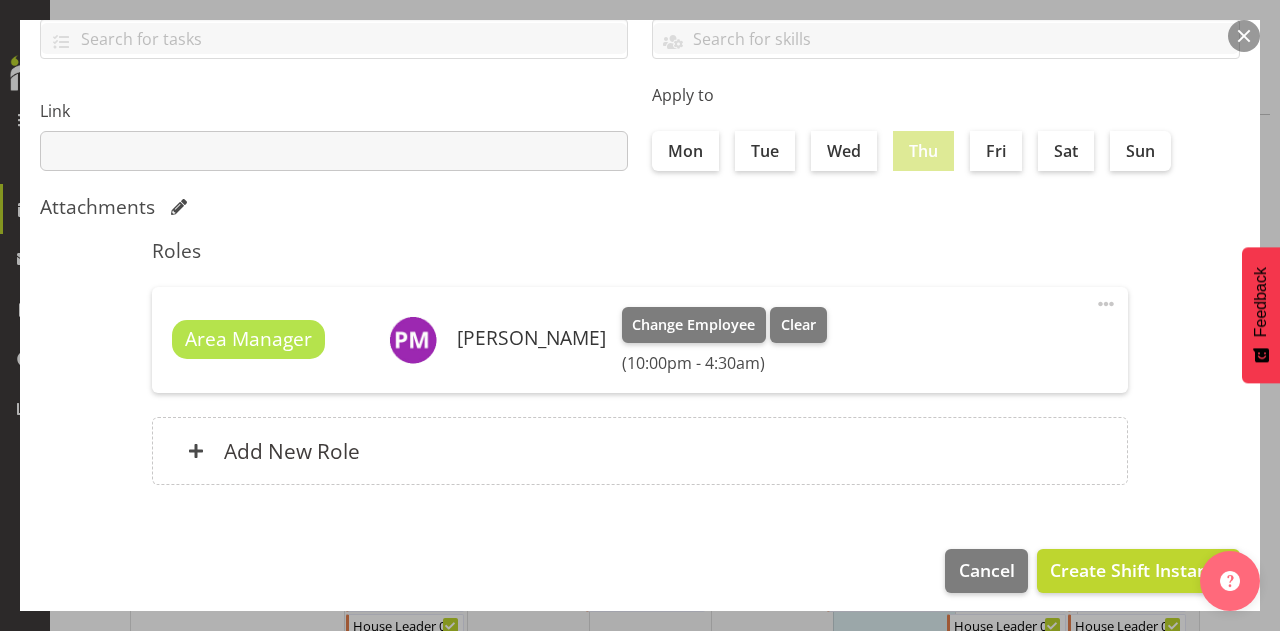 scroll, scrollTop: 415, scrollLeft: 0, axis: vertical 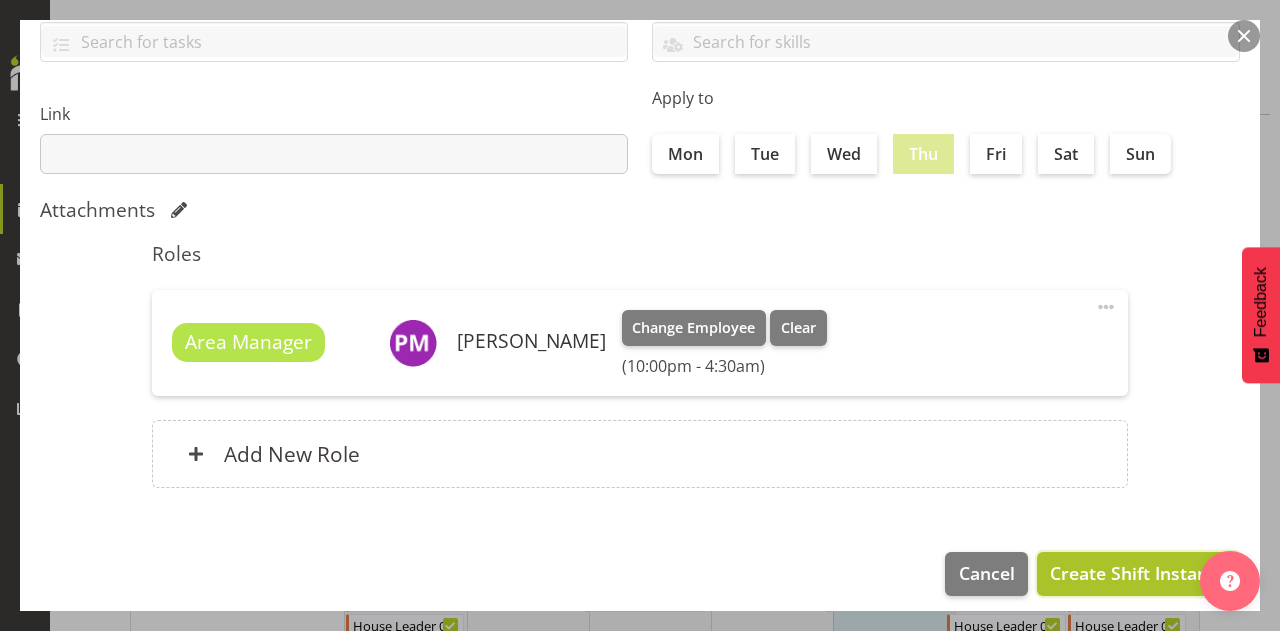 click on "Create Shift Instance" at bounding box center (1138, 573) 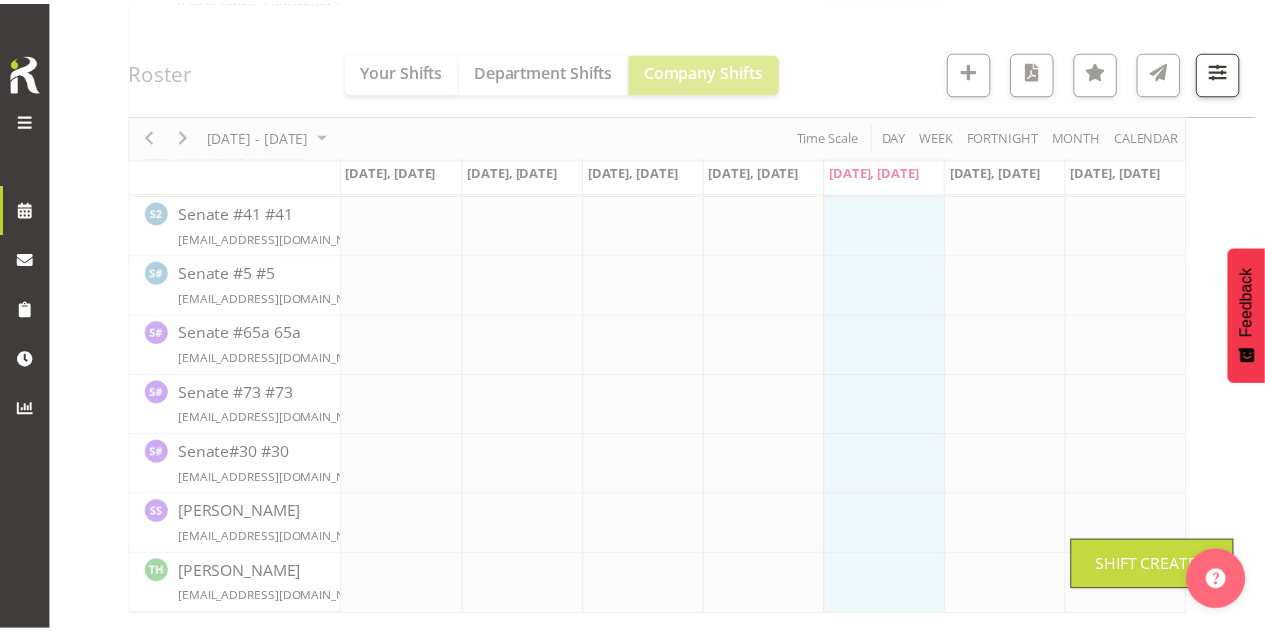 scroll, scrollTop: 2784, scrollLeft: 0, axis: vertical 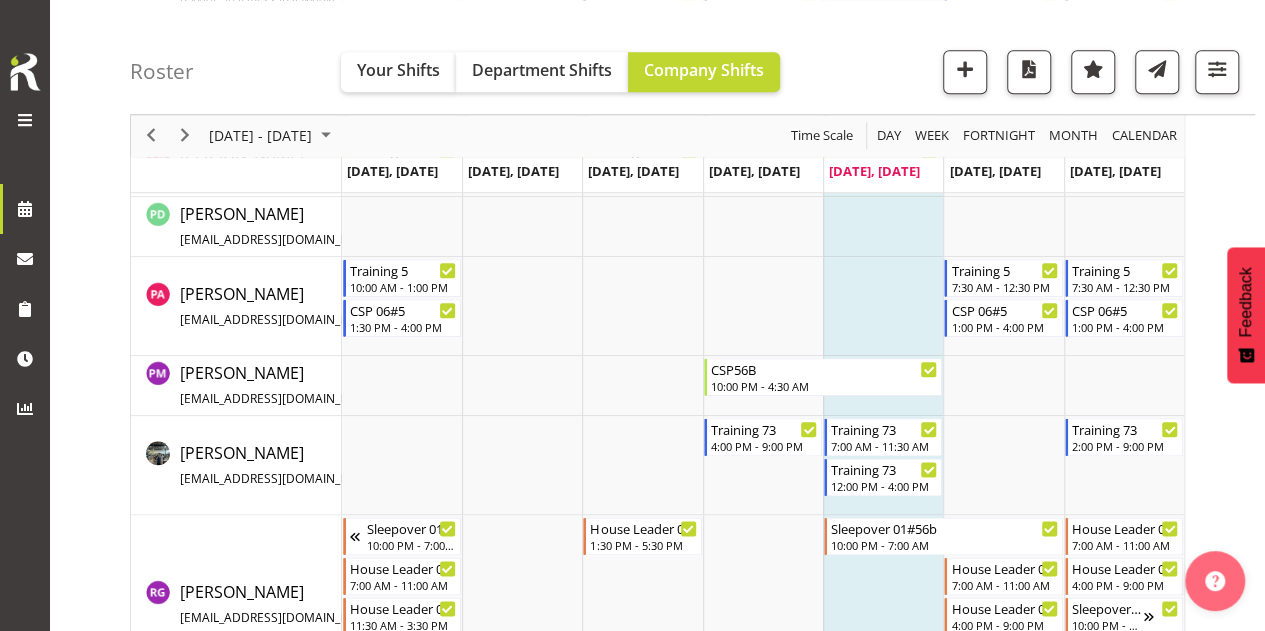 click at bounding box center [883, 386] 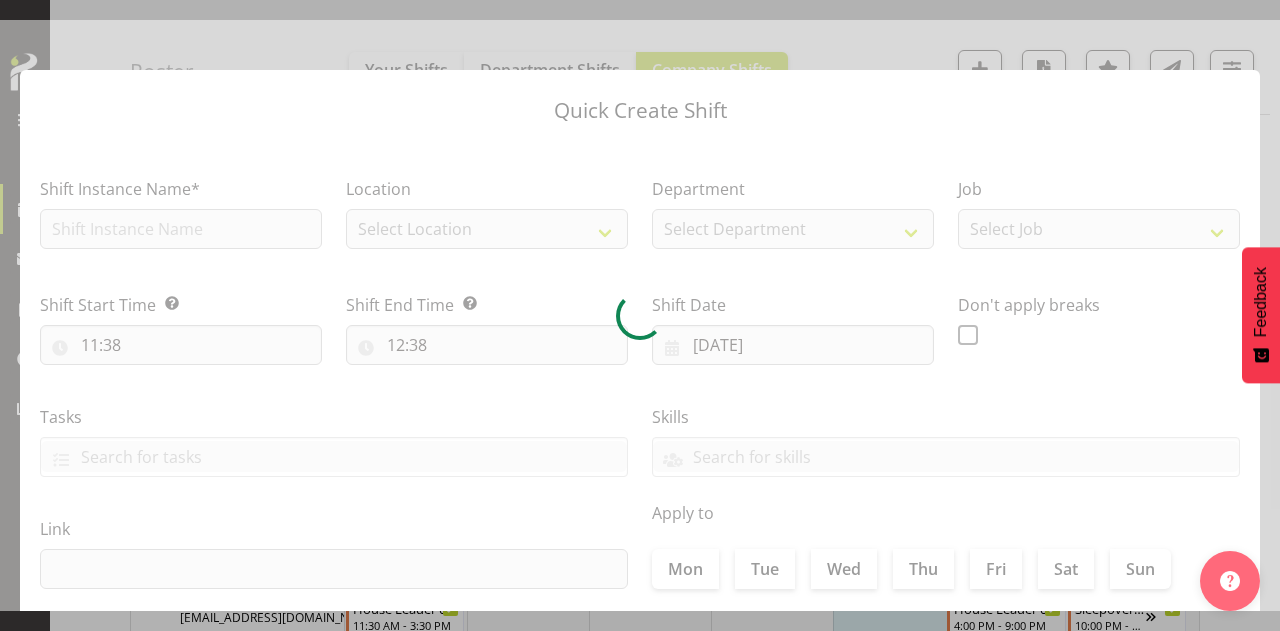 click at bounding box center [640, 315] 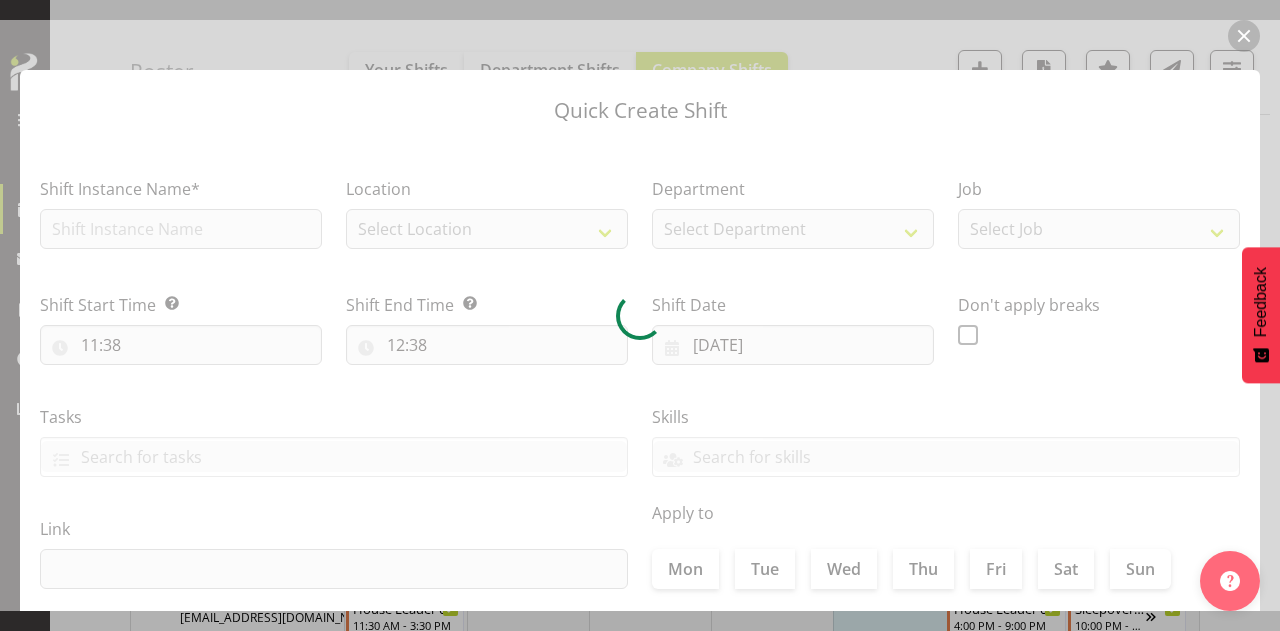 checkbox on "true" 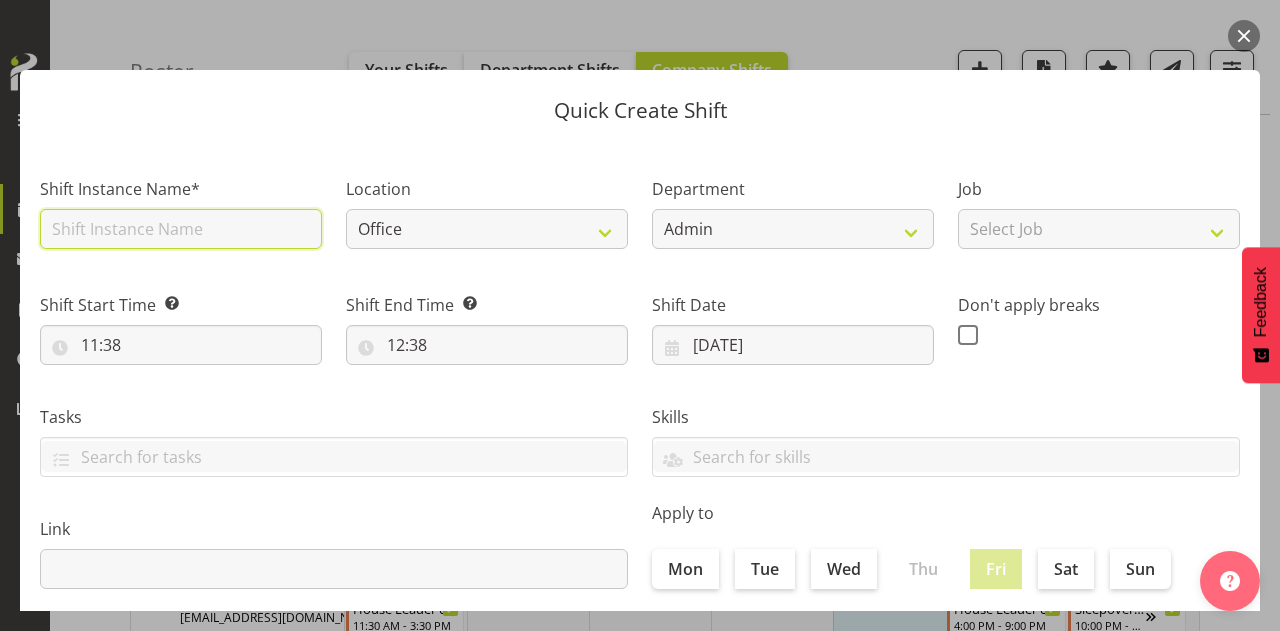 click at bounding box center (181, 229) 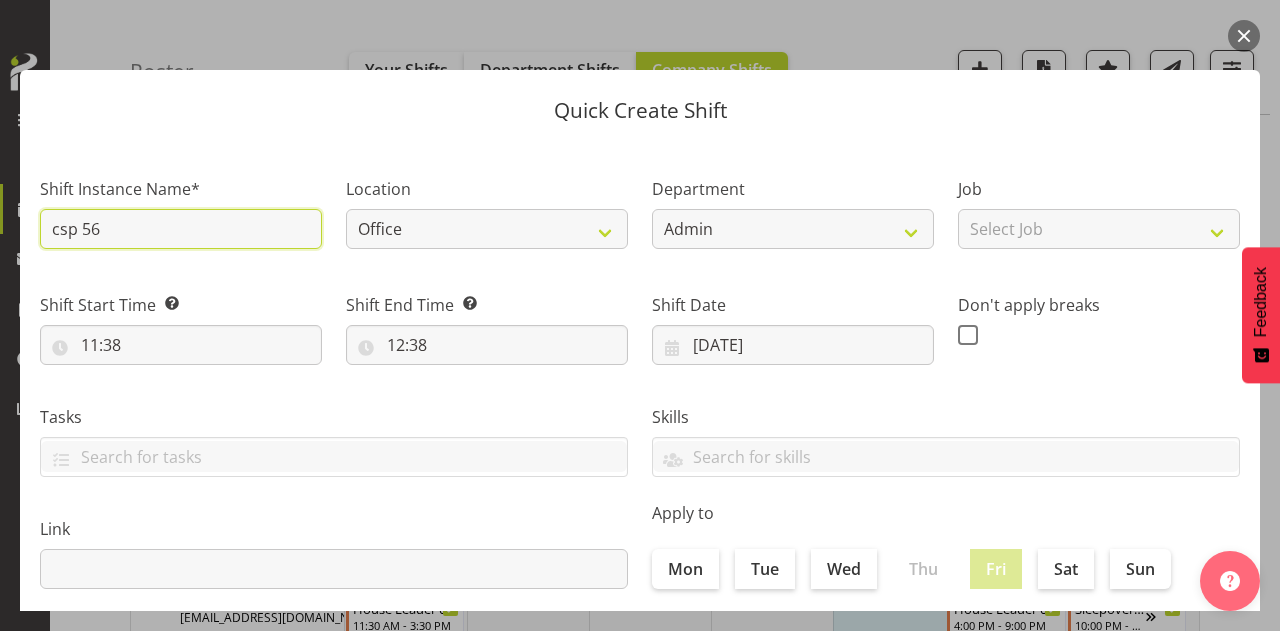 type on "CSP 56B" 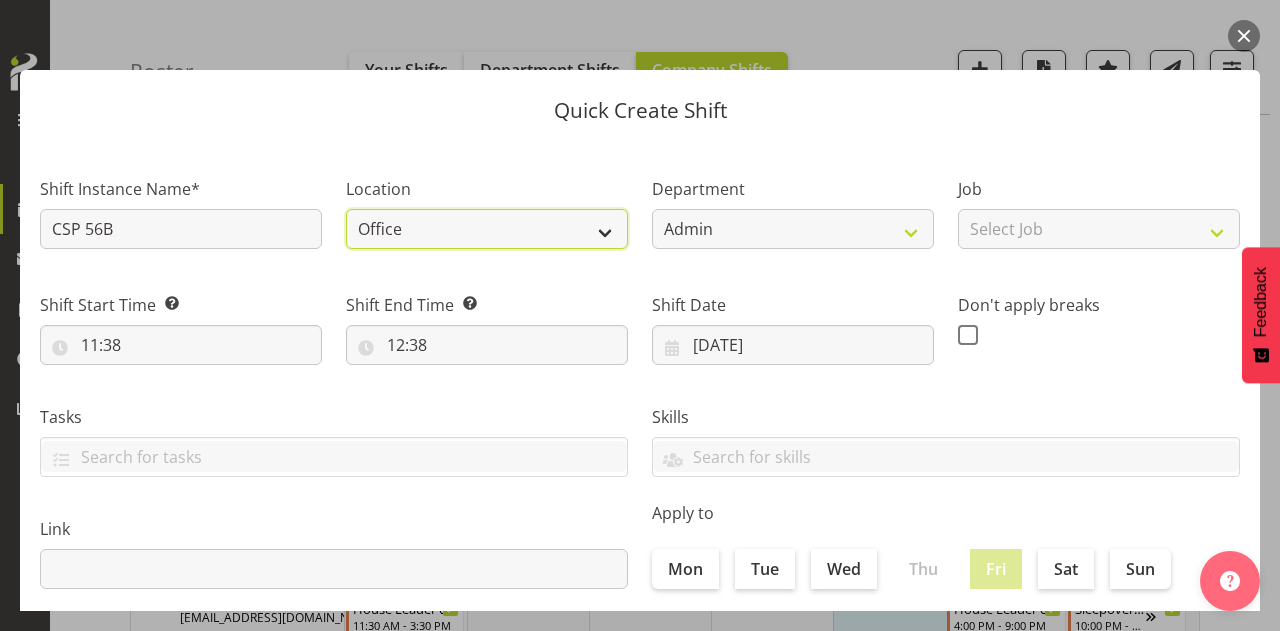 click on "Office
30
41
56b
65a
[PERSON_NAME]
[PERSON_NAME] Community
SIL" at bounding box center (487, 229) 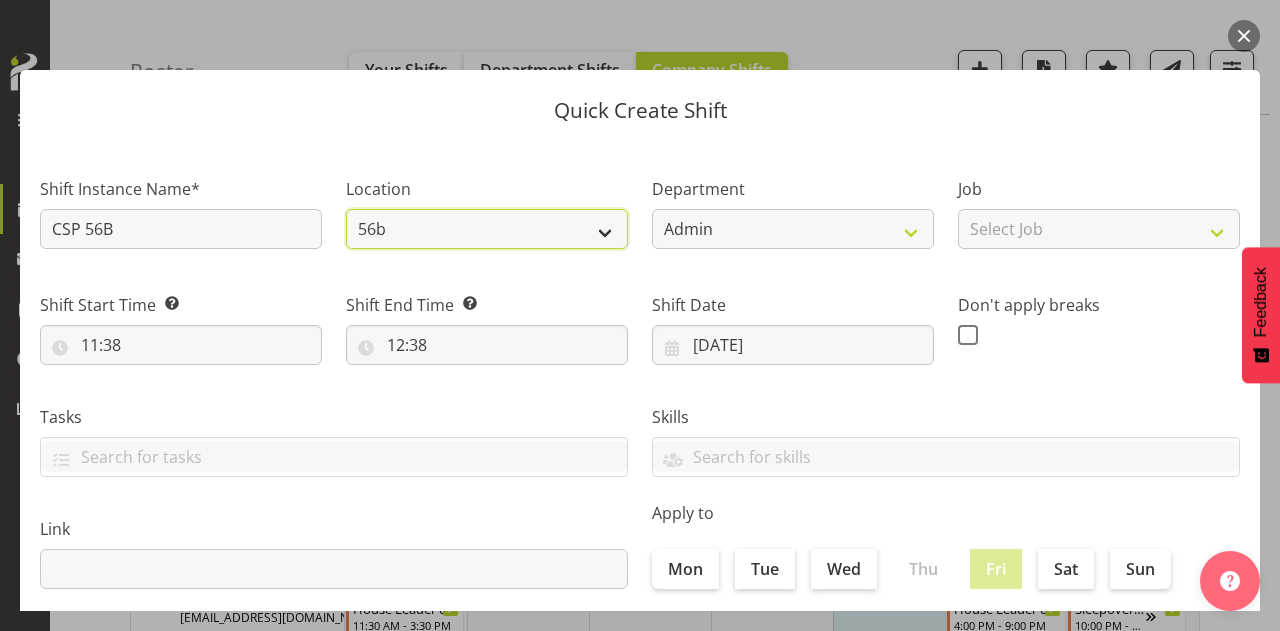click on "Office
30
41
56b
65a
[PERSON_NAME]
[PERSON_NAME] Community
SIL" at bounding box center [487, 229] 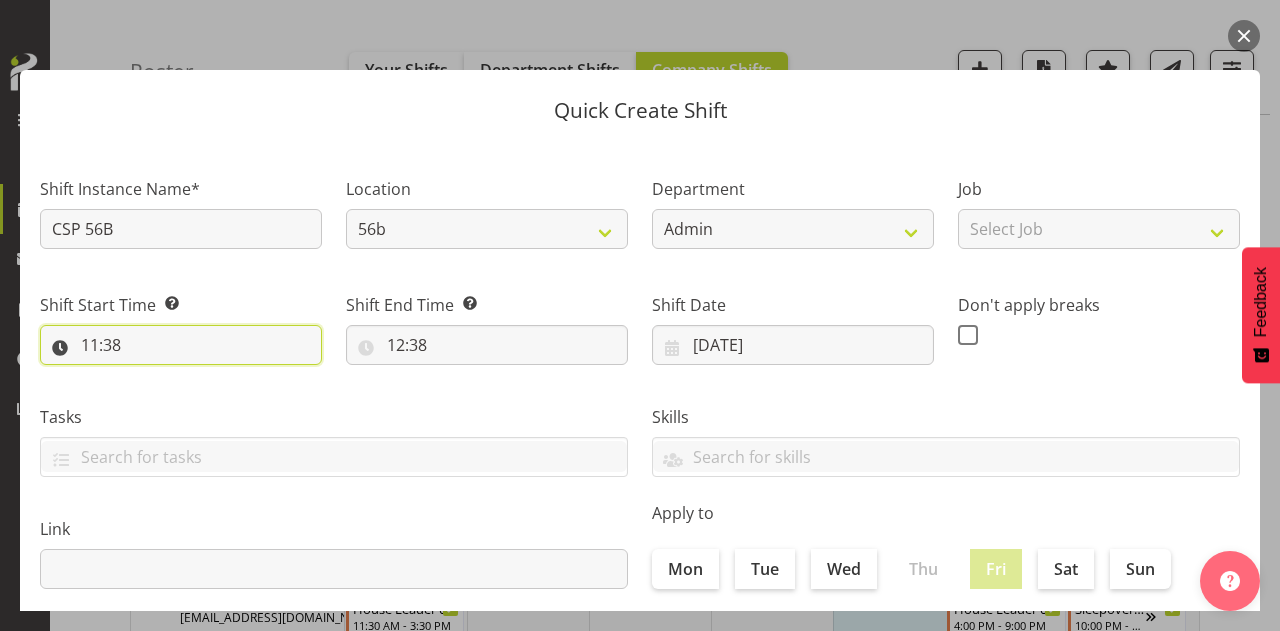 click on "11:38" at bounding box center [181, 345] 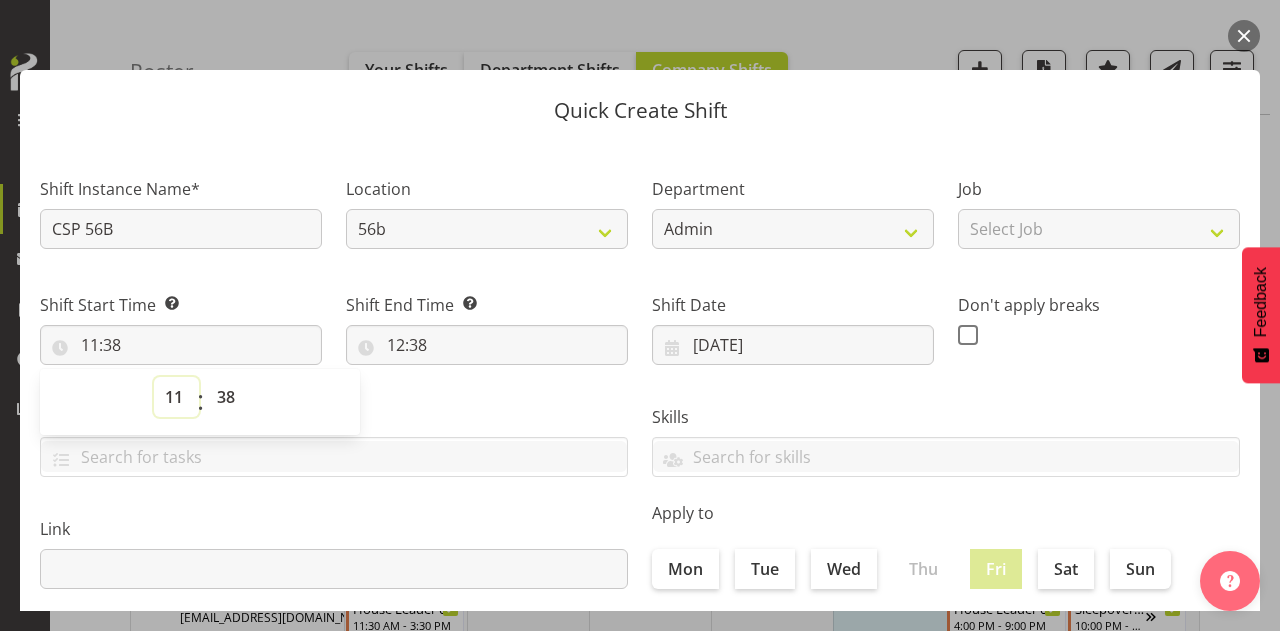 click on "00   01   02   03   04   05   06   07   08   09   10   11   12   13   14   15   16   17   18   19   20   21   22   23" at bounding box center [176, 397] 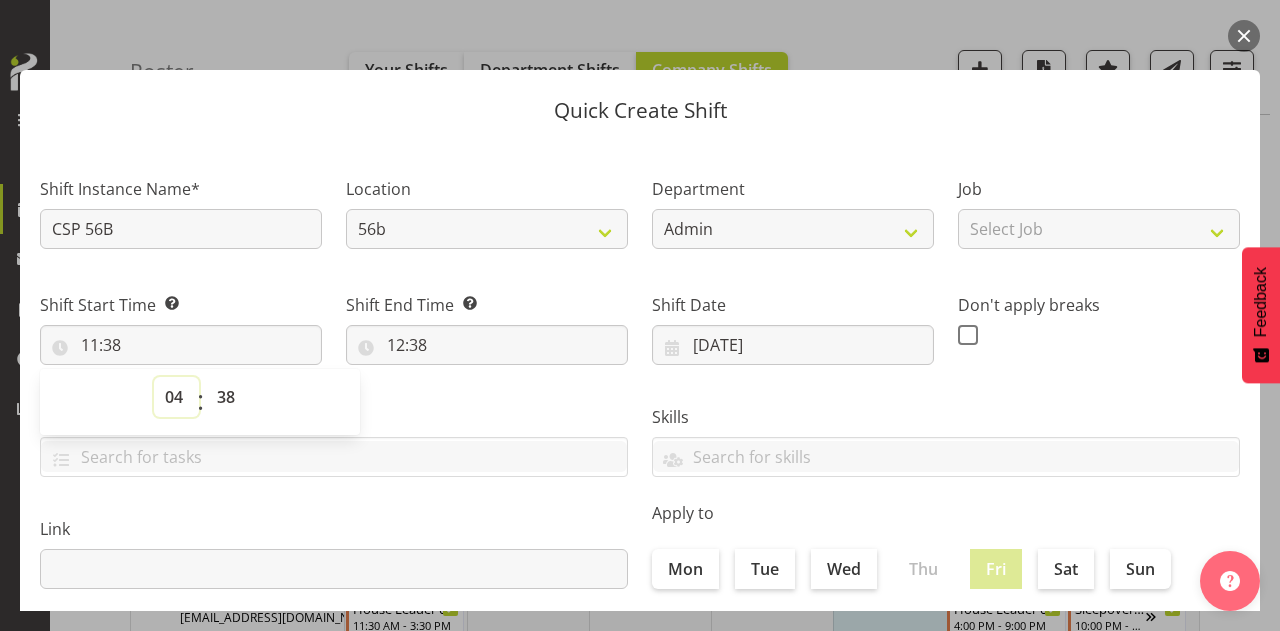 click on "00   01   02   03   04   05   06   07   08   09   10   11   12   13   14   15   16   17   18   19   20   21   22   23" at bounding box center (176, 397) 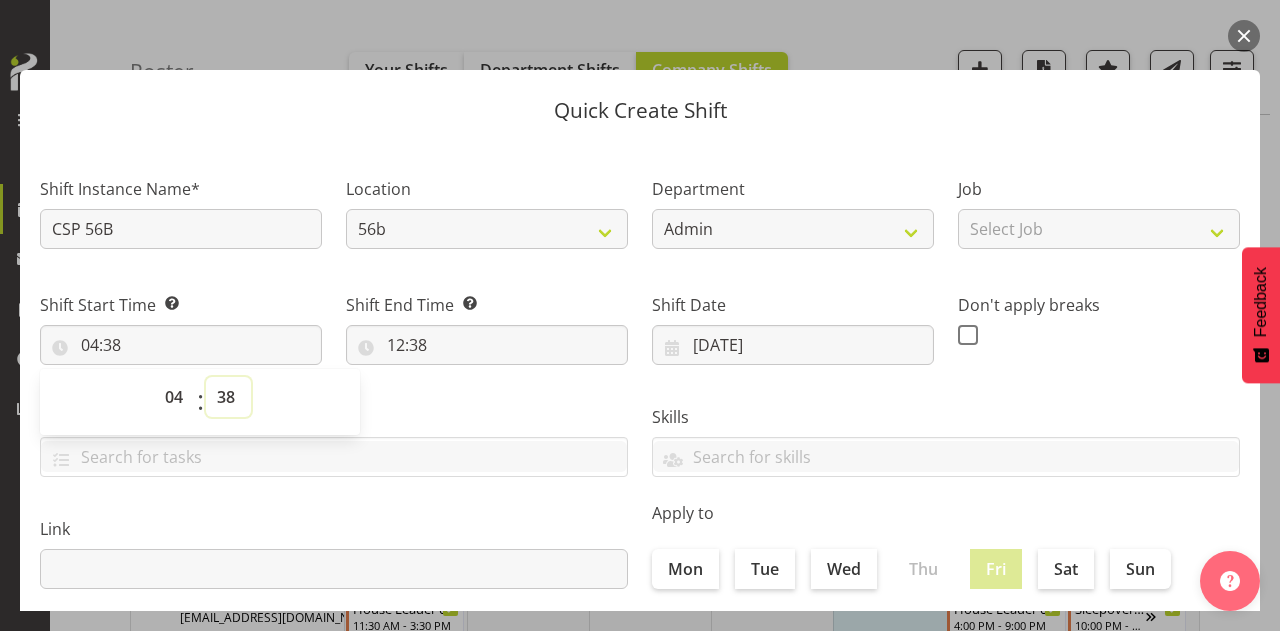 click on "00   01   02   03   04   05   06   07   08   09   10   11   12   13   14   15   16   17   18   19   20   21   22   23   24   25   26   27   28   29   30   31   32   33   34   35   36   37   38   39   40   41   42   43   44   45   46   47   48   49   50   51   52   53   54   55   56   57   58   59" at bounding box center (228, 397) 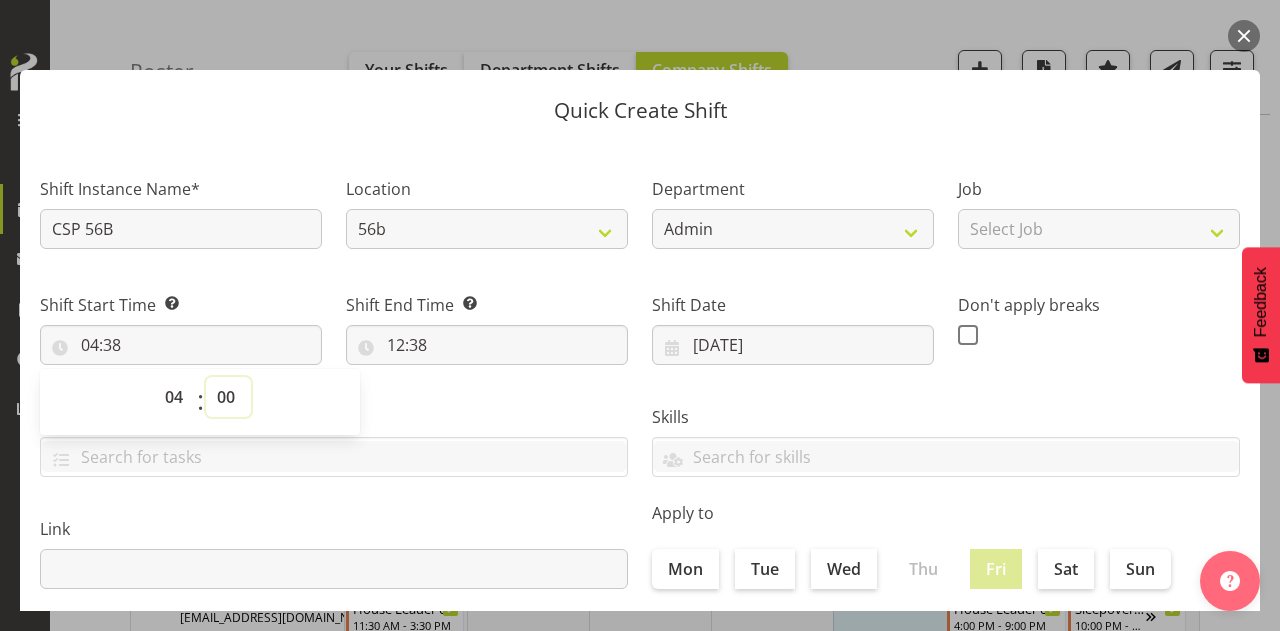 click on "00   01   02   03   04   05   06   07   08   09   10   11   12   13   14   15   16   17   18   19   20   21   22   23   24   25   26   27   28   29   30   31   32   33   34   35   36   37   38   39   40   41   42   43   44   45   46   47   48   49   50   51   52   53   54   55   56   57   58   59" at bounding box center (228, 397) 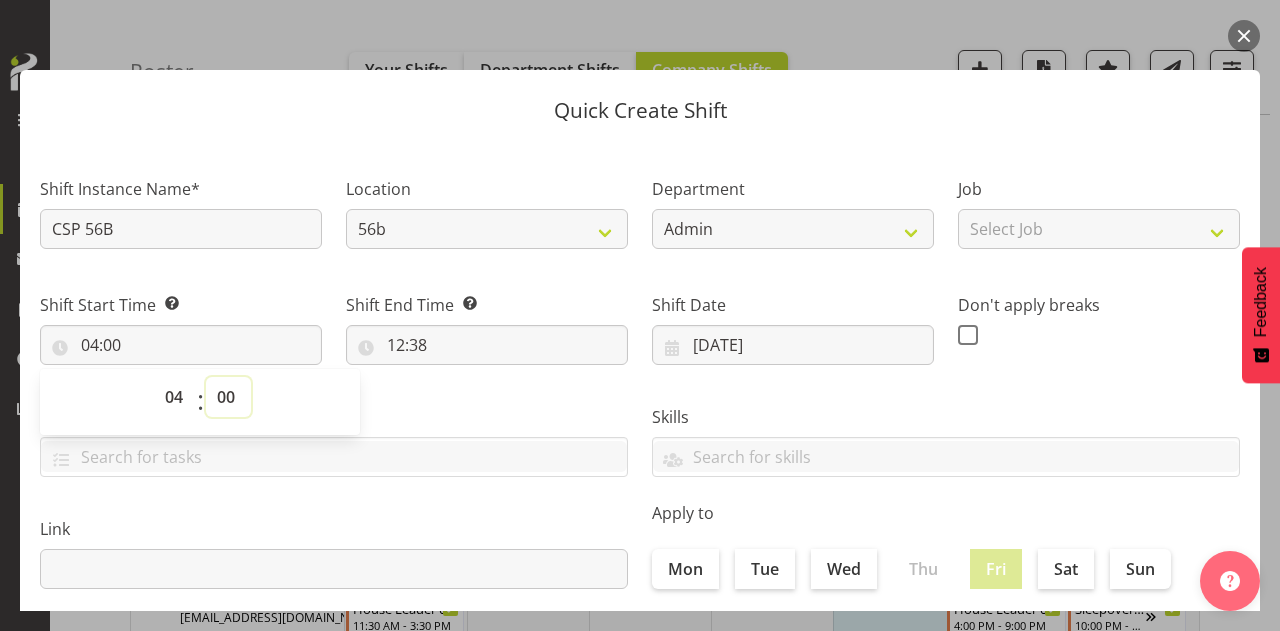 click on "00   01   02   03   04   05   06   07   08   09   10   11   12   13   14   15   16   17   18   19   20   21   22   23   24   25   26   27   28   29   30   31   32   33   34   35   36   37   38   39   40   41   42   43   44   45   46   47   48   49   50   51   52   53   54   55   56   57   58   59" at bounding box center [228, 397] 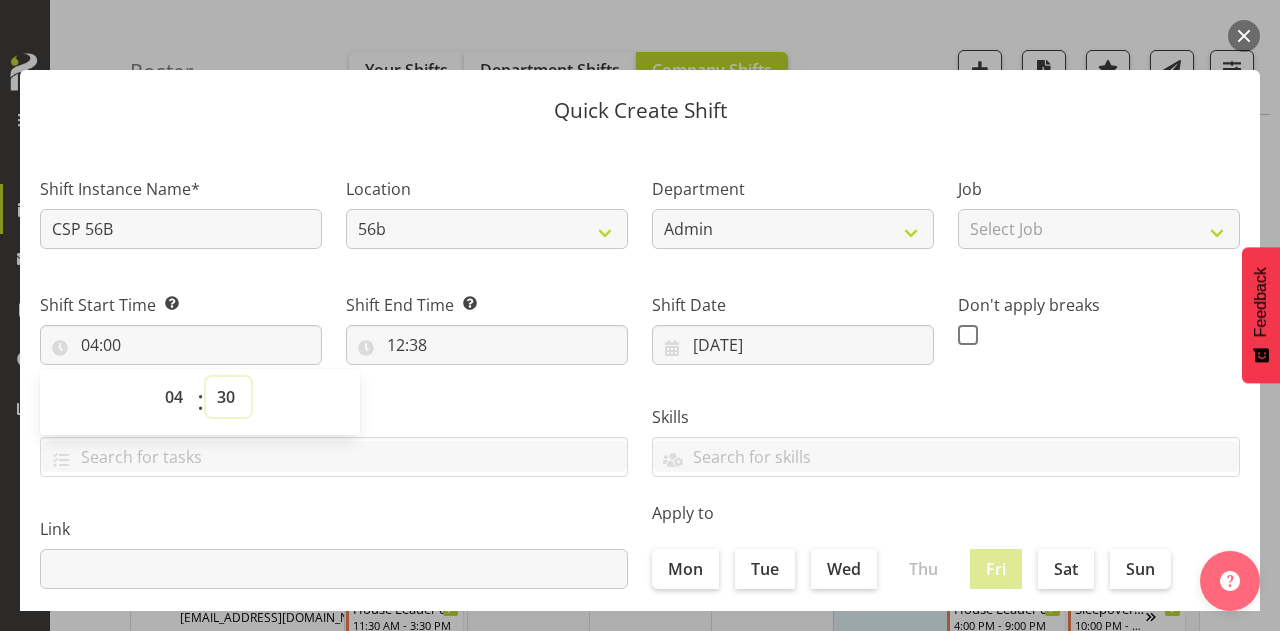 click on "00   01   02   03   04   05   06   07   08   09   10   11   12   13   14   15   16   17   18   19   20   21   22   23   24   25   26   27   28   29   30   31   32   33   34   35   36   37   38   39   40   41   42   43   44   45   46   47   48   49   50   51   52   53   54   55   56   57   58   59" at bounding box center (228, 397) 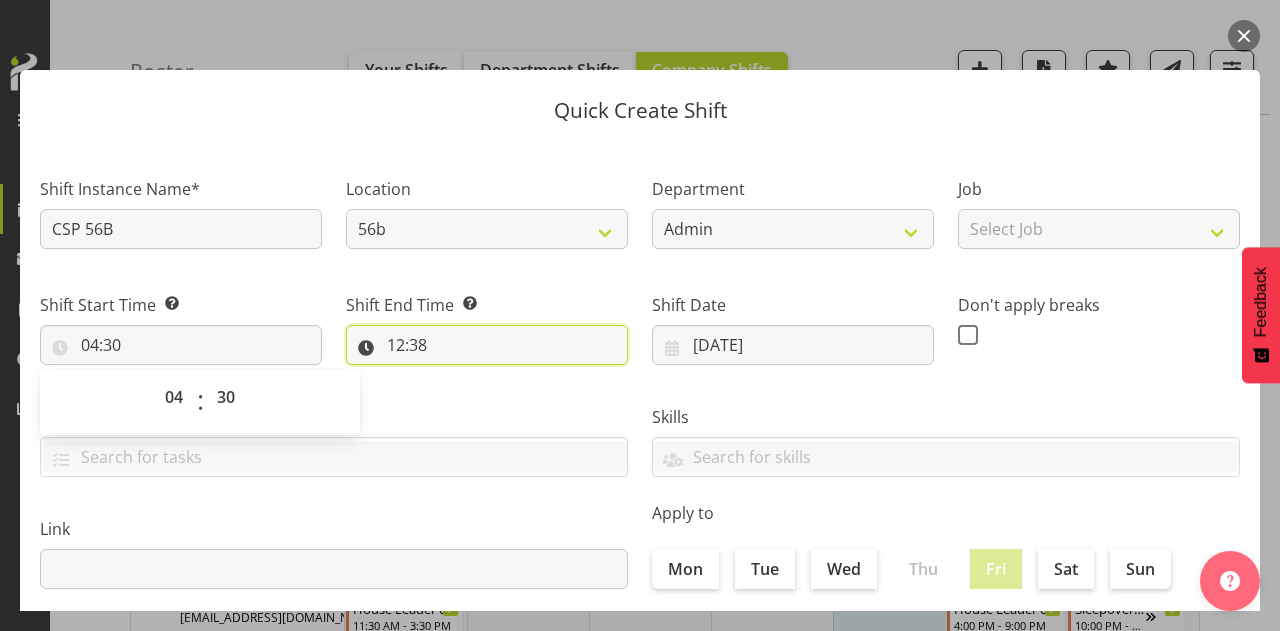 click on "12:38" at bounding box center [487, 345] 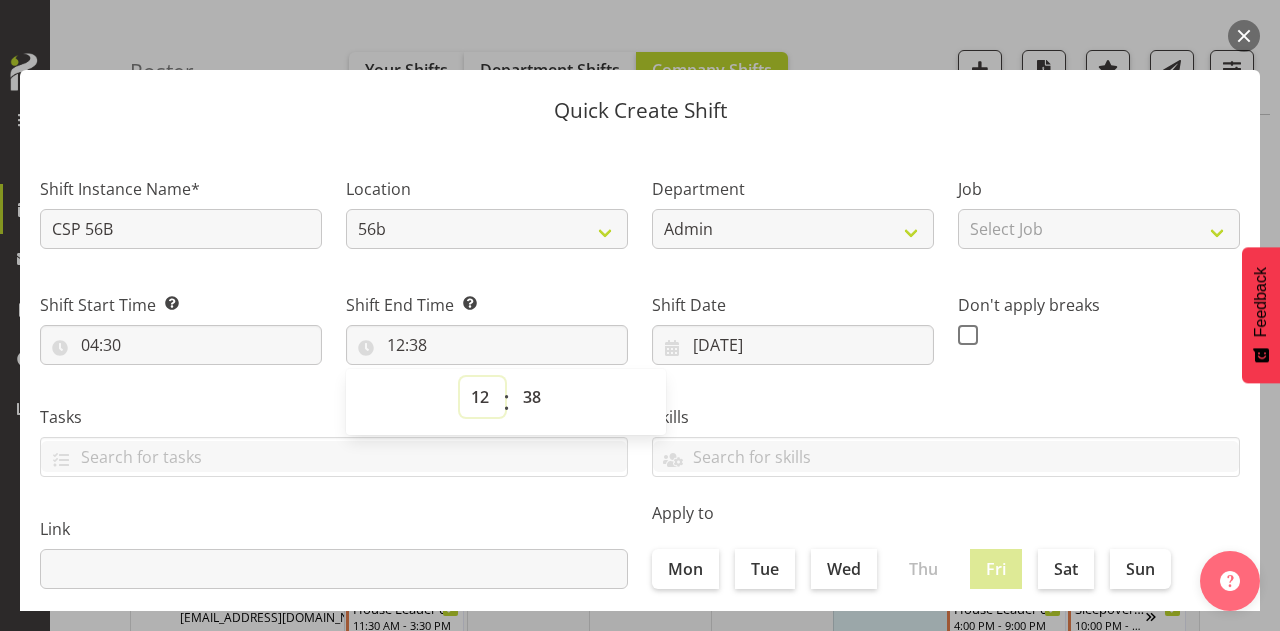 click on "00   01   02   03   04   05   06   07   08   09   10   11   12   13   14   15   16   17   18   19   20   21   22   23" at bounding box center (482, 397) 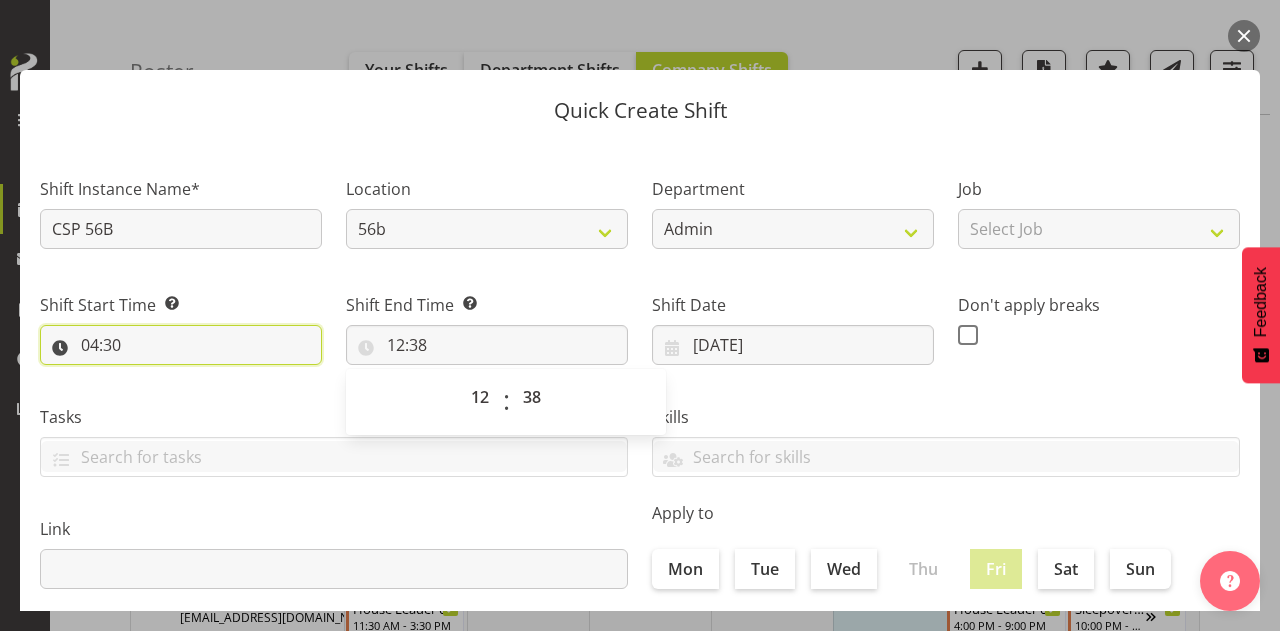 click on "04:30" at bounding box center [181, 345] 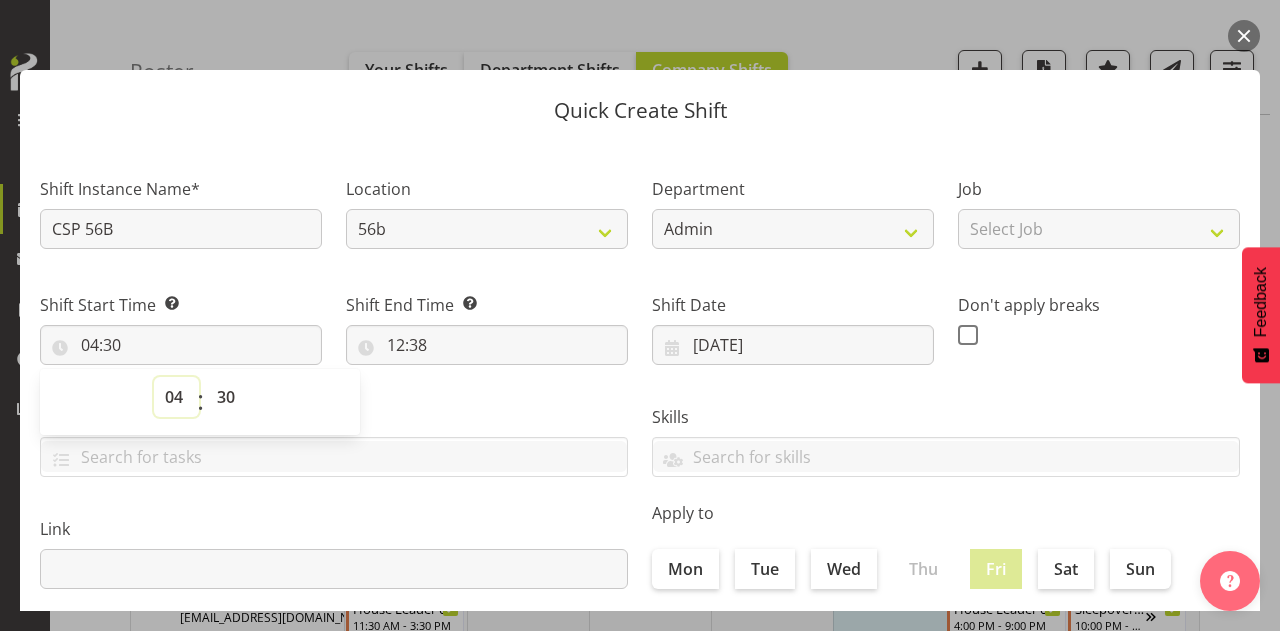 click on "00   01   02   03   04   05   06   07   08   09   10   11   12   13   14   15   16   17   18   19   20   21   22   23" at bounding box center [176, 397] 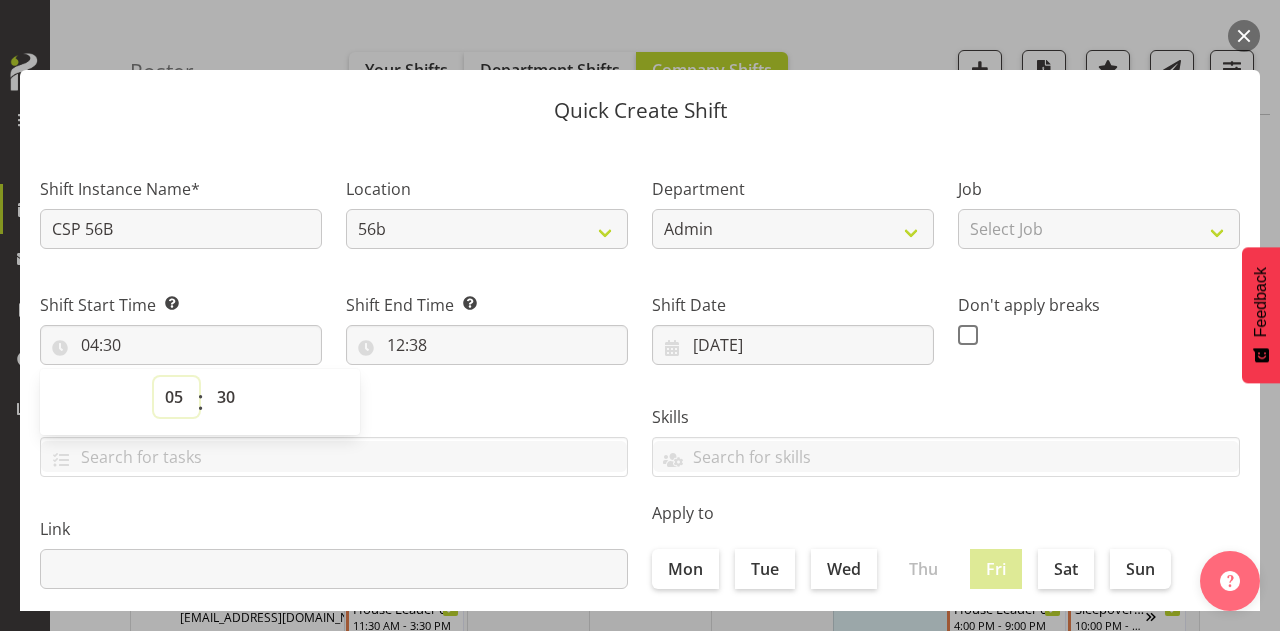 click on "00   01   02   03   04   05   06   07   08   09   10   11   12   13   14   15   16   17   18   19   20   21   22   23" at bounding box center (176, 397) 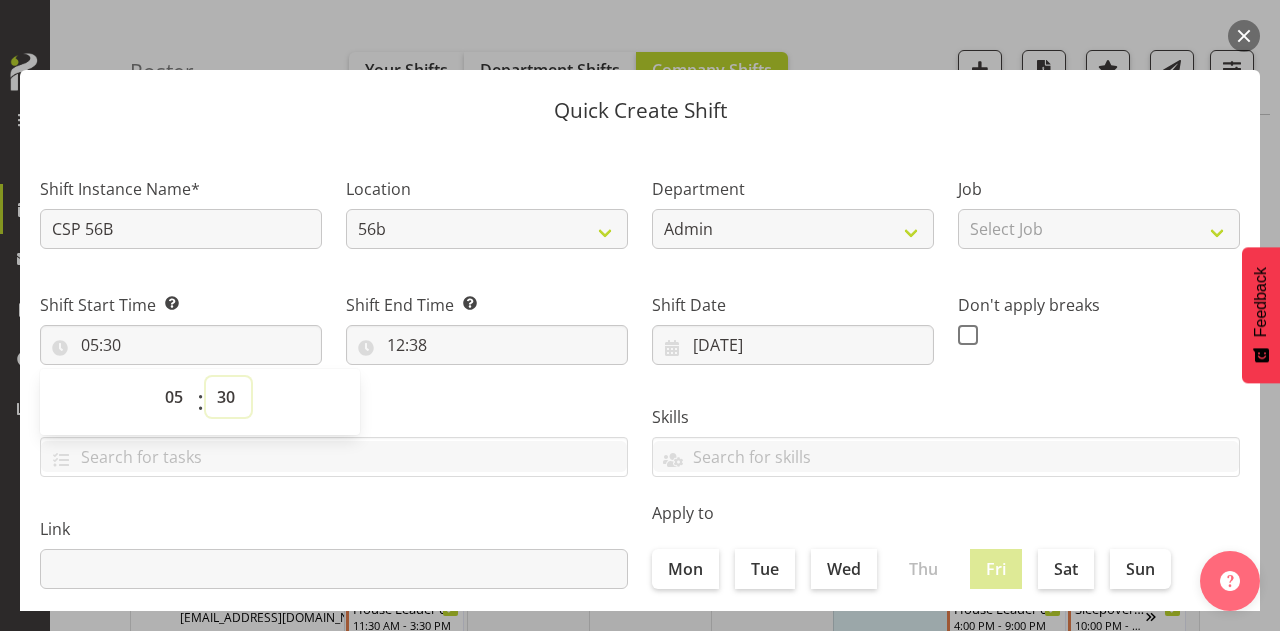 click on "00   01   02   03   04   05   06   07   08   09   10   11   12   13   14   15   16   17   18   19   20   21   22   23   24   25   26   27   28   29   30   31   32   33   34   35   36   37   38   39   40   41   42   43   44   45   46   47   48   49   50   51   52   53   54   55   56   57   58   59" at bounding box center [228, 397] 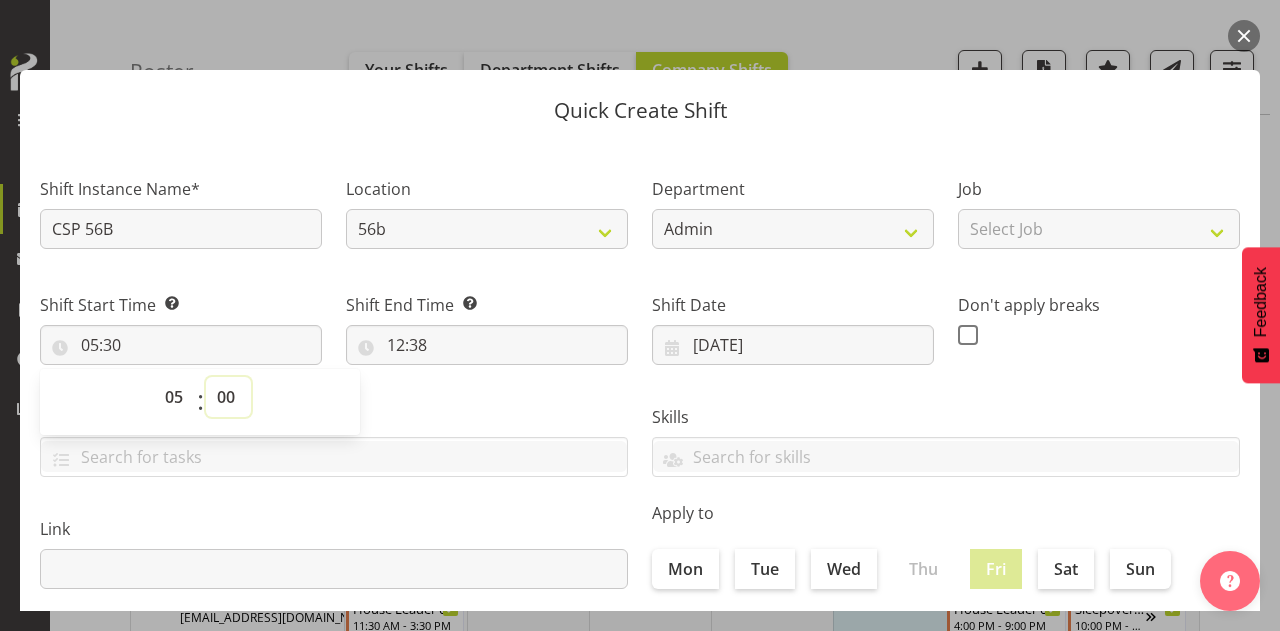 click on "00   01   02   03   04   05   06   07   08   09   10   11   12   13   14   15   16   17   18   19   20   21   22   23   24   25   26   27   28   29   30   31   32   33   34   35   36   37   38   39   40   41   42   43   44   45   46   47   48   49   50   51   52   53   54   55   56   57   58   59" at bounding box center [228, 397] 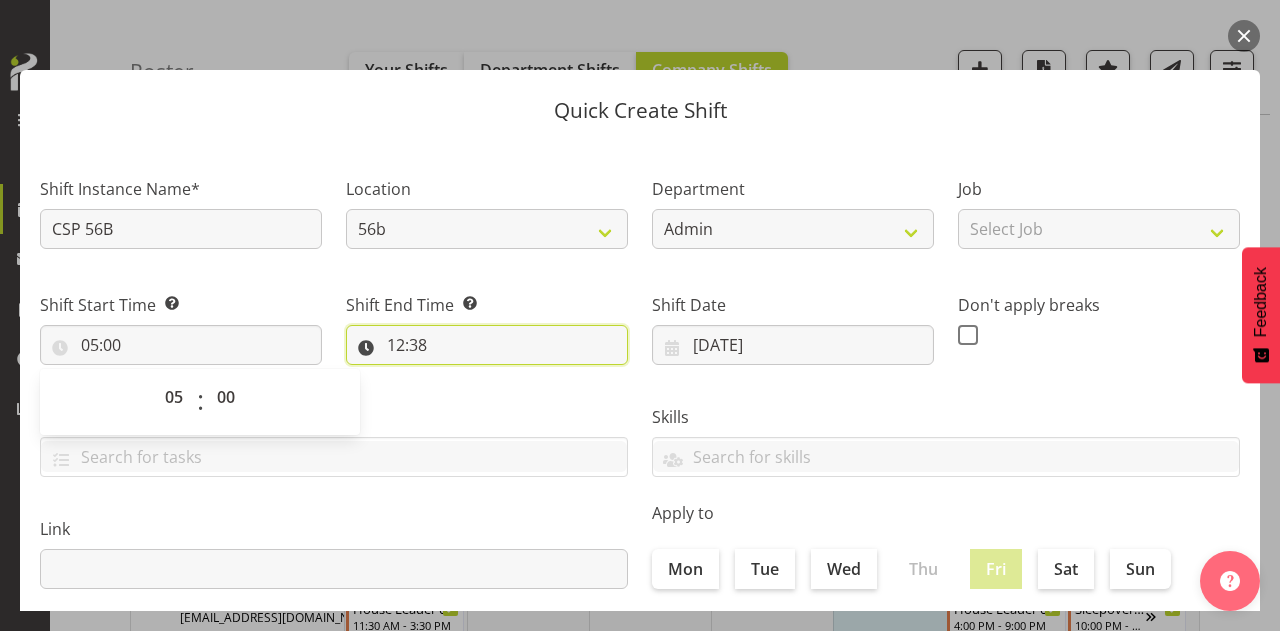 click on "12:38" at bounding box center [487, 345] 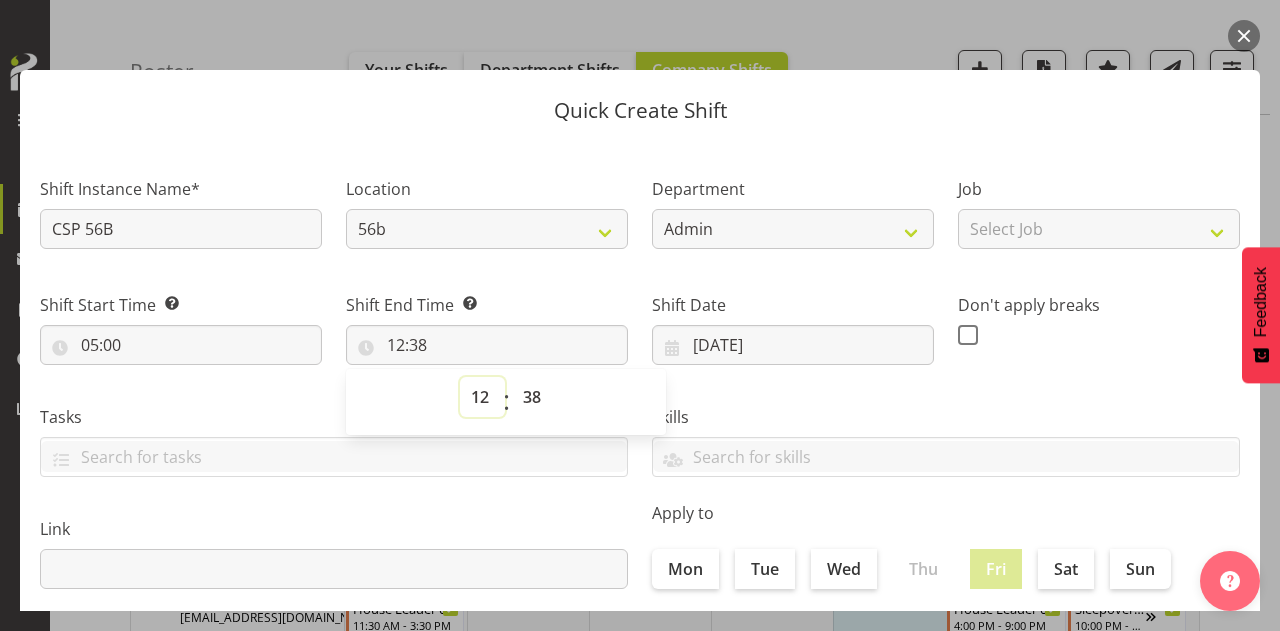 click on "00   01   02   03   04   05   06   07   08   09   10   11   12   13   14   15   16   17   18   19   20   21   22   23" at bounding box center (482, 397) 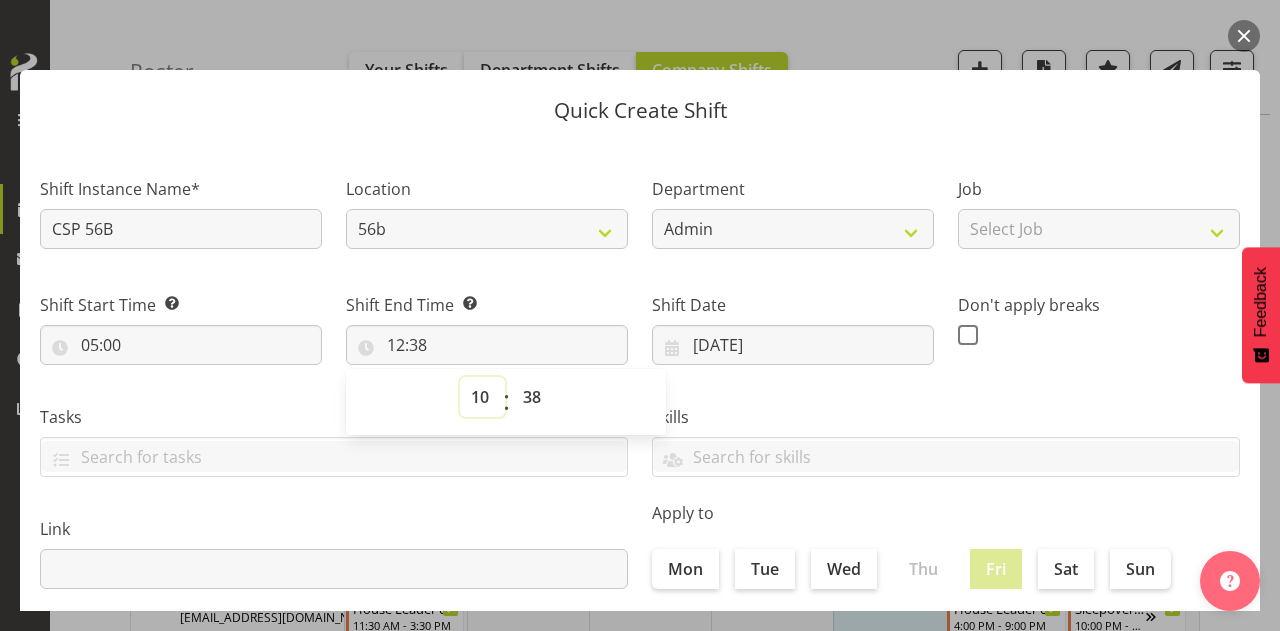 click on "00   01   02   03   04   05   06   07   08   09   10   11   12   13   14   15   16   17   18   19   20   21   22   23" at bounding box center (482, 397) 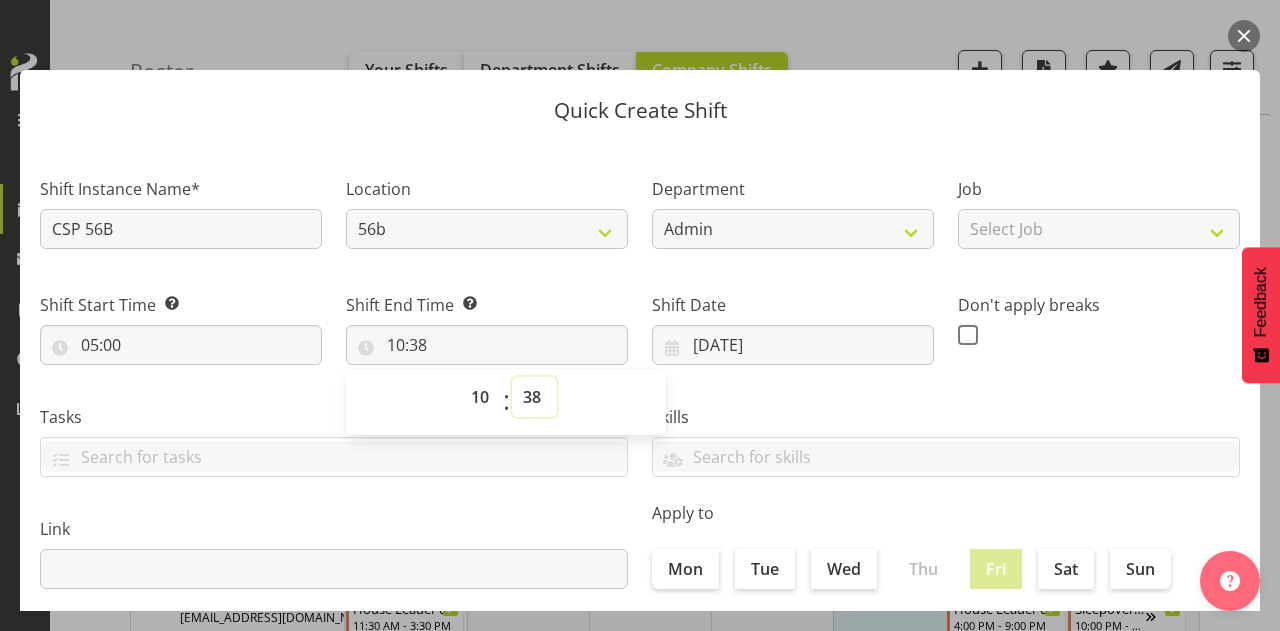 click on "00   01   02   03   04   05   06   07   08   09   10   11   12   13   14   15   16   17   18   19   20   21   22   23   24   25   26   27   28   29   30   31   32   33   34   35   36   37   38   39   40   41   42   43   44   45   46   47   48   49   50   51   52   53   54   55   56   57   58   59" at bounding box center (534, 397) 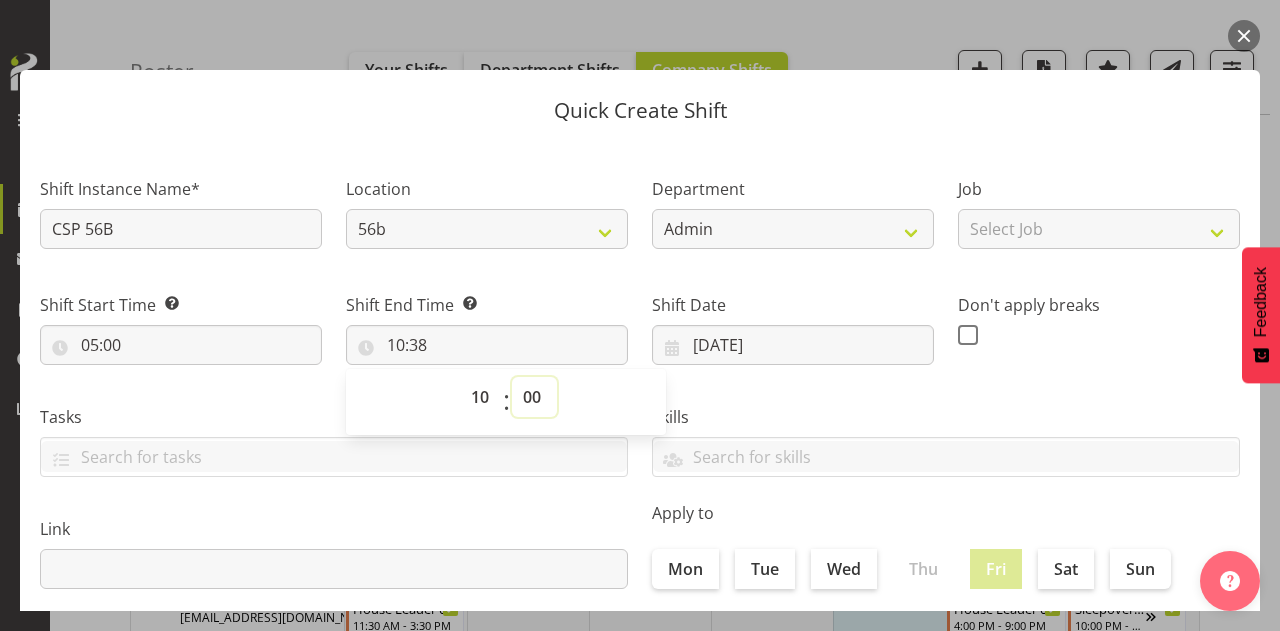click on "00   01   02   03   04   05   06   07   08   09   10   11   12   13   14   15   16   17   18   19   20   21   22   23   24   25   26   27   28   29   30   31   32   33   34   35   36   37   38   39   40   41   42   43   44   45   46   47   48   49   50   51   52   53   54   55   56   57   58   59" at bounding box center (534, 397) 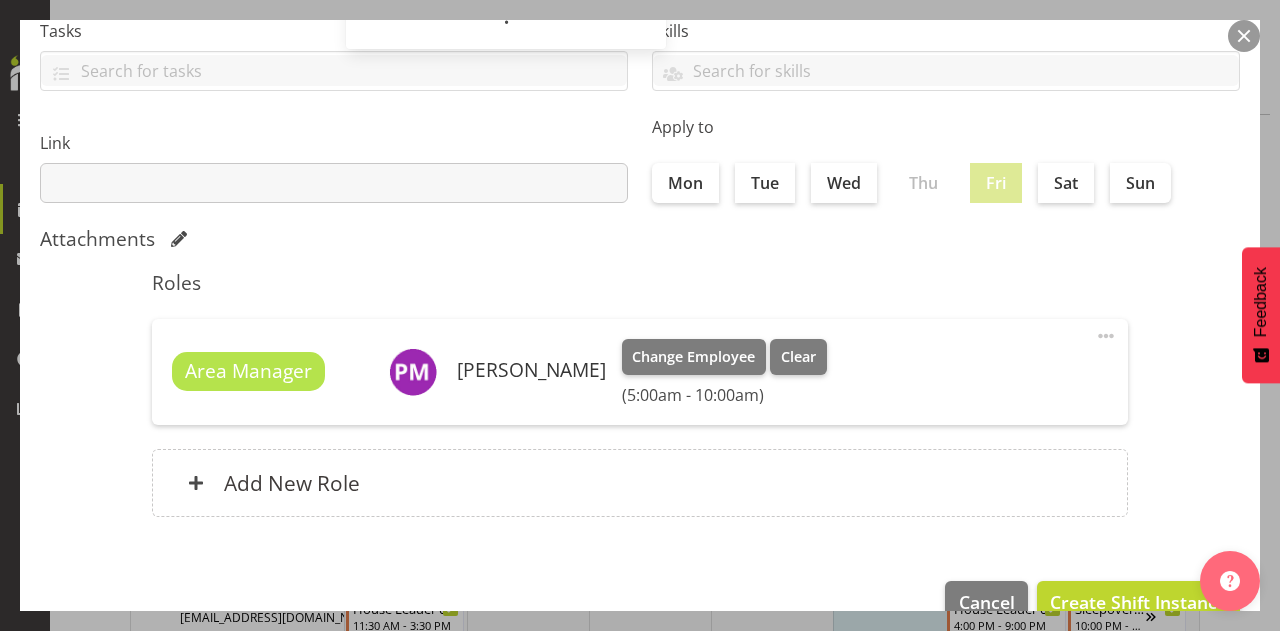 scroll, scrollTop: 428, scrollLeft: 0, axis: vertical 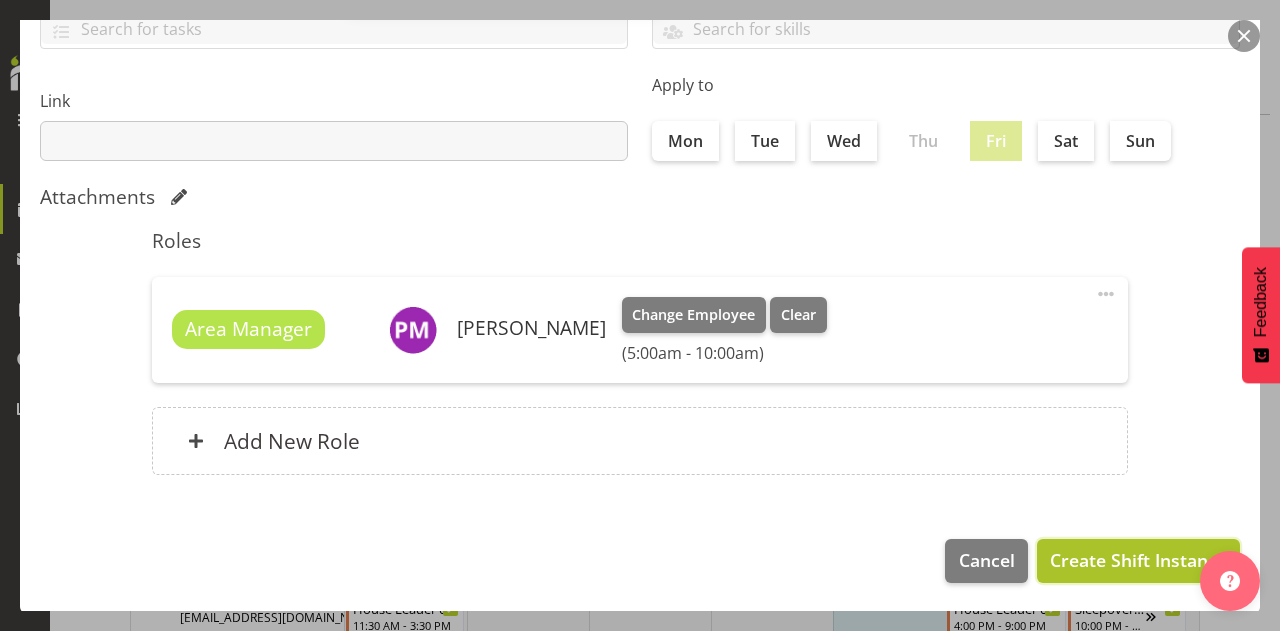 click on "Create Shift Instance" at bounding box center [1138, 560] 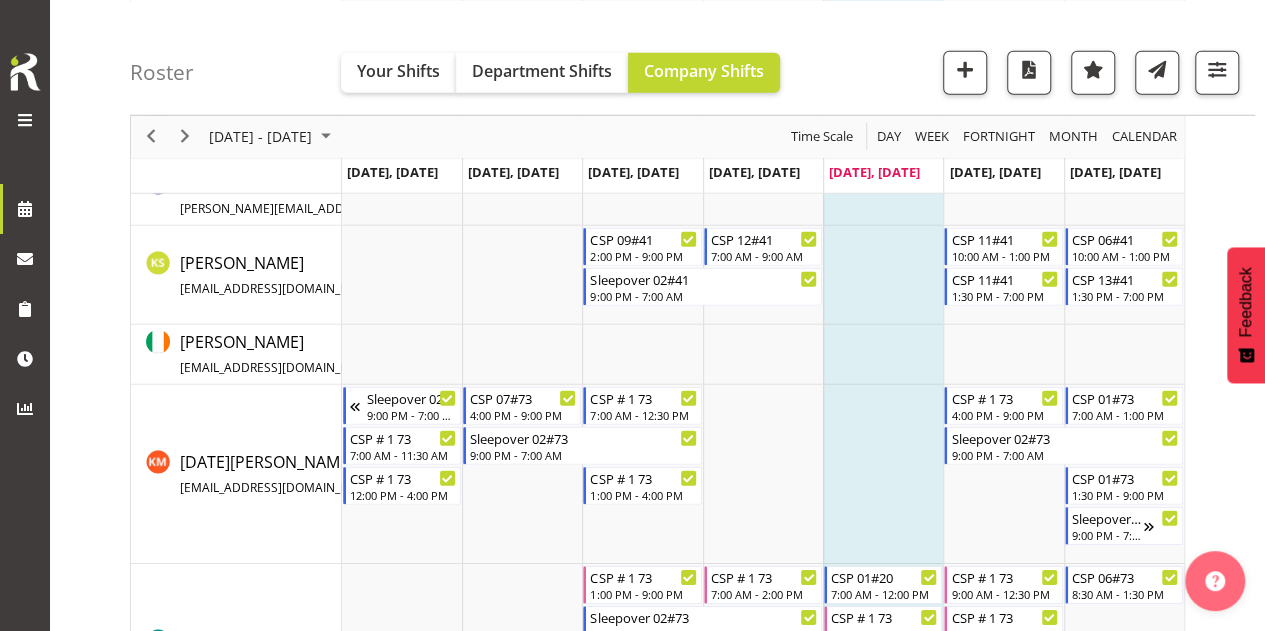 scroll, scrollTop: 5598, scrollLeft: 0, axis: vertical 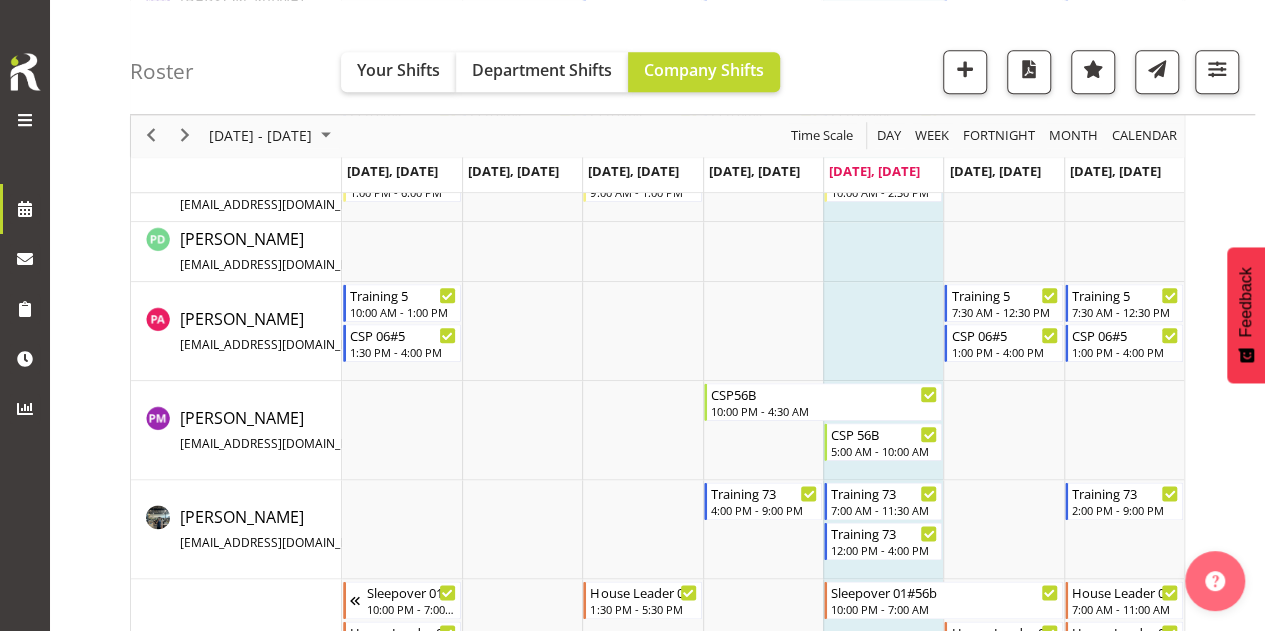 click at bounding box center [883, 430] 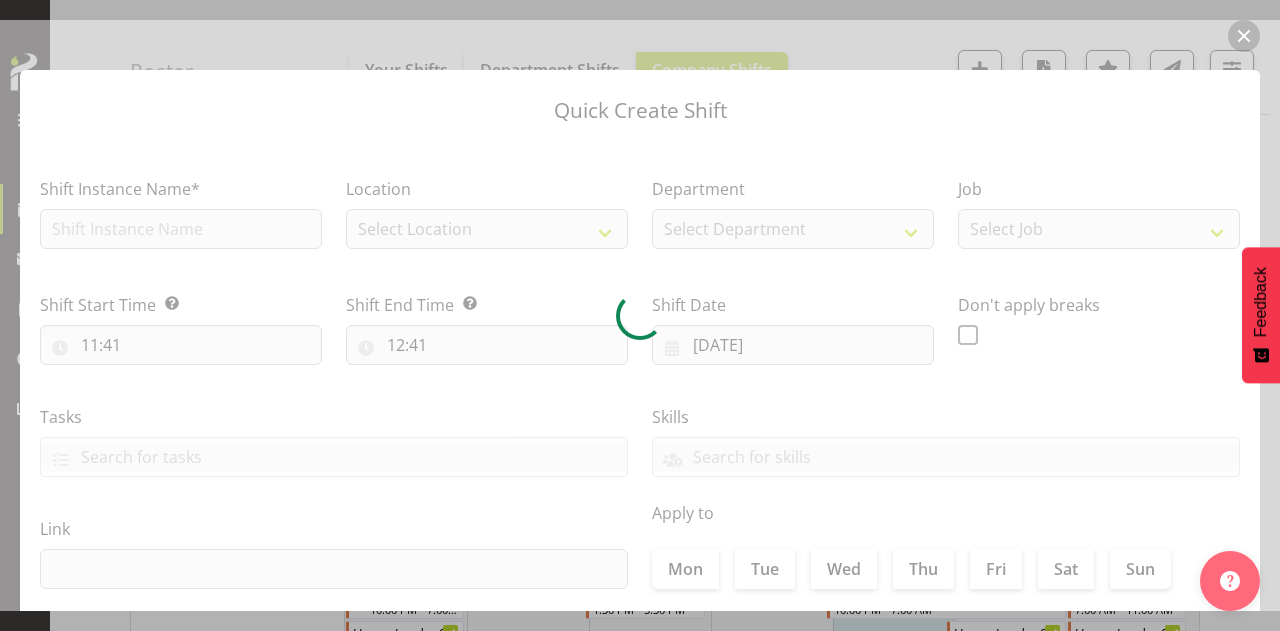 checkbox on "true" 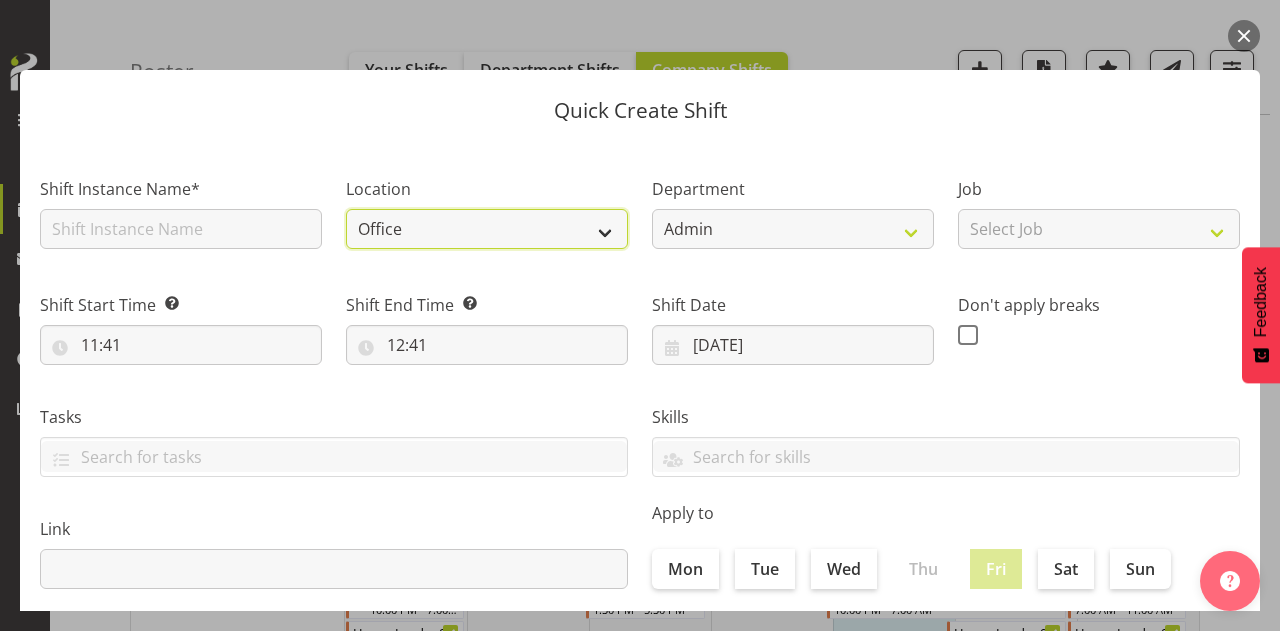 click on "Office
30
41
56b
65a
[PERSON_NAME]
[PERSON_NAME] Community
SIL" at bounding box center (487, 229) 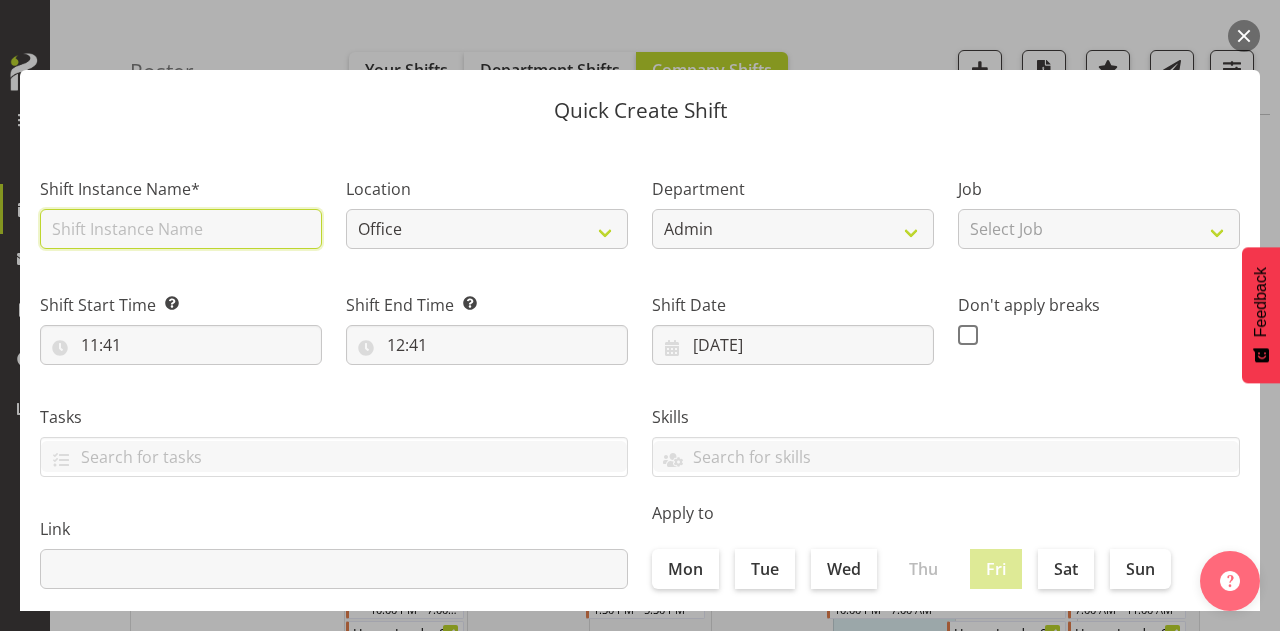 click at bounding box center [181, 229] 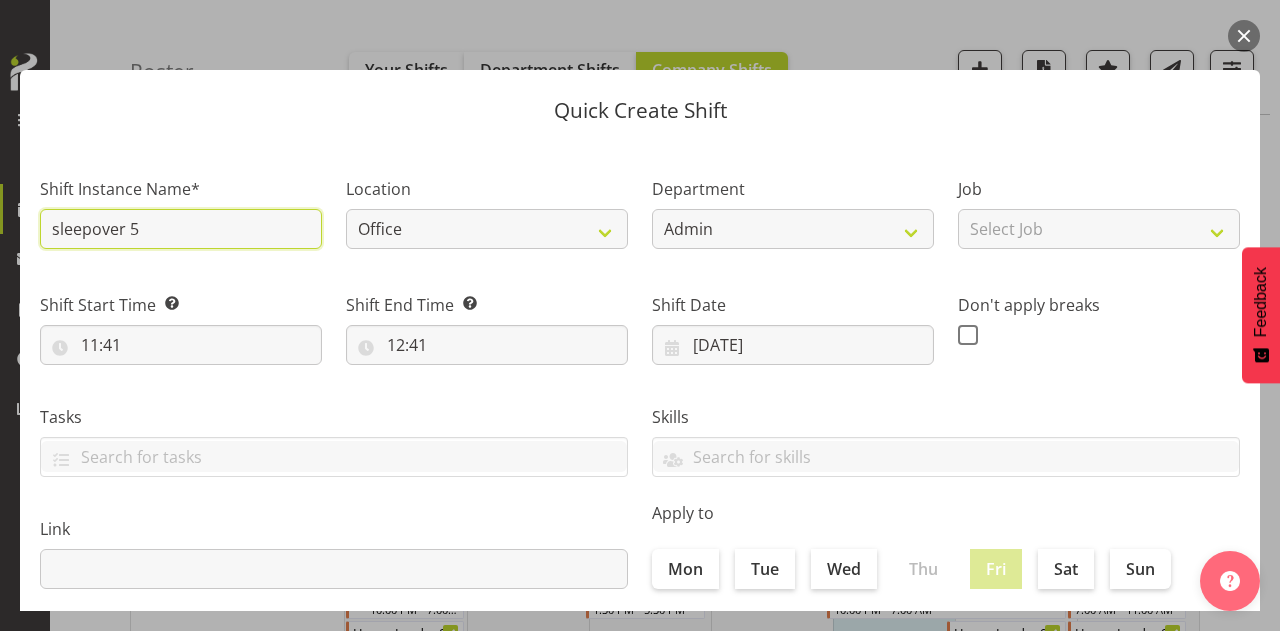 type on "sleepover 56B" 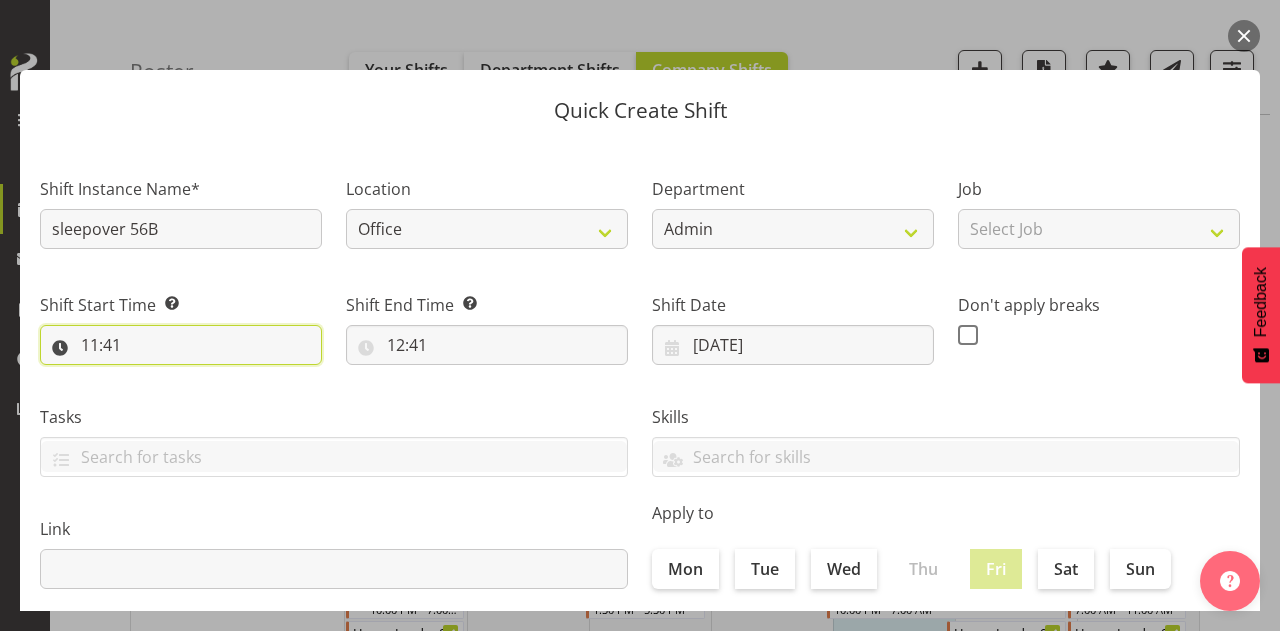 click on "11:41" at bounding box center (181, 345) 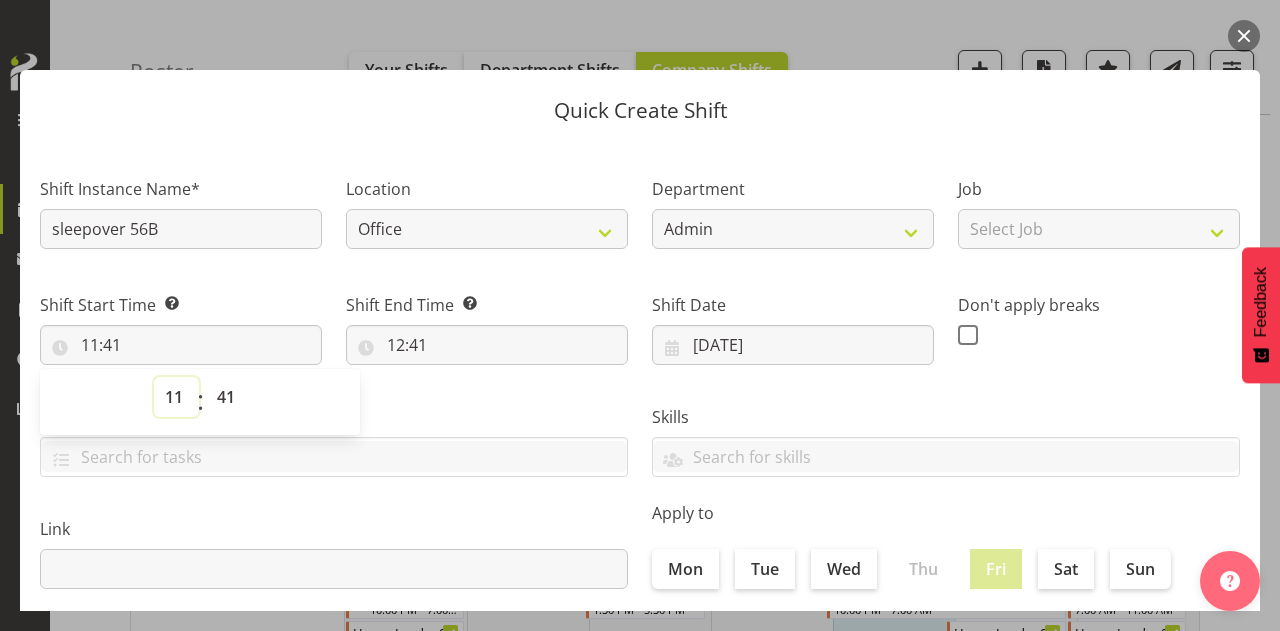 click on "00   01   02   03   04   05   06   07   08   09   10   11   12   13   14   15   16   17   18   19   20   21   22   23" at bounding box center [176, 397] 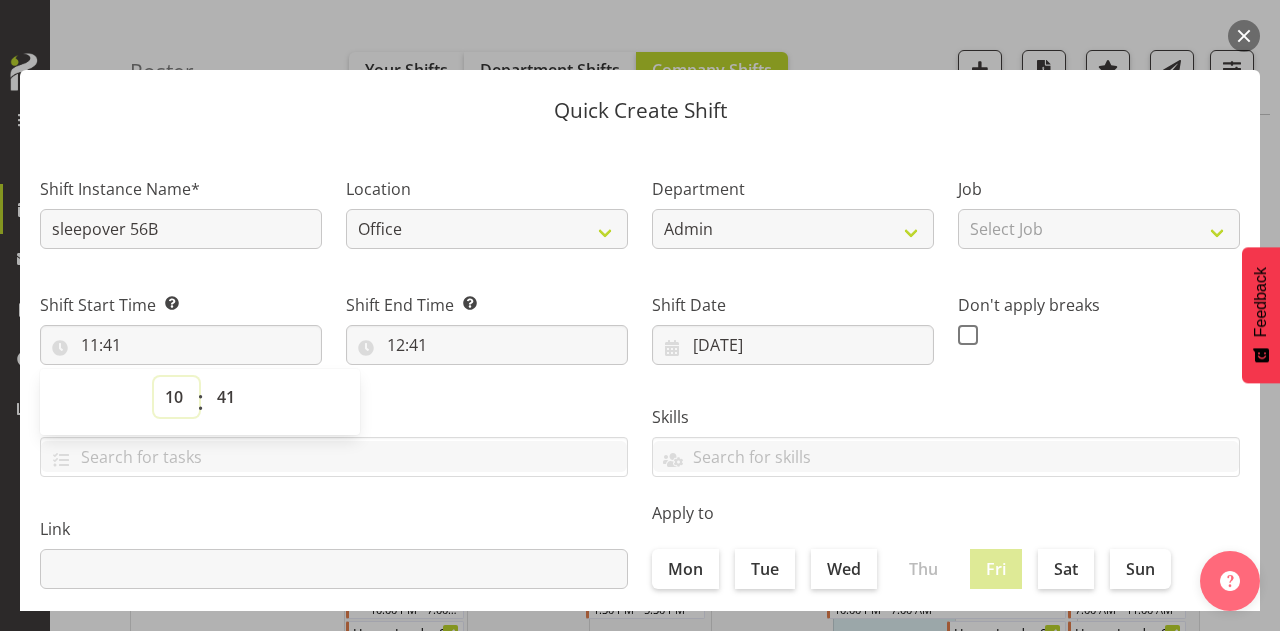 click on "00   01   02   03   04   05   06   07   08   09   10   11   12   13   14   15   16   17   18   19   20   21   22   23" at bounding box center [176, 397] 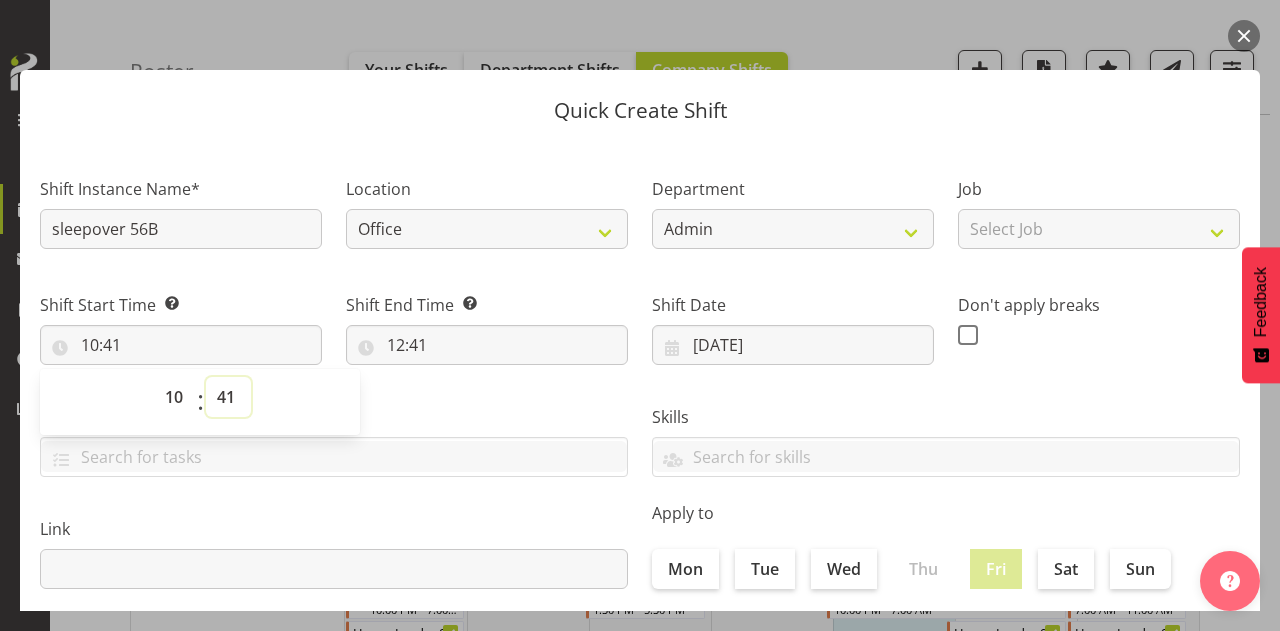 click on "00   01   02   03   04   05   06   07   08   09   10   11   12   13   14   15   16   17   18   19   20   21   22   23   24   25   26   27   28   29   30   31   32   33   34   35   36   37   38   39   40   41   42   43   44   45   46   47   48   49   50   51   52   53   54   55   56   57   58   59" at bounding box center [228, 397] 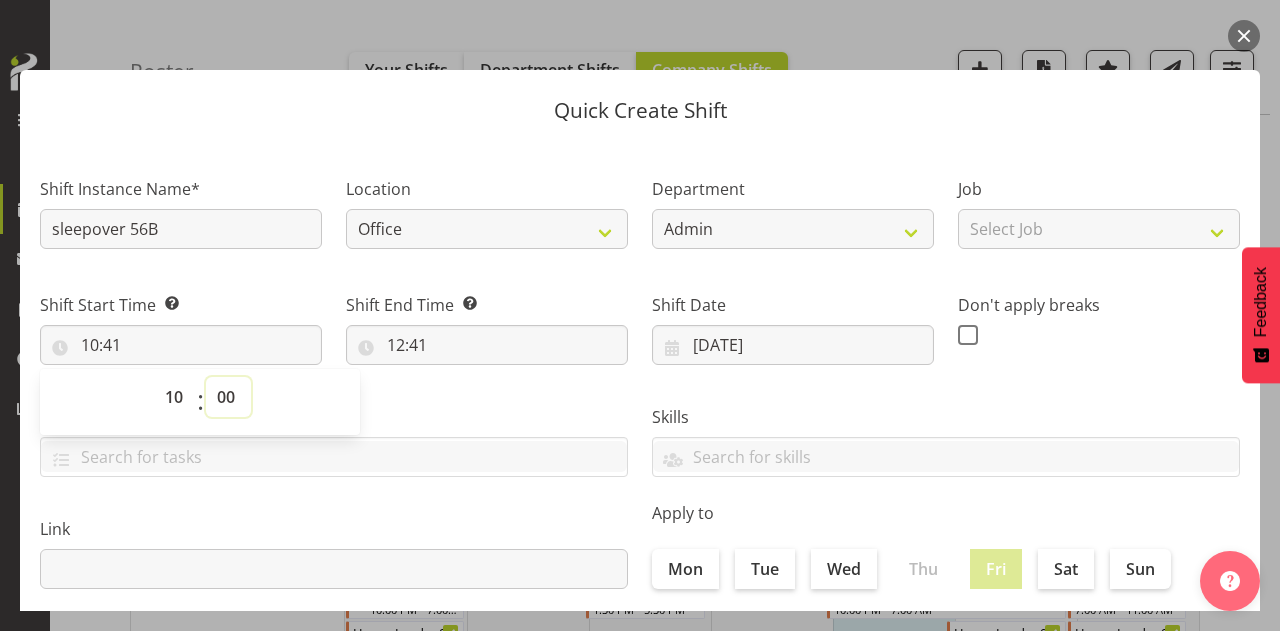 click on "00   01   02   03   04   05   06   07   08   09   10   11   12   13   14   15   16   17   18   19   20   21   22   23   24   25   26   27   28   29   30   31   32   33   34   35   36   37   38   39   40   41   42   43   44   45   46   47   48   49   50   51   52   53   54   55   56   57   58   59" at bounding box center (228, 397) 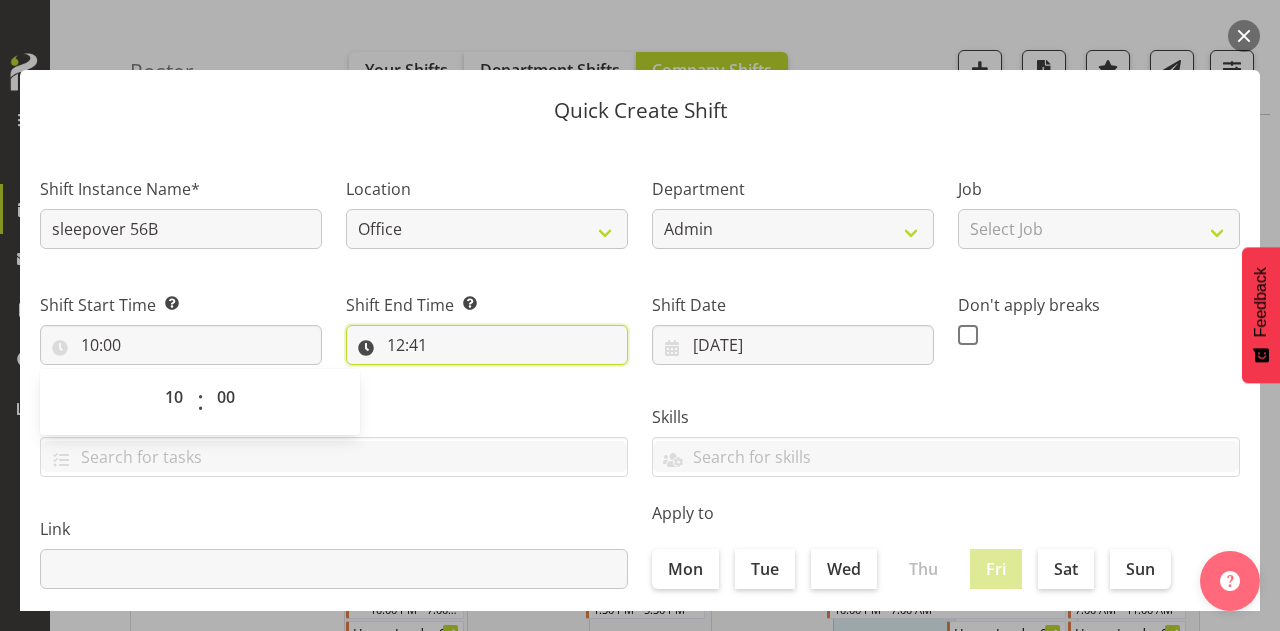 click on "12:41" at bounding box center [487, 345] 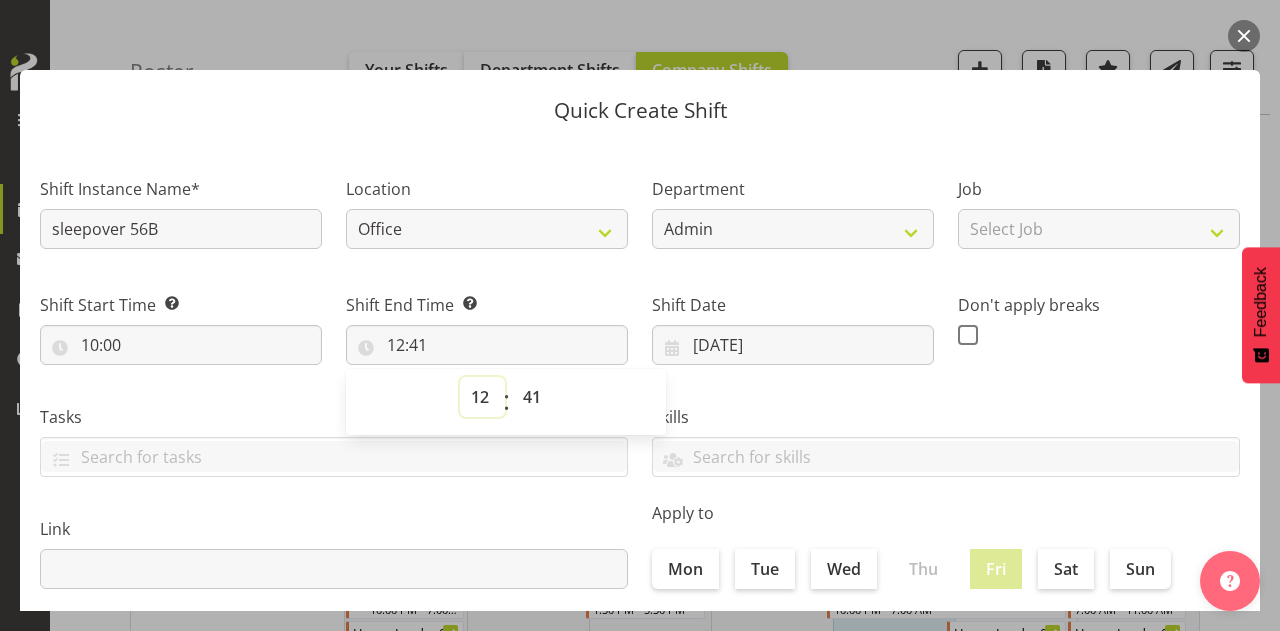 click on "00   01   02   03   04   05   06   07   08   09   10   11   12   13   14   15   16   17   18   19   20   21   22   23" at bounding box center (482, 397) 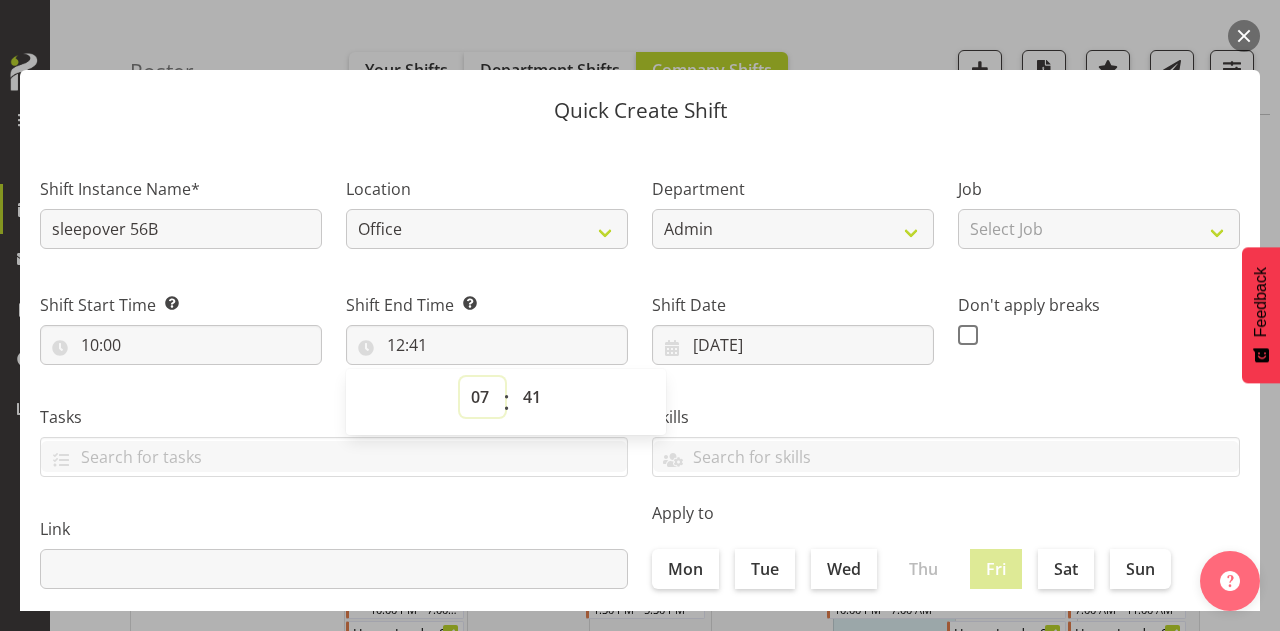 click on "00   01   02   03   04   05   06   07   08   09   10   11   12   13   14   15   16   17   18   19   20   21   22   23" at bounding box center (482, 397) 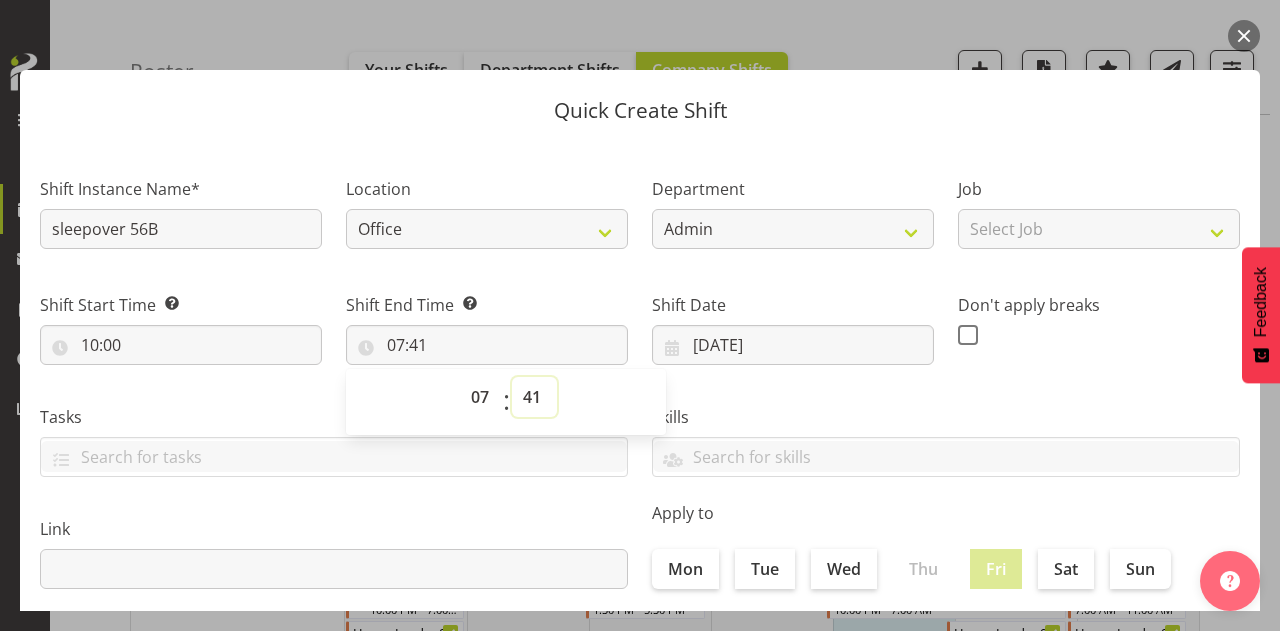 click on "00   01   02   03   04   05   06   07   08   09   10   11   12   13   14   15   16   17   18   19   20   21   22   23   24   25   26   27   28   29   30   31   32   33   34   35   36   37   38   39   40   41   42   43   44   45   46   47   48   49   50   51   52   53   54   55   56   57   58   59" at bounding box center [534, 397] 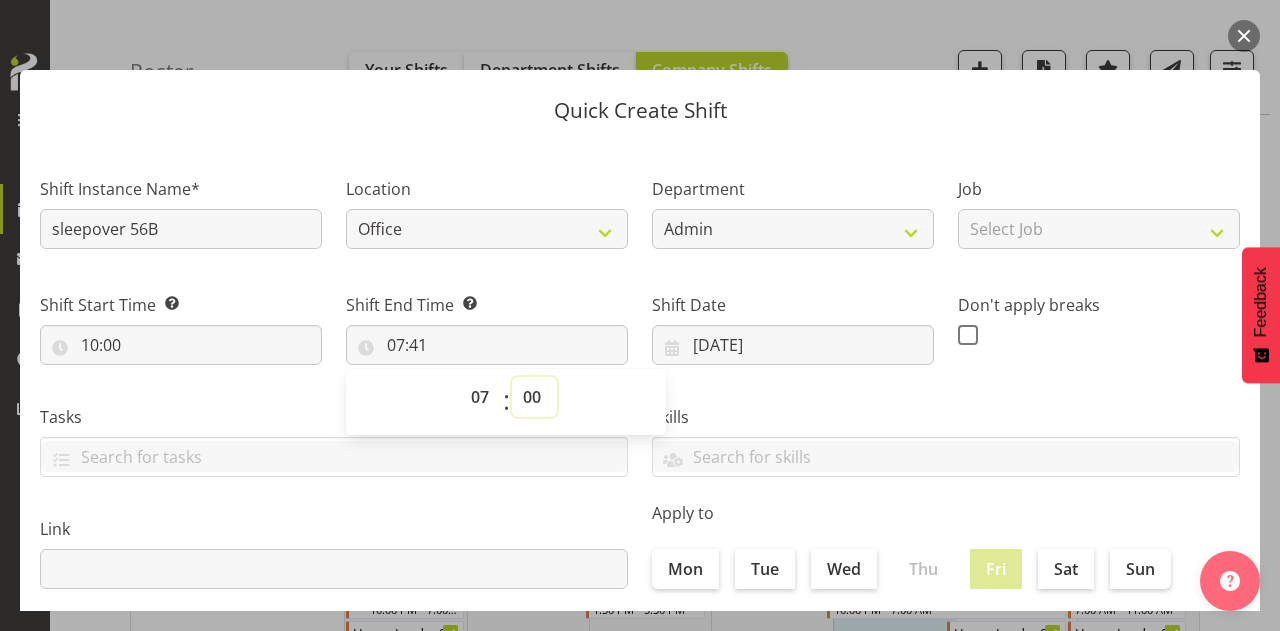 click on "00   01   02   03   04   05   06   07   08   09   10   11   12   13   14   15   16   17   18   19   20   21   22   23   24   25   26   27   28   29   30   31   32   33   34   35   36   37   38   39   40   41   42   43   44   45   46   47   48   49   50   51   52   53   54   55   56   57   58   59" at bounding box center [534, 397] 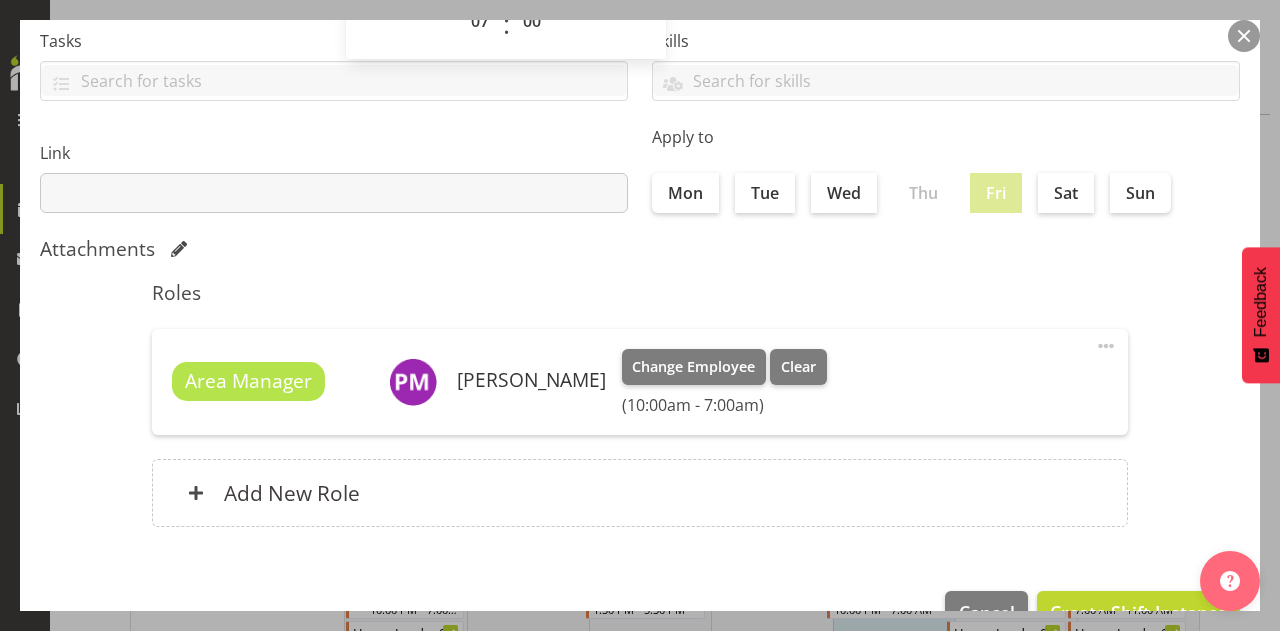 scroll, scrollTop: 428, scrollLeft: 0, axis: vertical 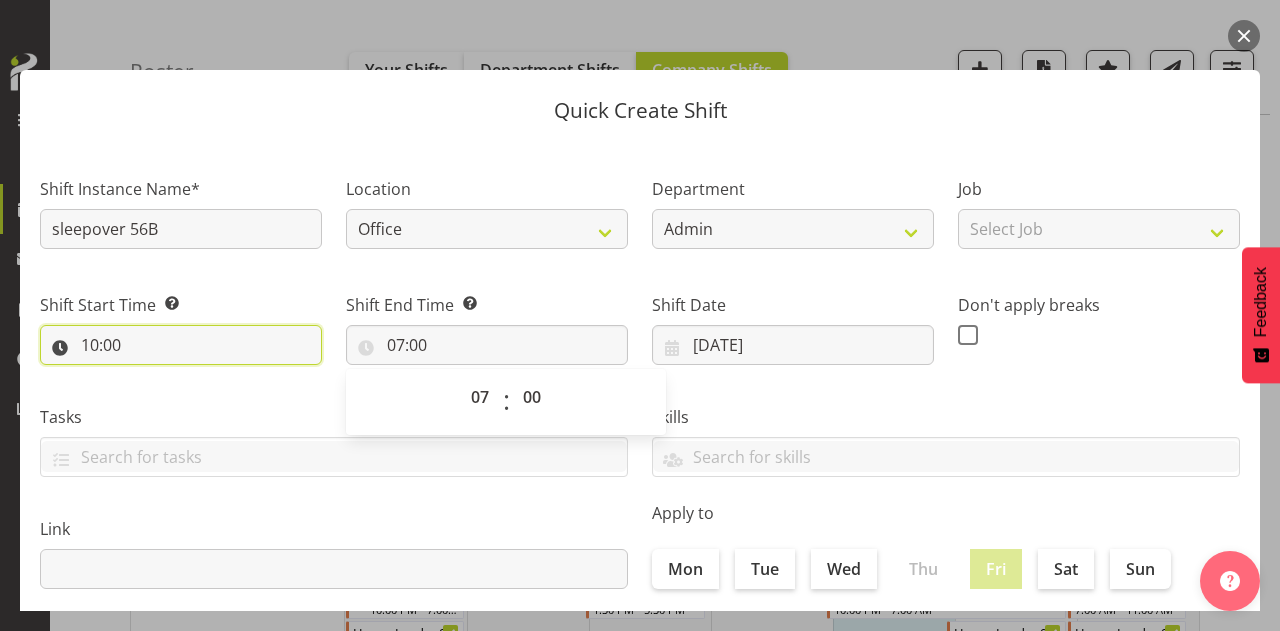 click on "10:00" at bounding box center (181, 345) 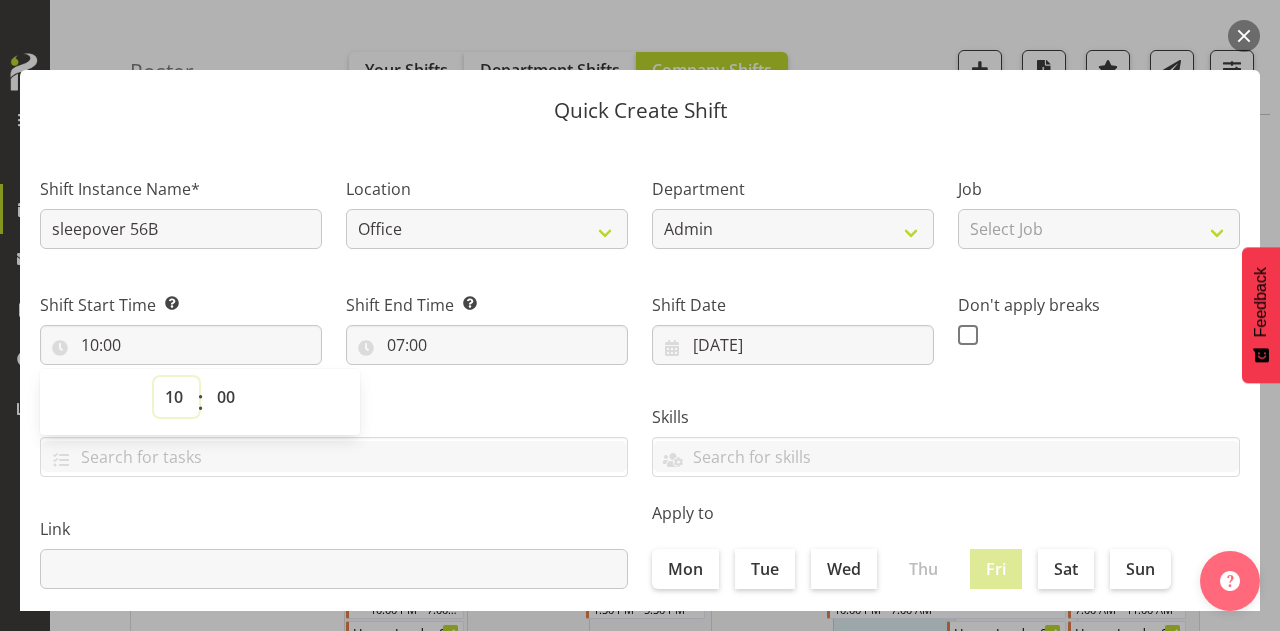 click on "00   01   02   03   04   05   06   07   08   09   10   11   12   13   14   15   16   17   18   19   20   21   22   23" at bounding box center (176, 397) 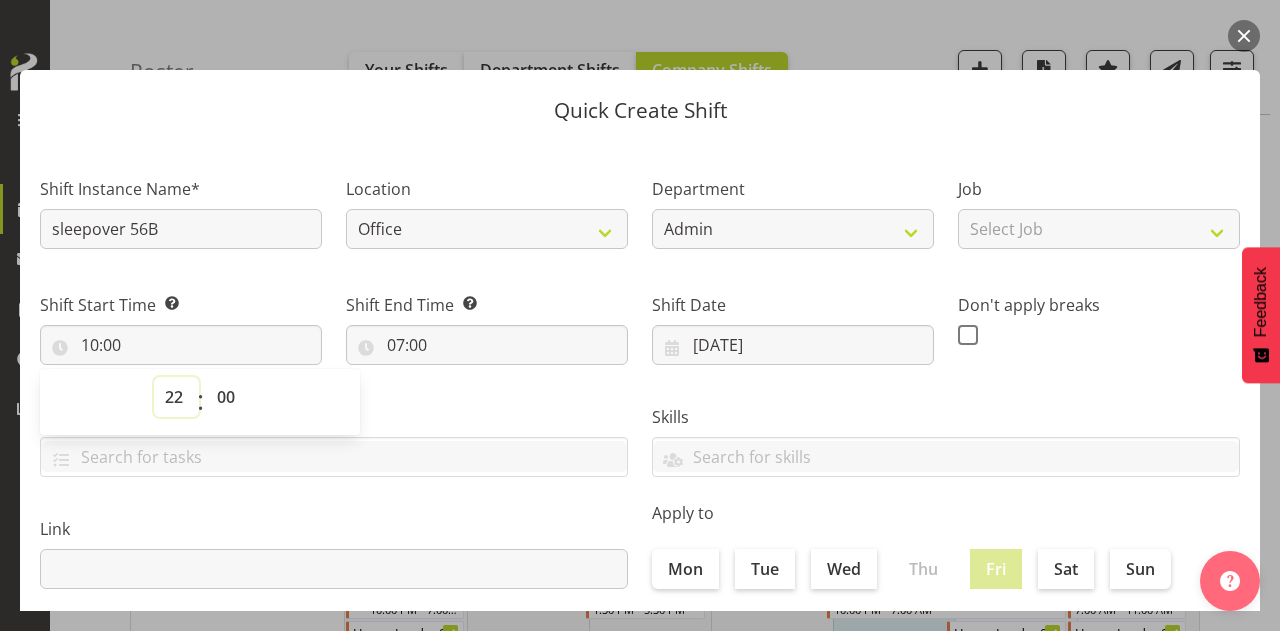 click on "00   01   02   03   04   05   06   07   08   09   10   11   12   13   14   15   16   17   18   19   20   21   22   23" at bounding box center [176, 397] 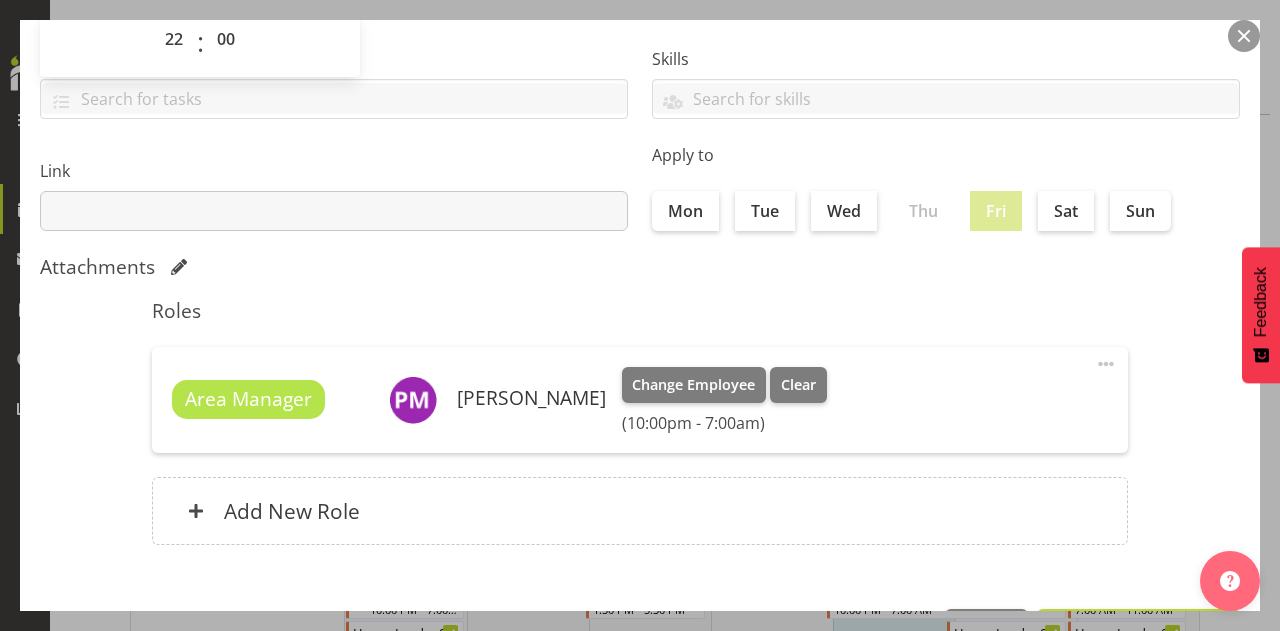 scroll, scrollTop: 428, scrollLeft: 0, axis: vertical 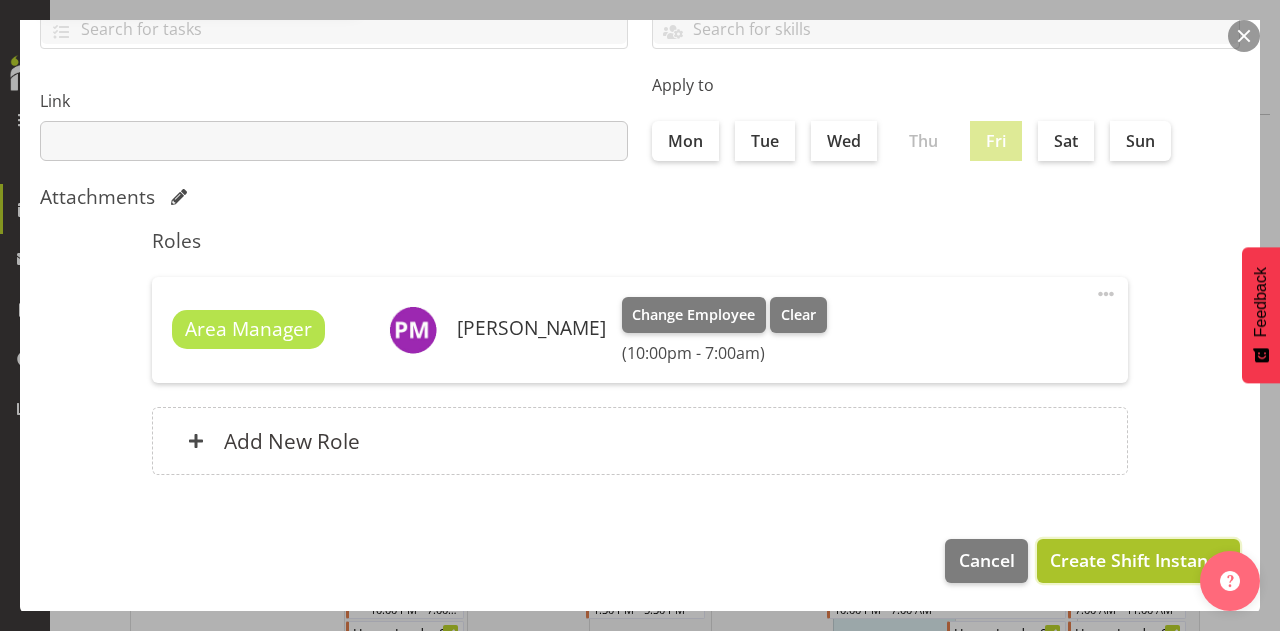 click on "Create Shift Instance" at bounding box center [1138, 560] 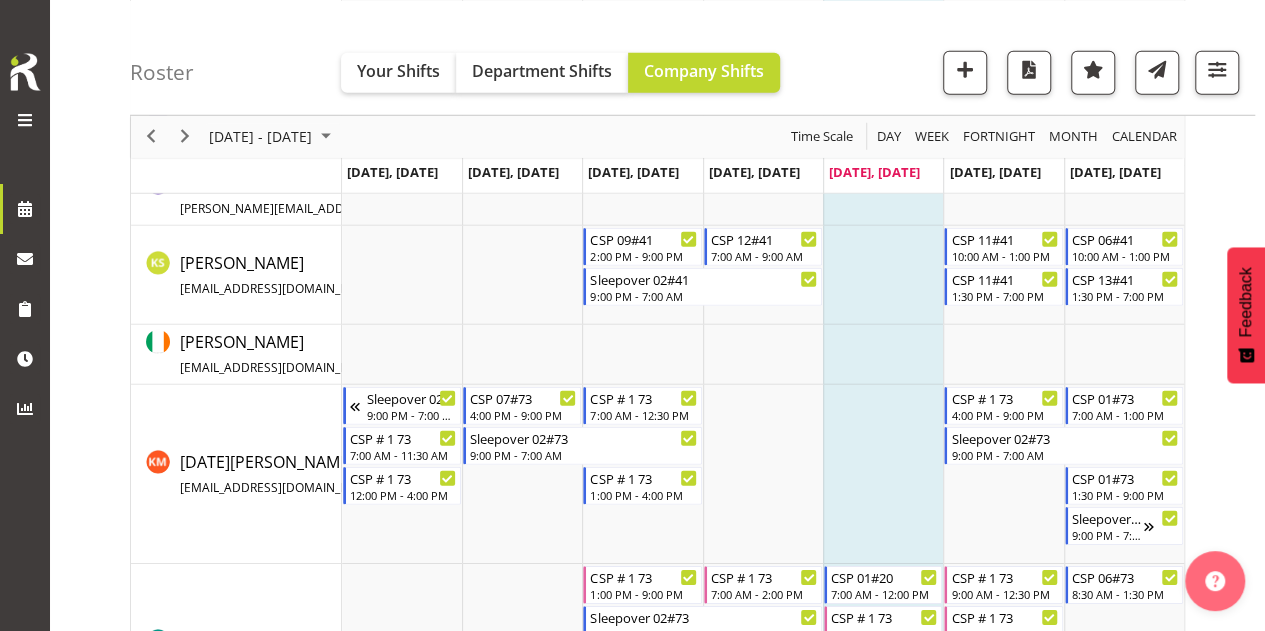 scroll, scrollTop: 5598, scrollLeft: 0, axis: vertical 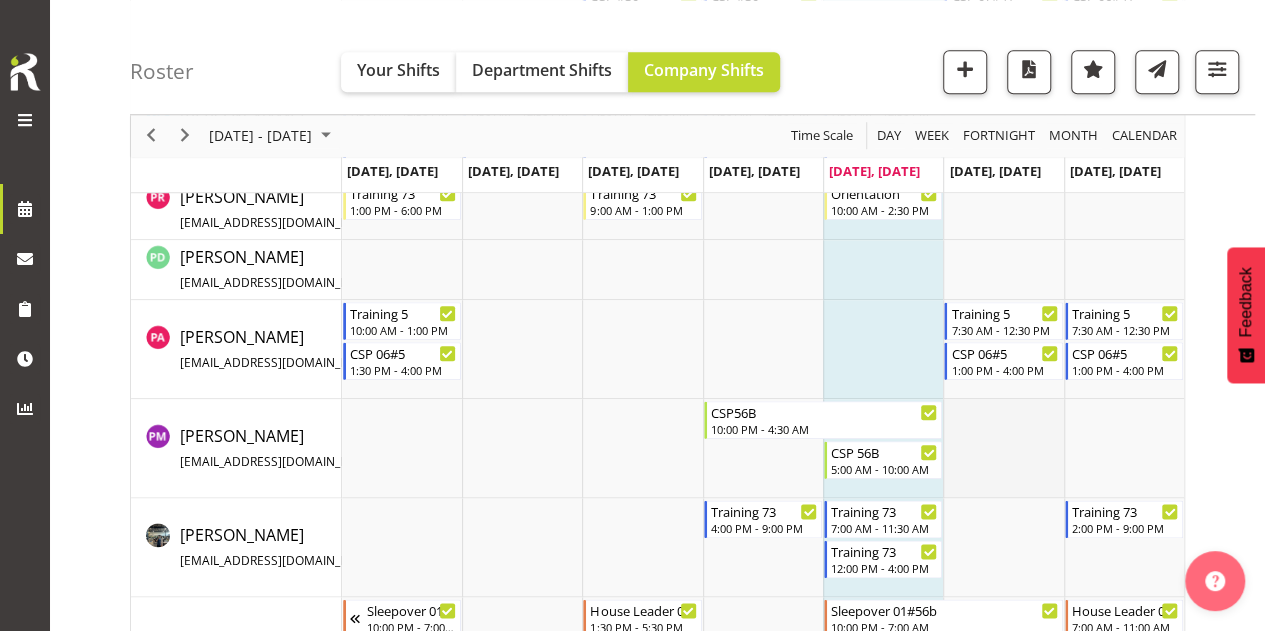 click at bounding box center (1003, 448) 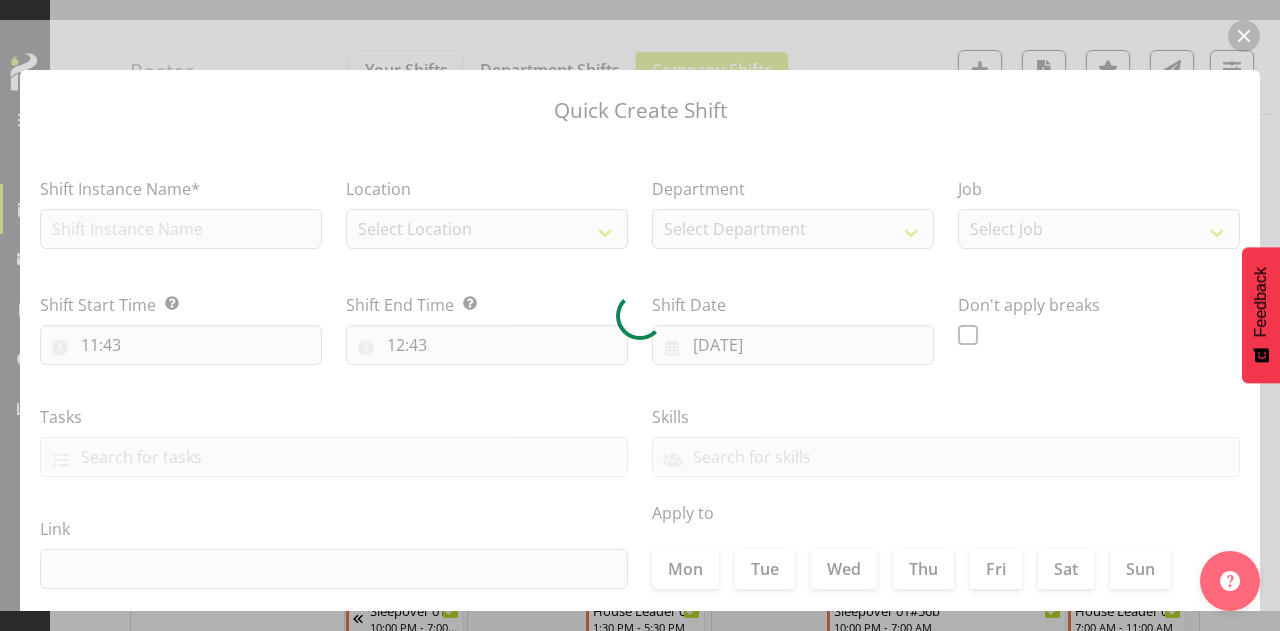 type on "[DATE]" 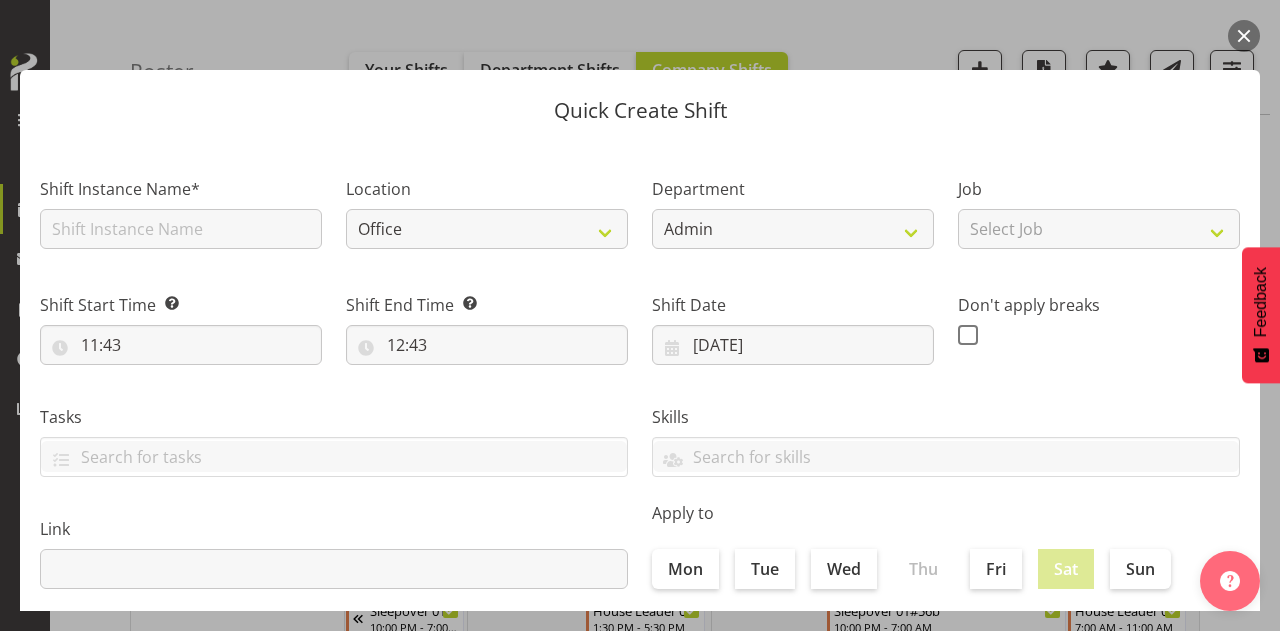 click at bounding box center (1244, 36) 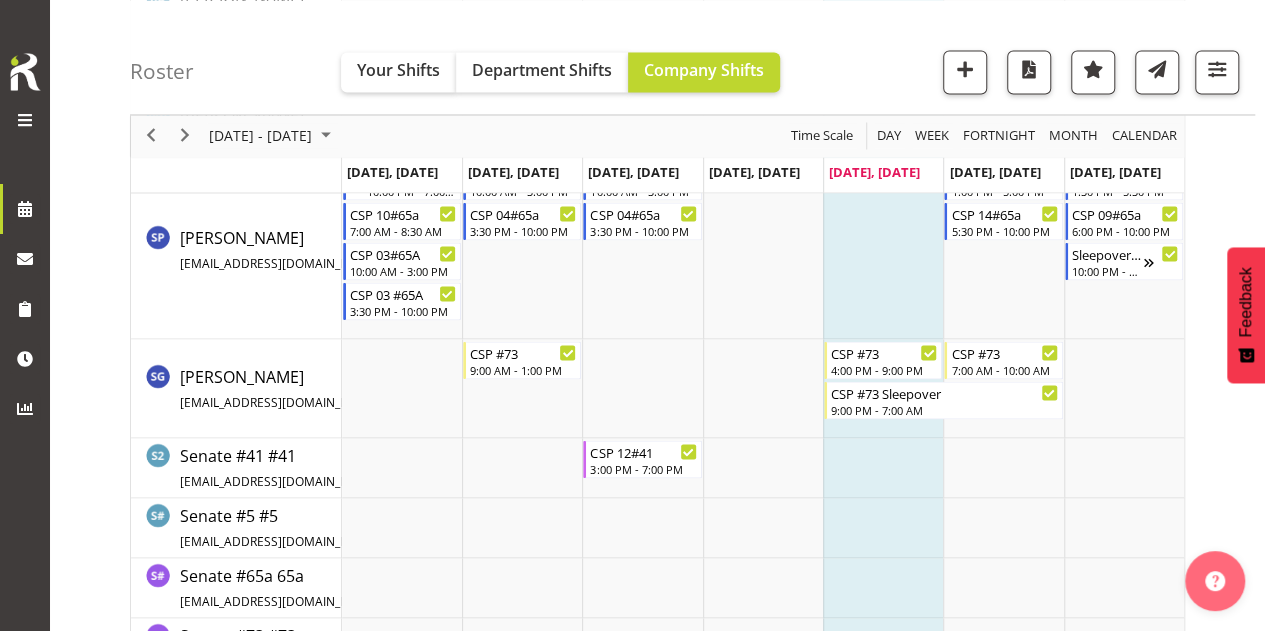 scroll, scrollTop: 5523, scrollLeft: 0, axis: vertical 